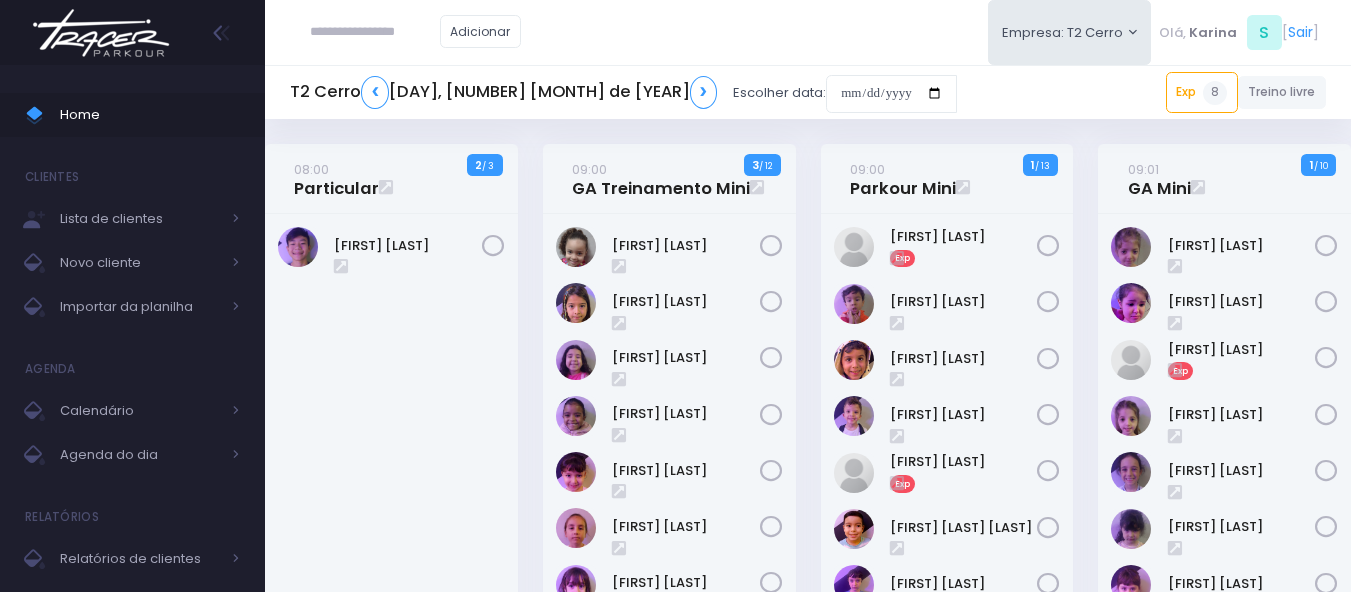 scroll, scrollTop: 0, scrollLeft: 0, axis: both 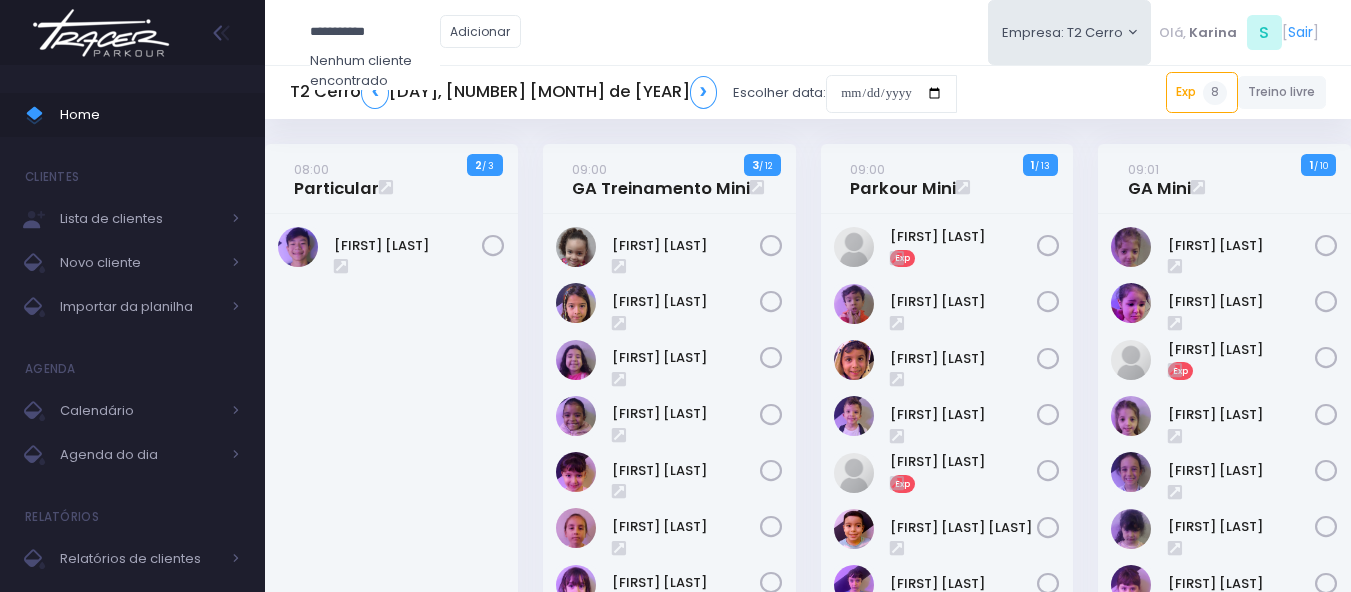 click on "**********" at bounding box center (375, 32) 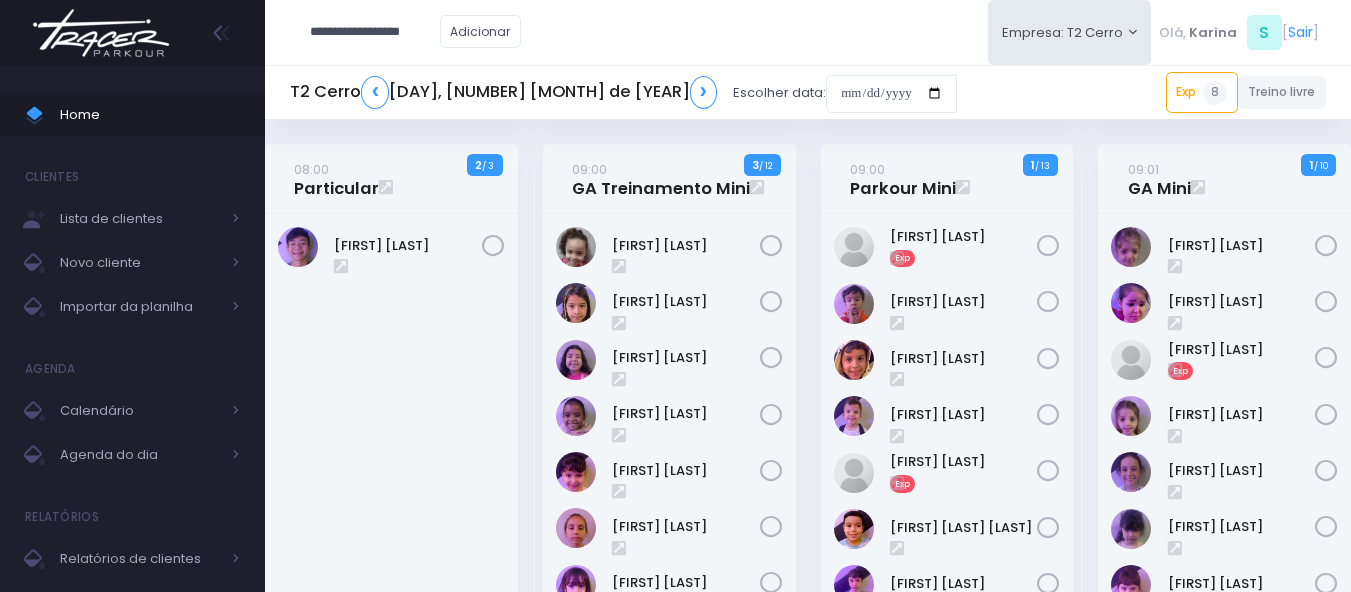click on "**********" at bounding box center (375, 32) 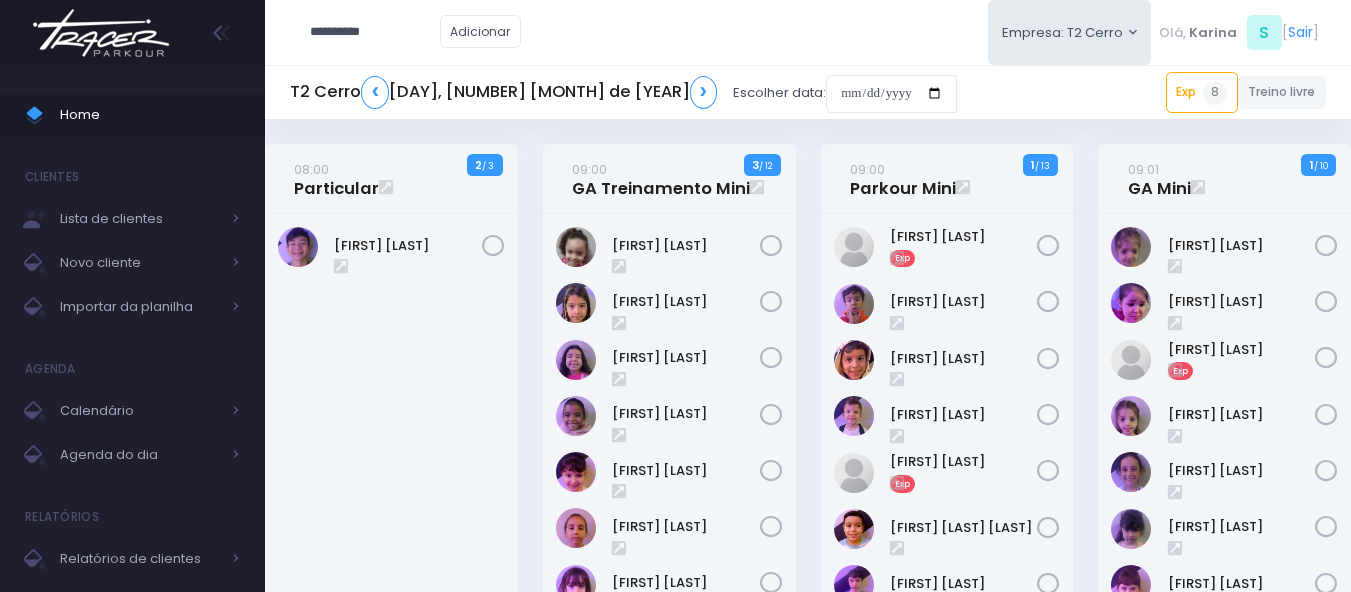 click on "**********" at bounding box center (375, 32) 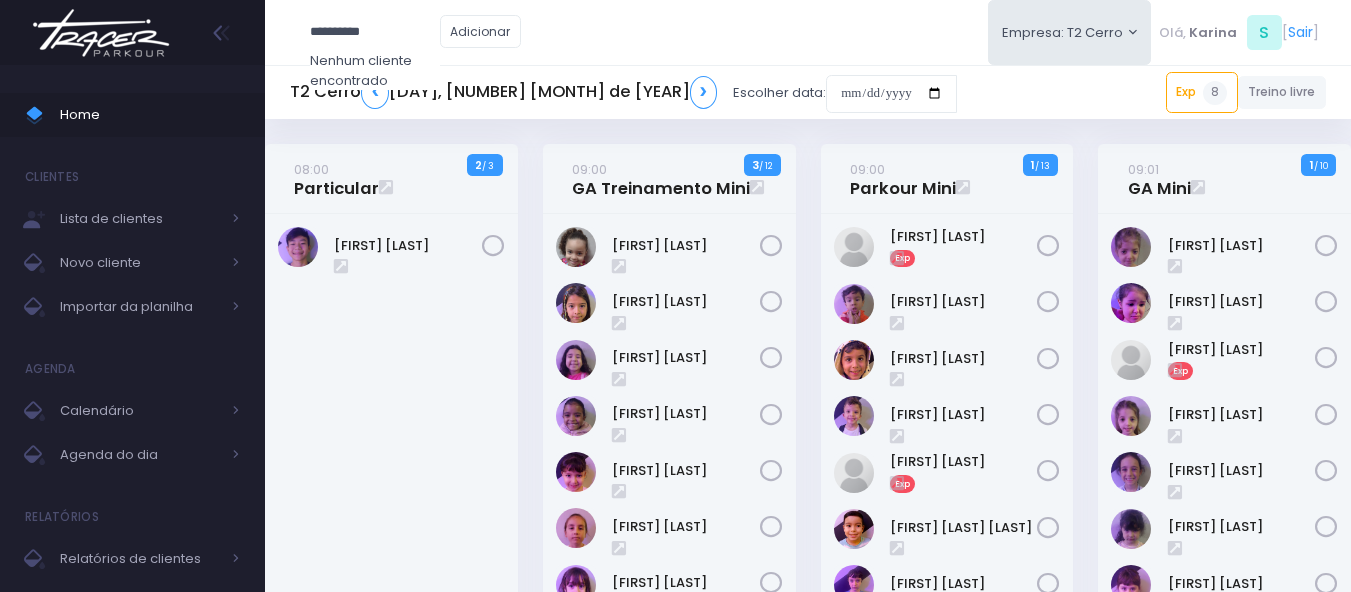 click on "**********" at bounding box center [375, 32] 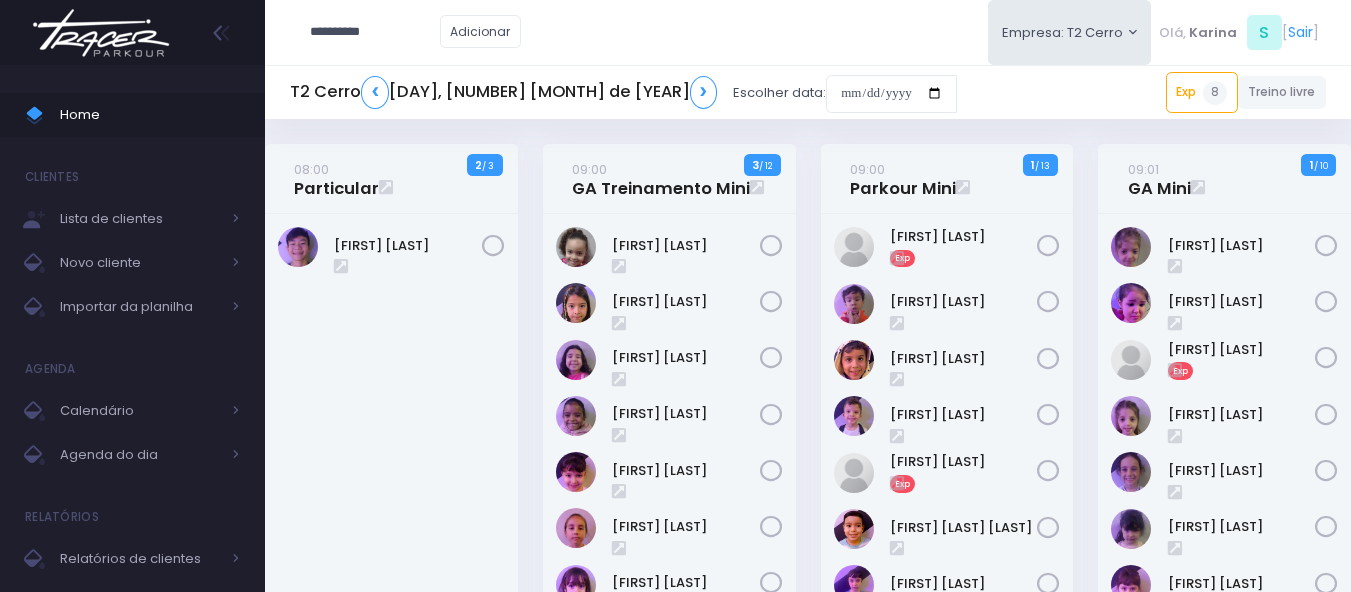 click on "Albert Hong" at bounding box center [391, 621] 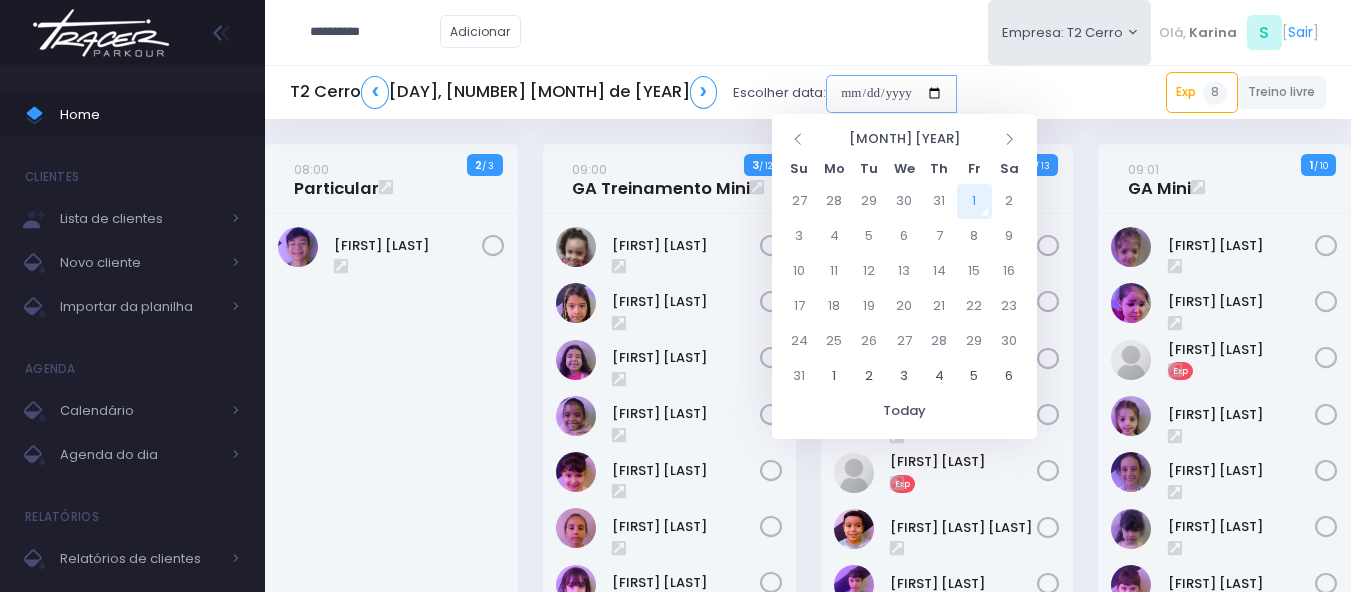 click at bounding box center [891, 94] 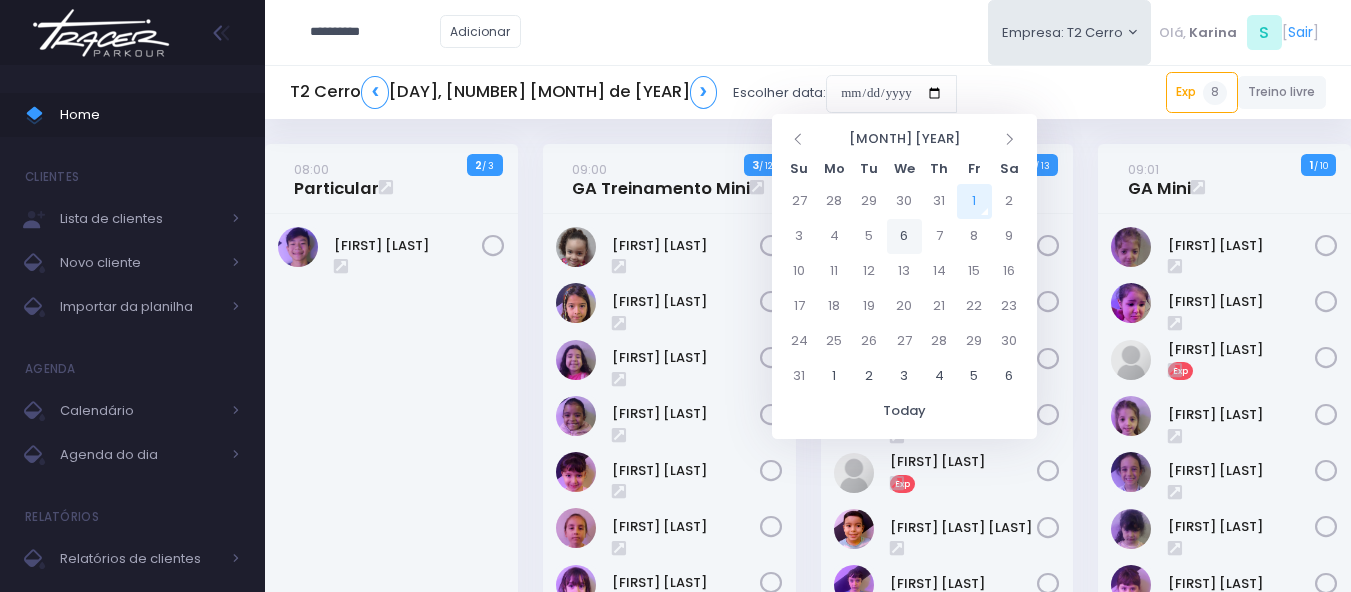 click on "6" at bounding box center [904, 236] 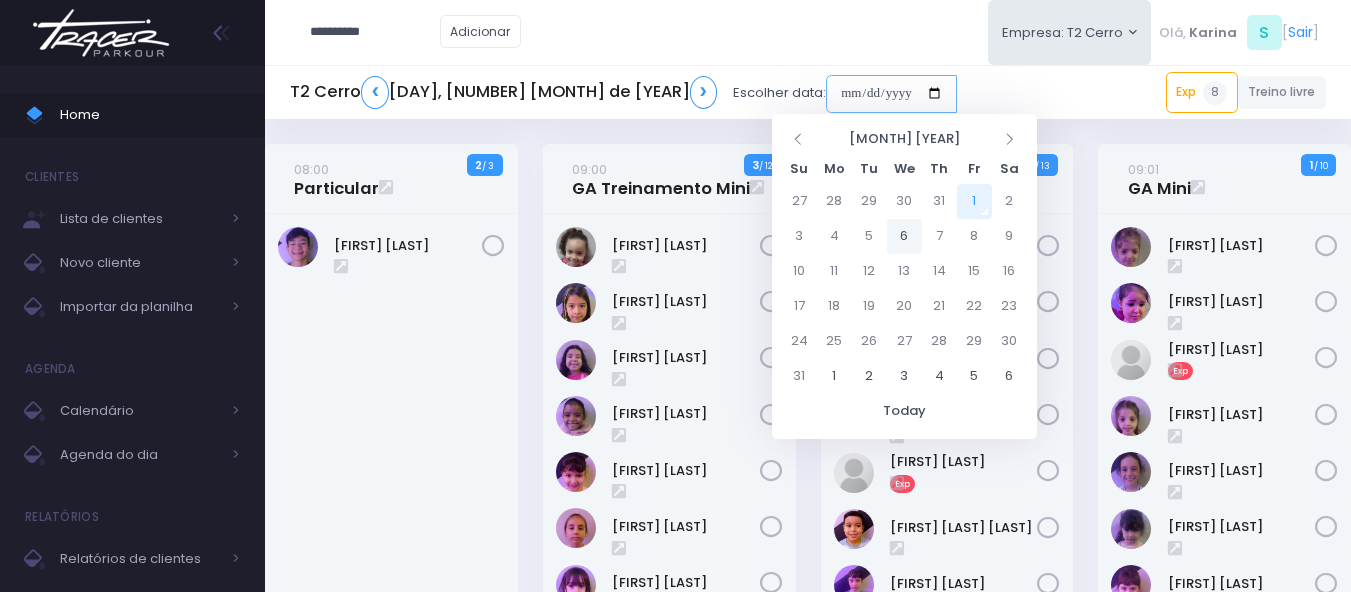 type on "**********" 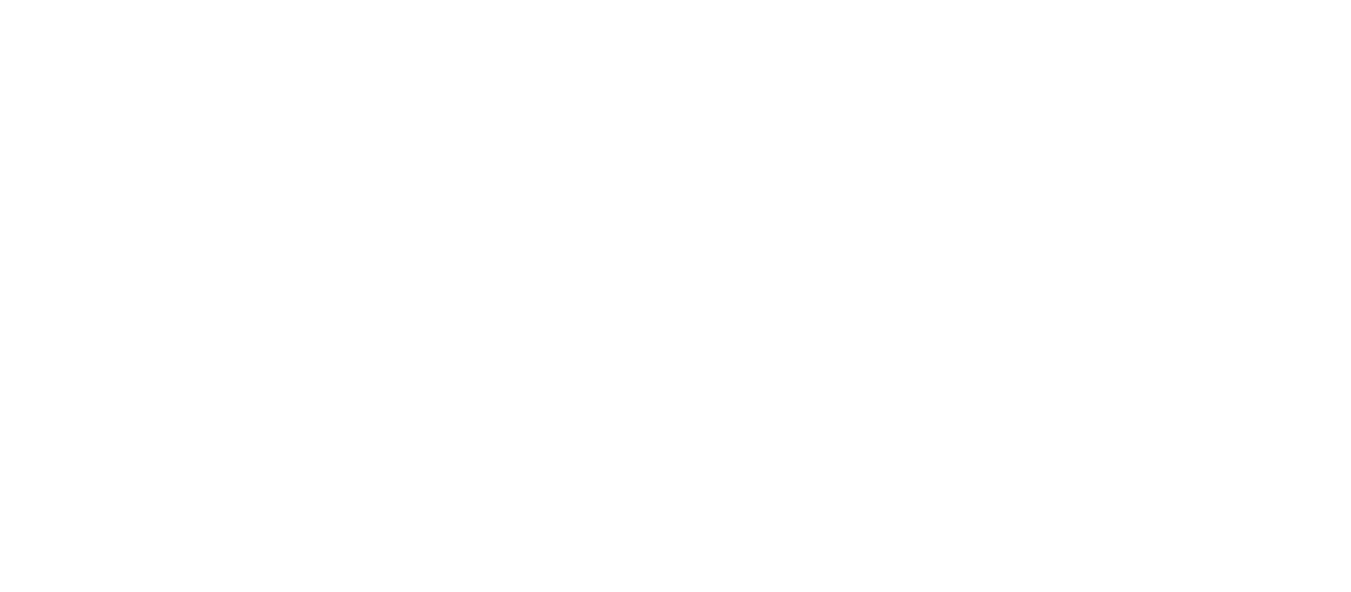 scroll, scrollTop: 0, scrollLeft: 0, axis: both 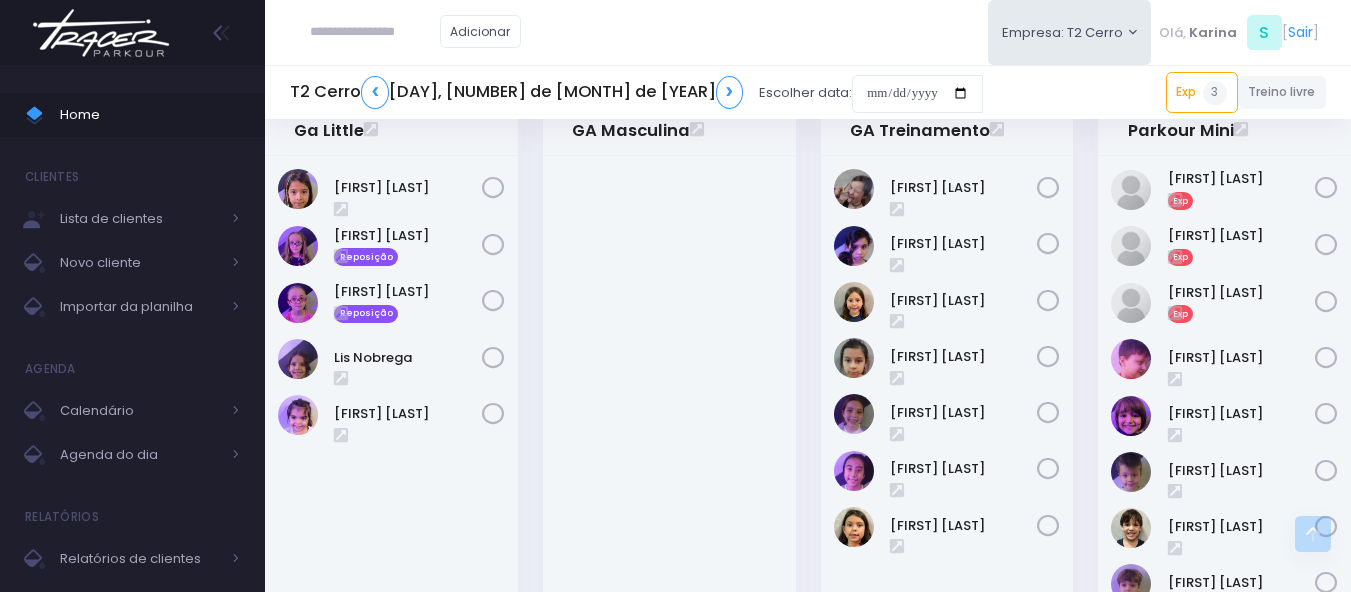 click at bounding box center (669, 394) 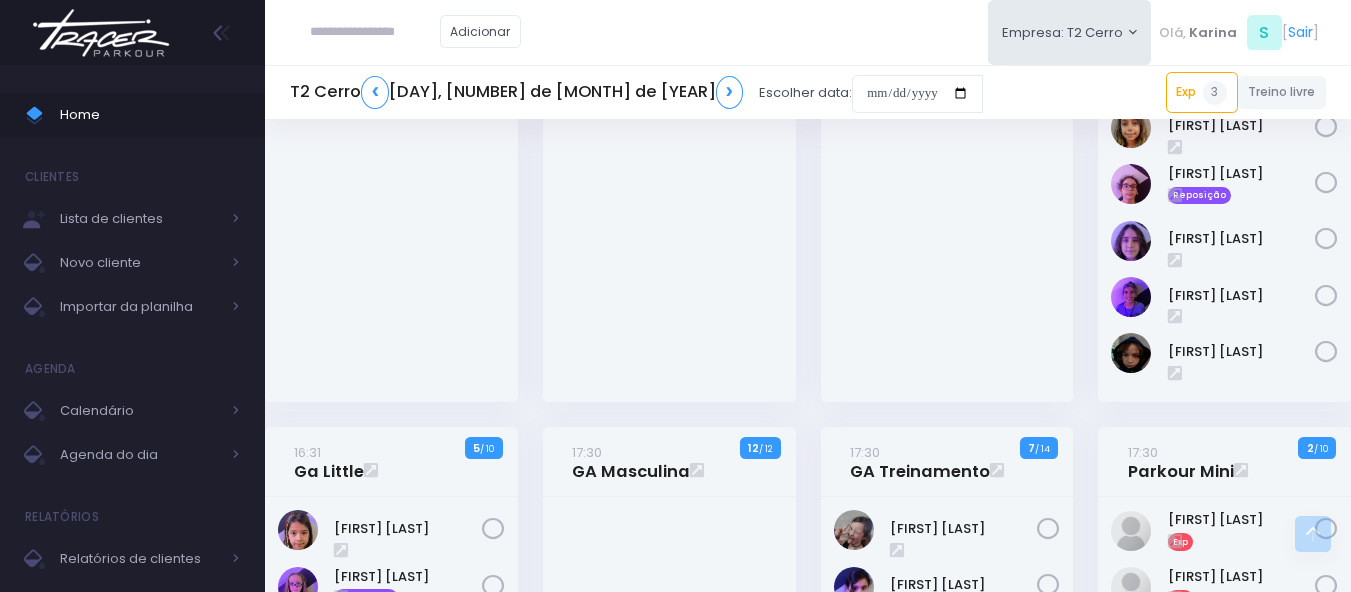 scroll, scrollTop: 677, scrollLeft: 0, axis: vertical 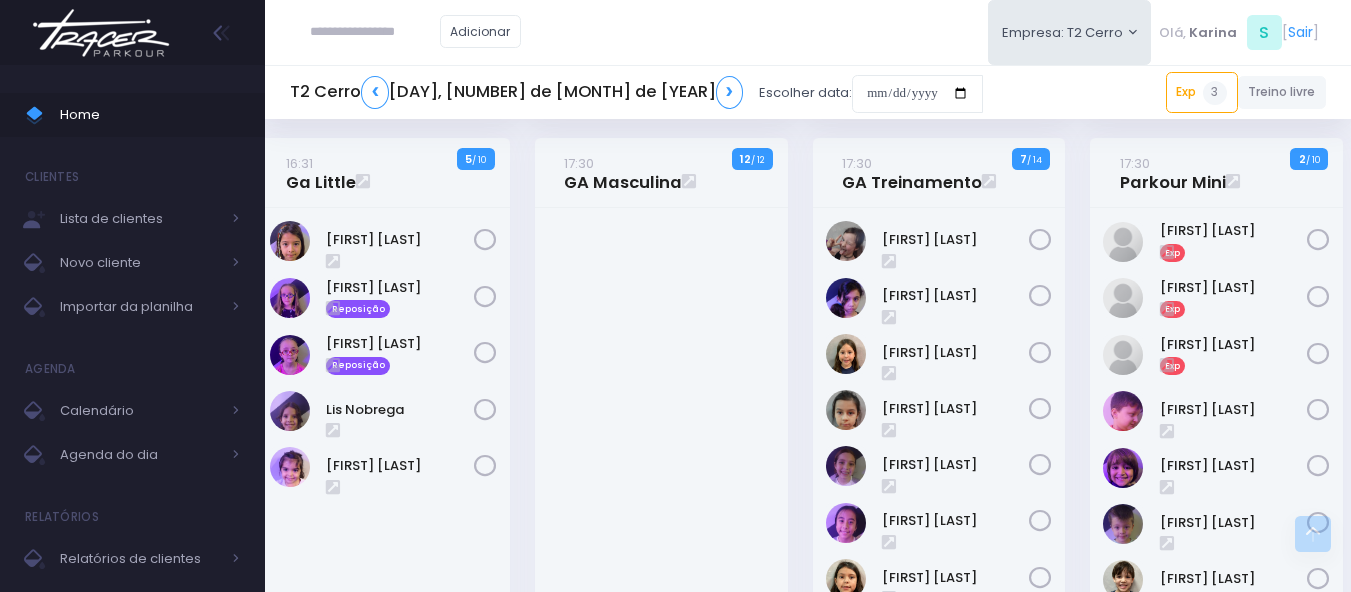 click at bounding box center [661, 446] 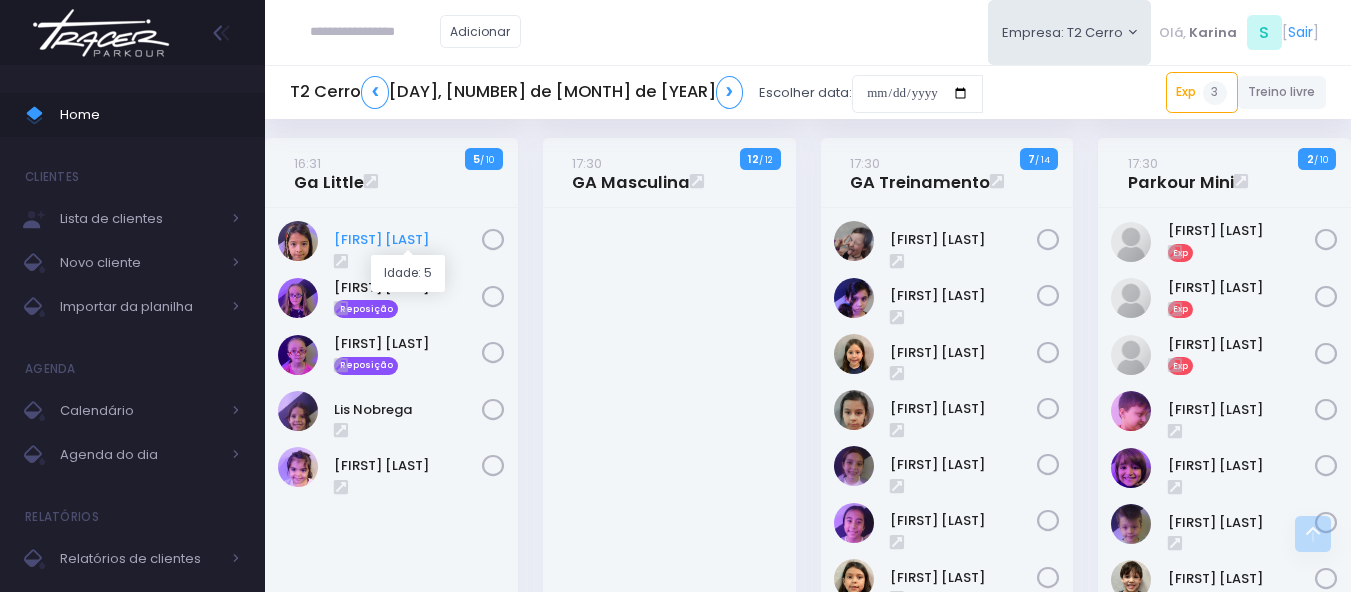 click on "[FIRST] [LAST]" at bounding box center [408, 240] 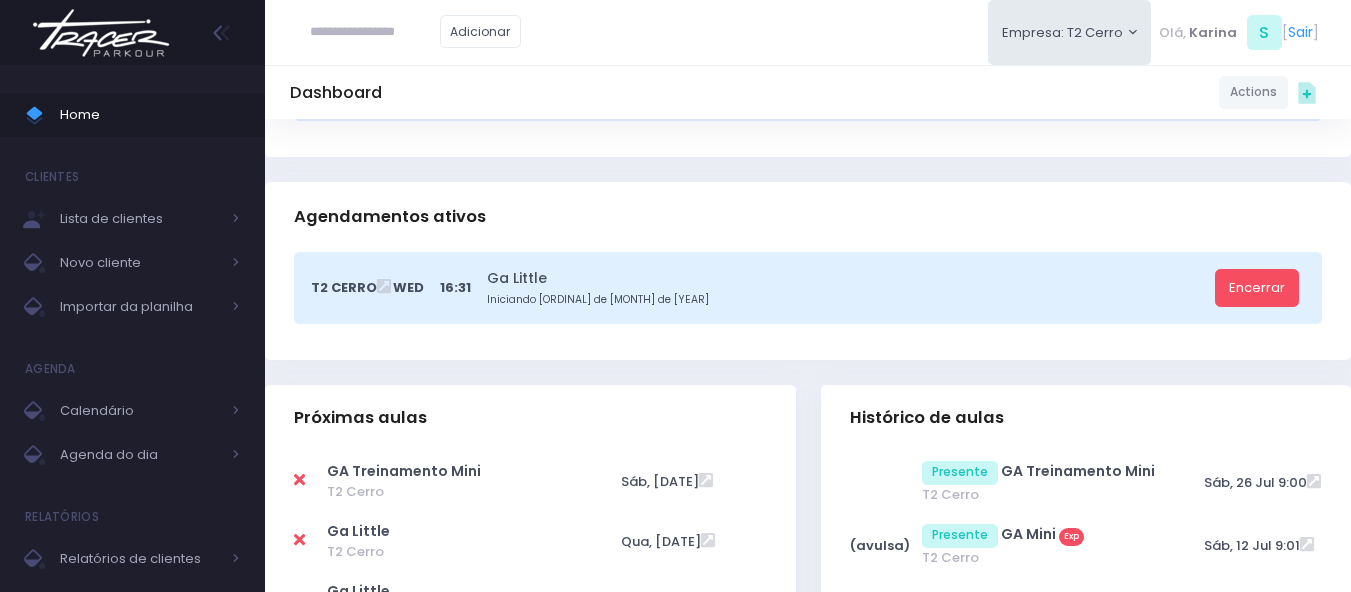 scroll, scrollTop: 404, scrollLeft: 4, axis: both 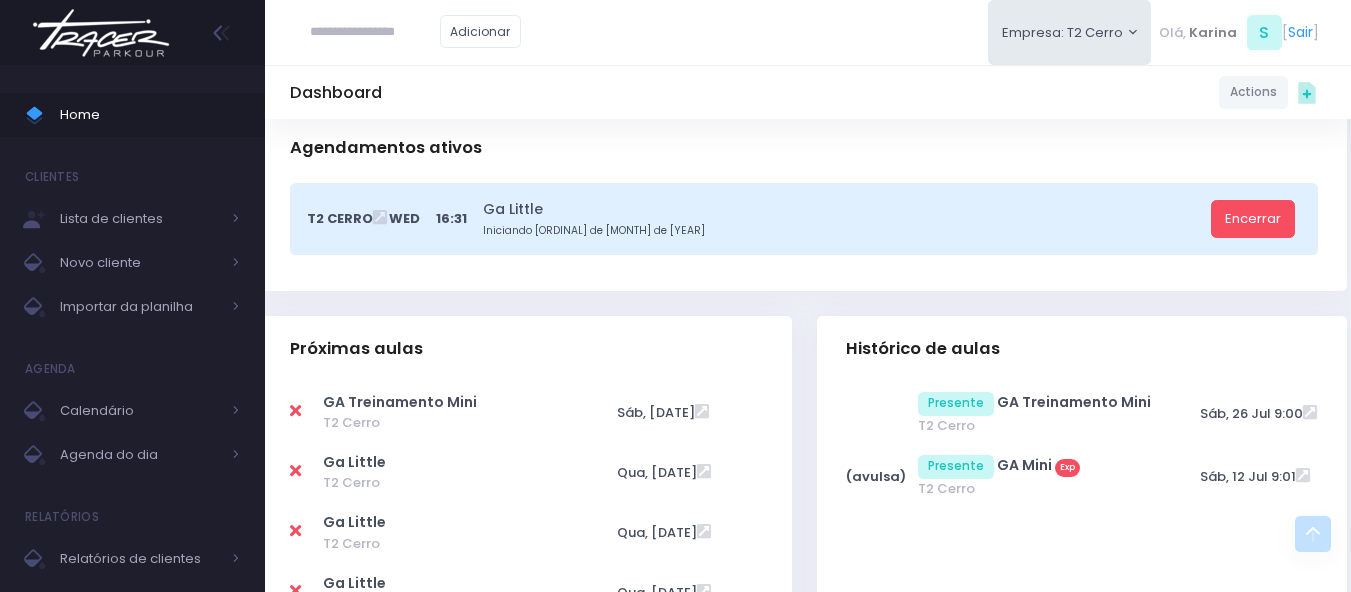 click at bounding box center [295, 471] 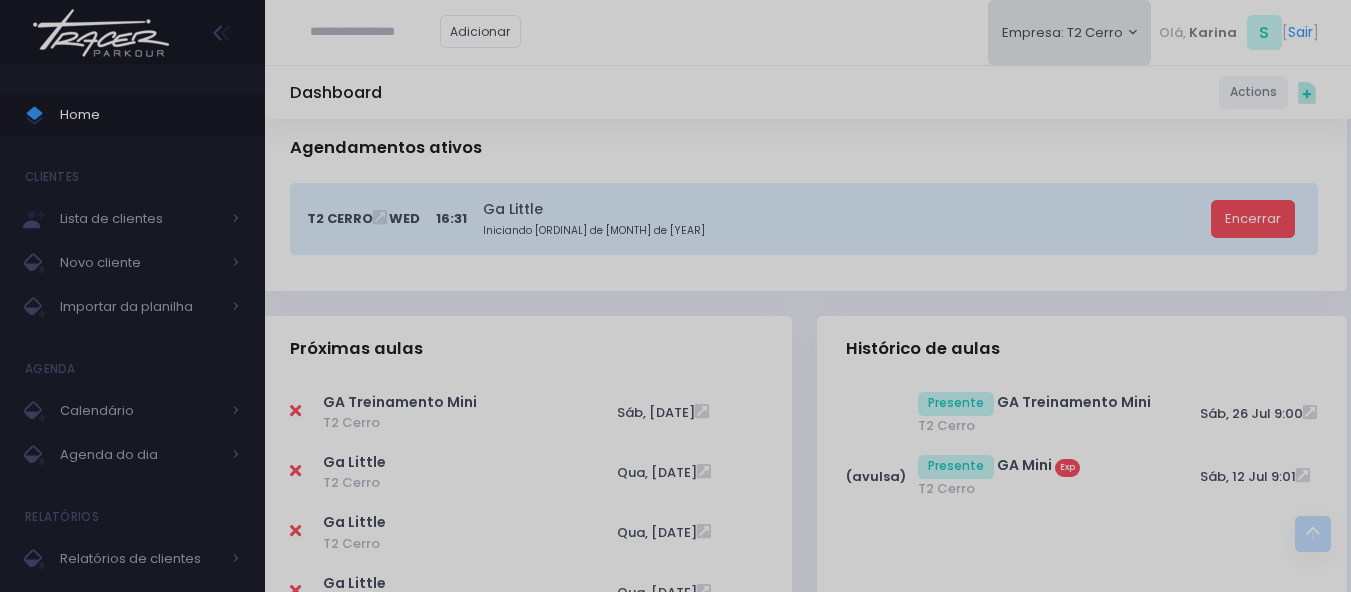 scroll, scrollTop: 0, scrollLeft: 0, axis: both 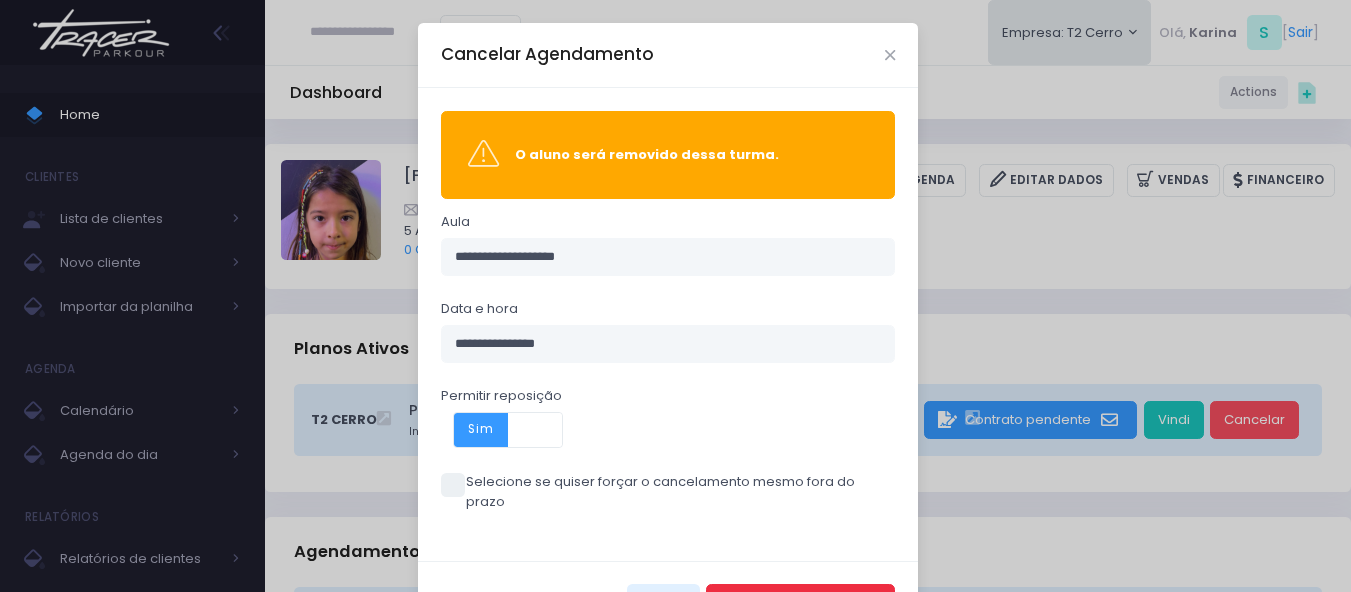 drag, startPoint x: 789, startPoint y: 580, endPoint x: 1100, endPoint y: 240, distance: 460.78302 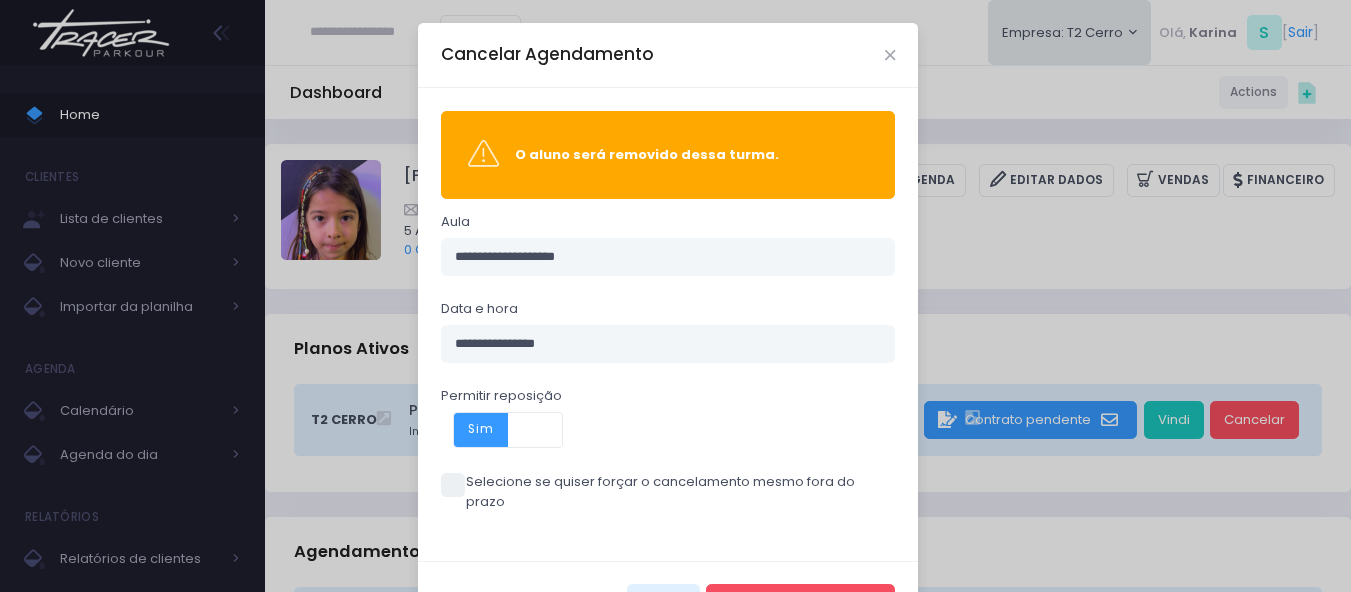 click on "**********" at bounding box center [675, 296] 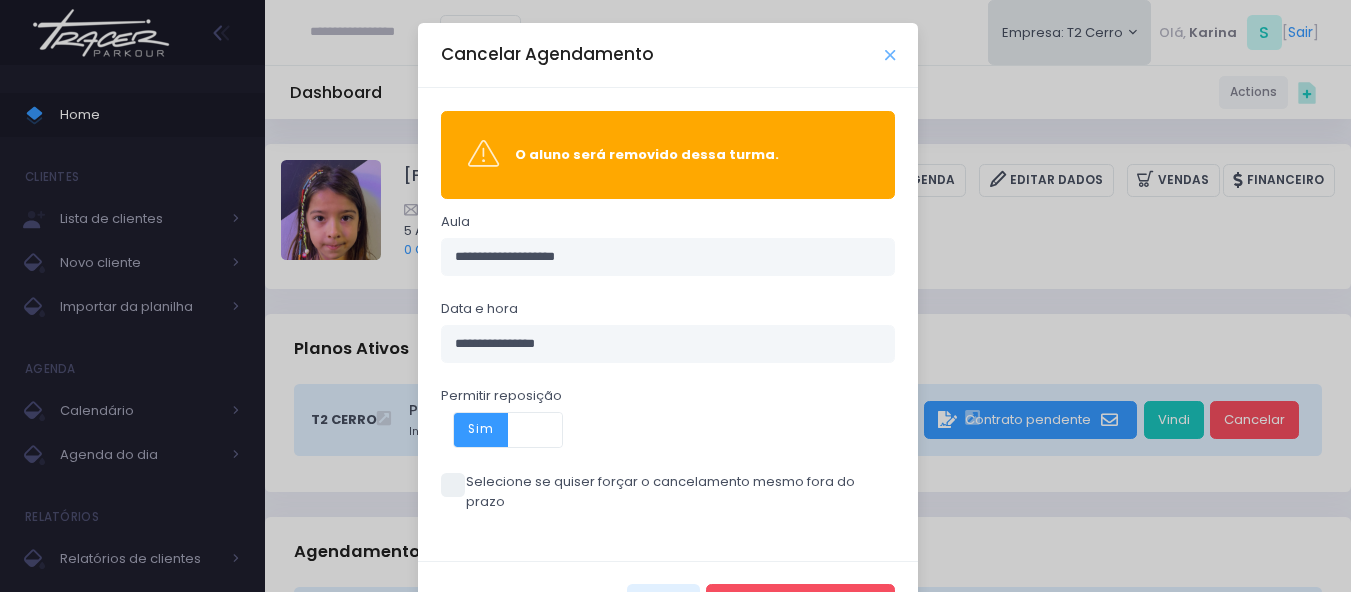 click at bounding box center [890, 55] 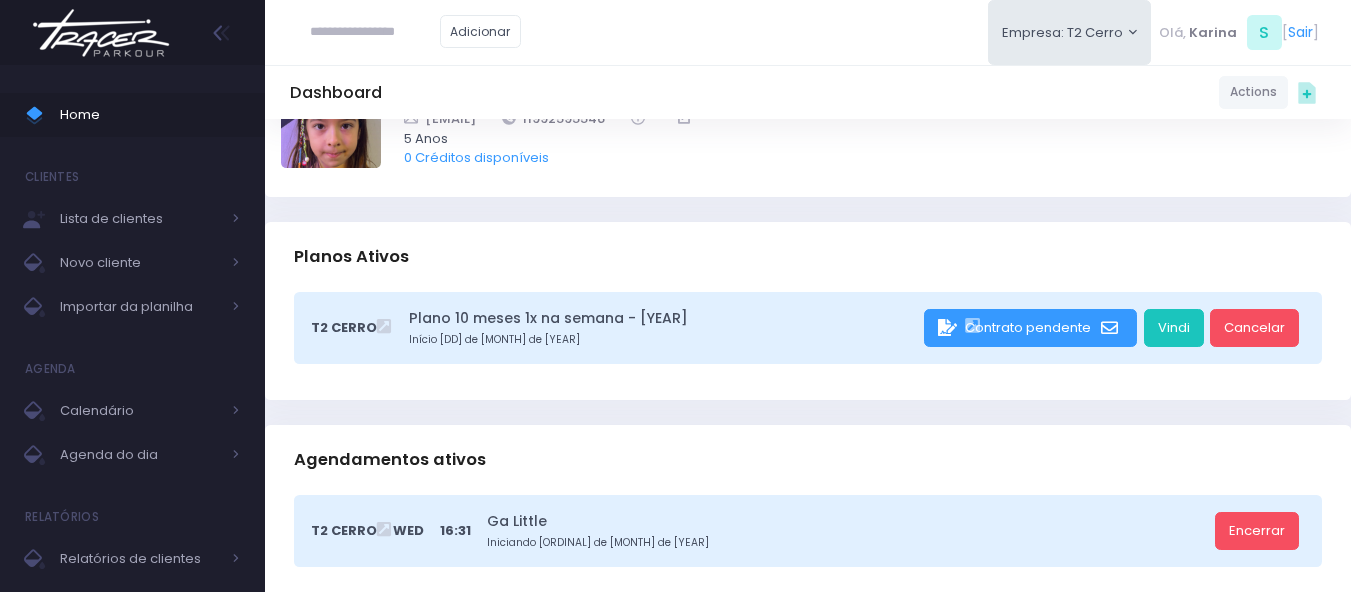 scroll, scrollTop: 88, scrollLeft: 0, axis: vertical 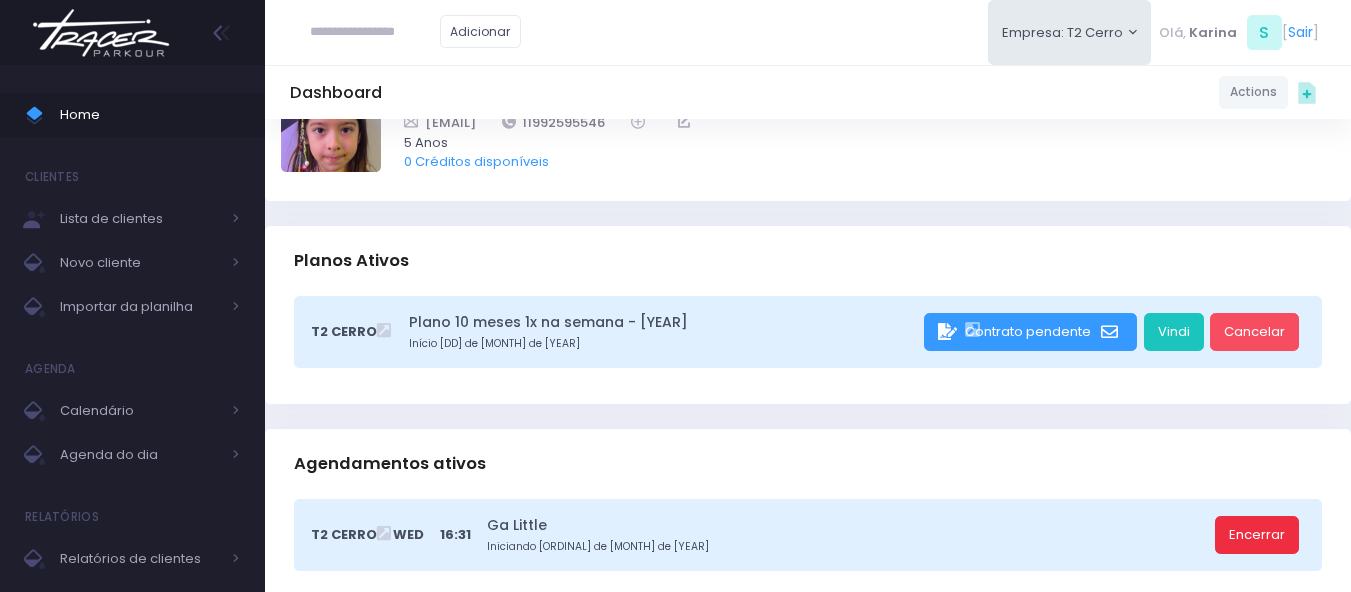 click on "Encerrar" at bounding box center (1257, 535) 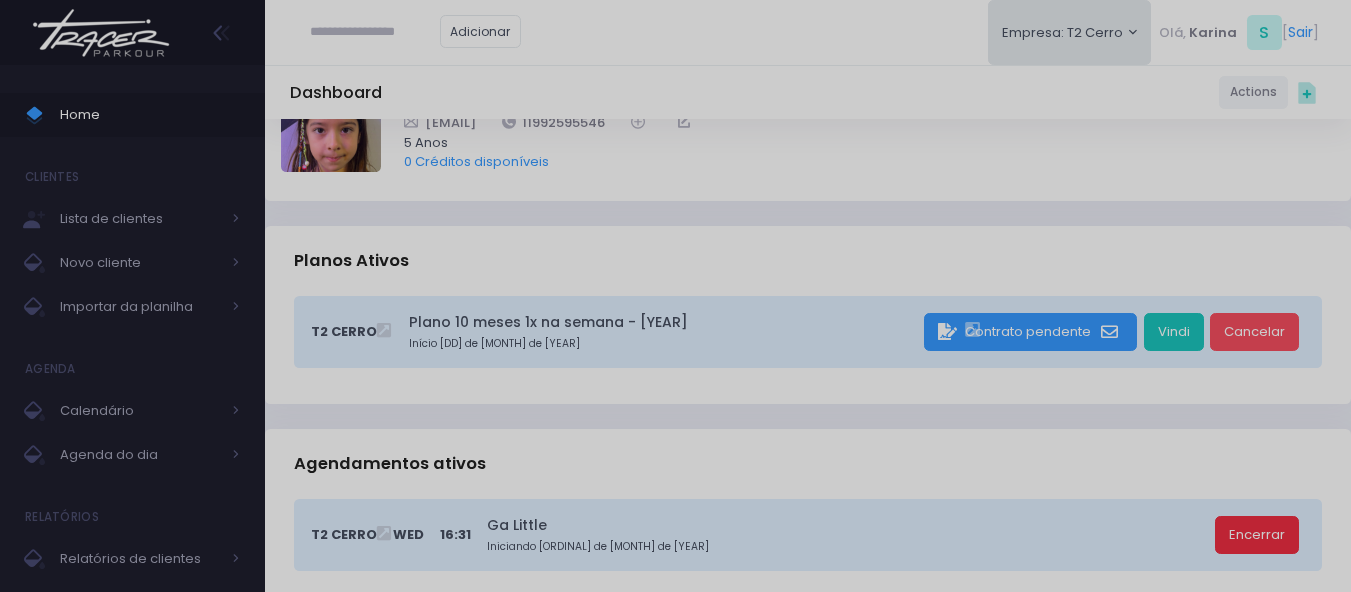 scroll, scrollTop: 0, scrollLeft: 0, axis: both 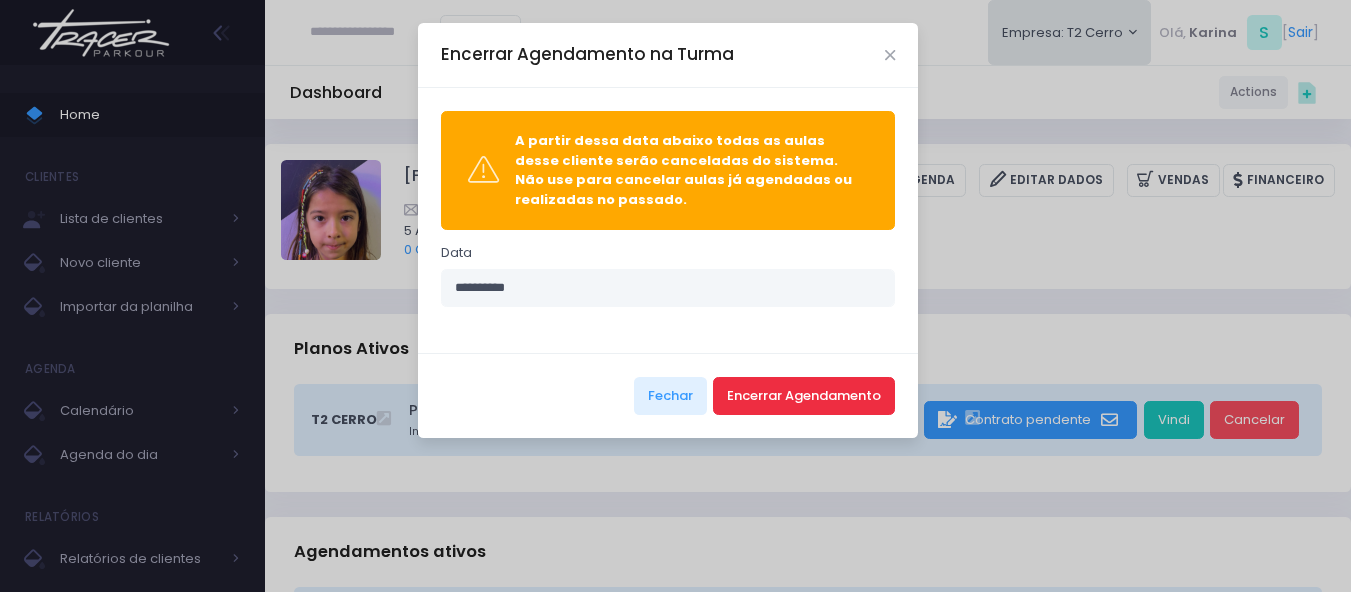 click on "Encerrar Agendamento" at bounding box center [804, 396] 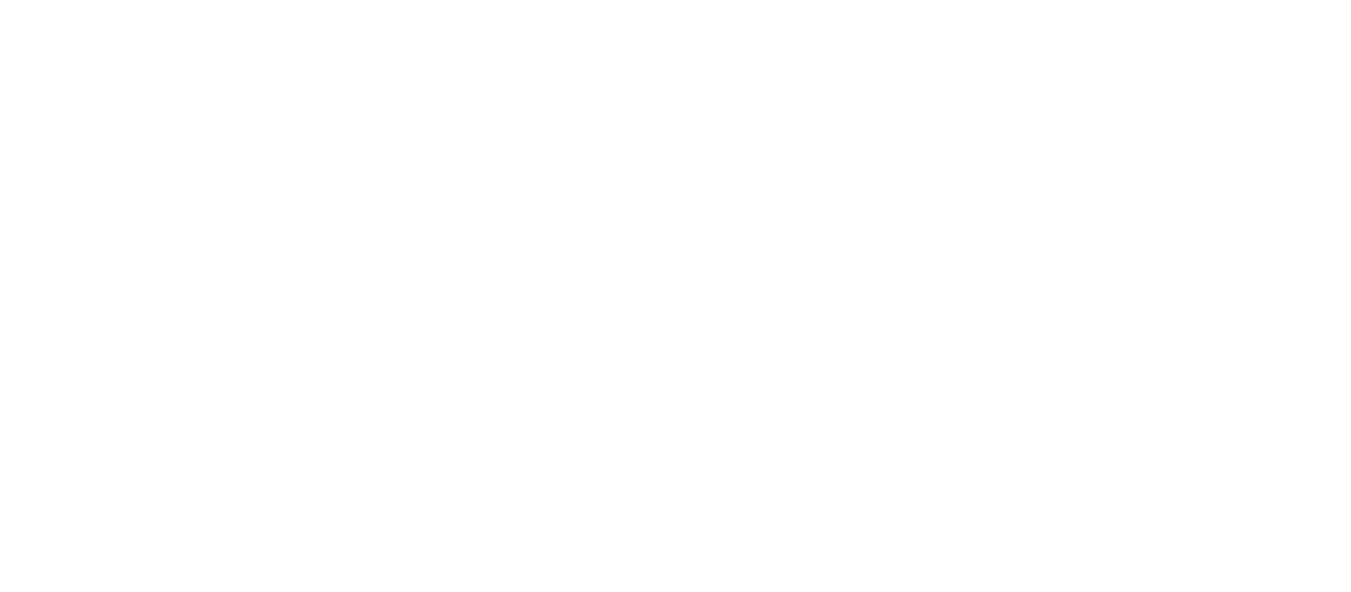scroll, scrollTop: 0, scrollLeft: 0, axis: both 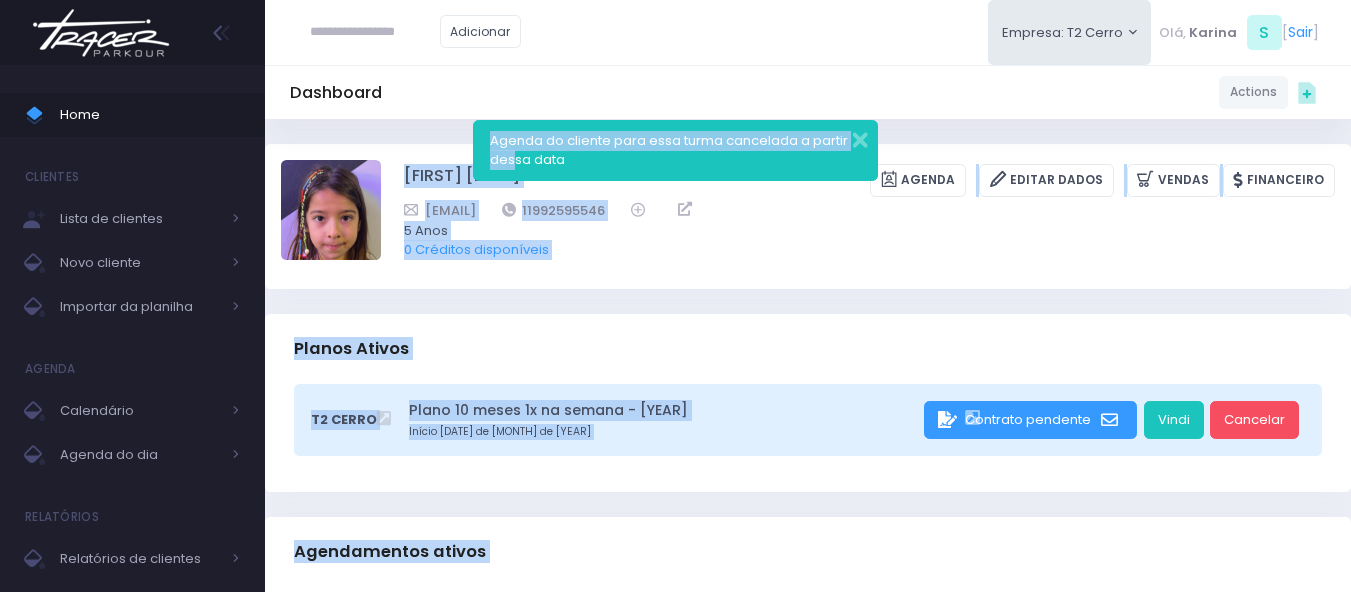 drag, startPoint x: 388, startPoint y: 173, endPoint x: 515, endPoint y: 171, distance: 127.01575 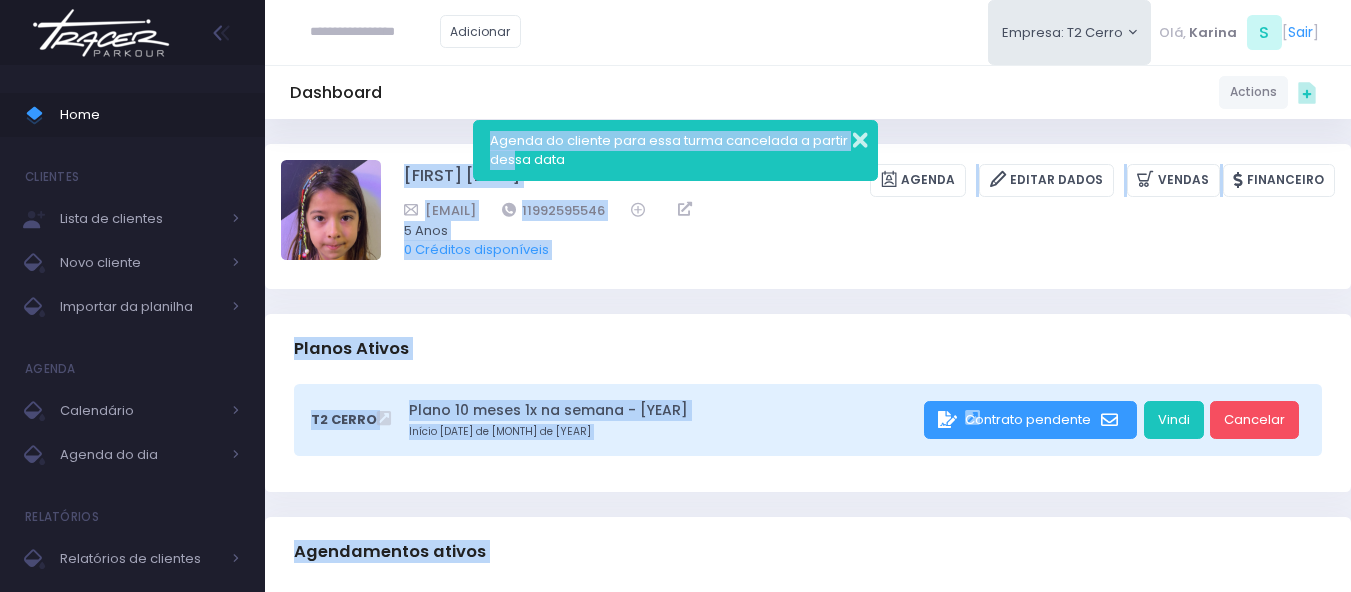 click at bounding box center (847, 137) 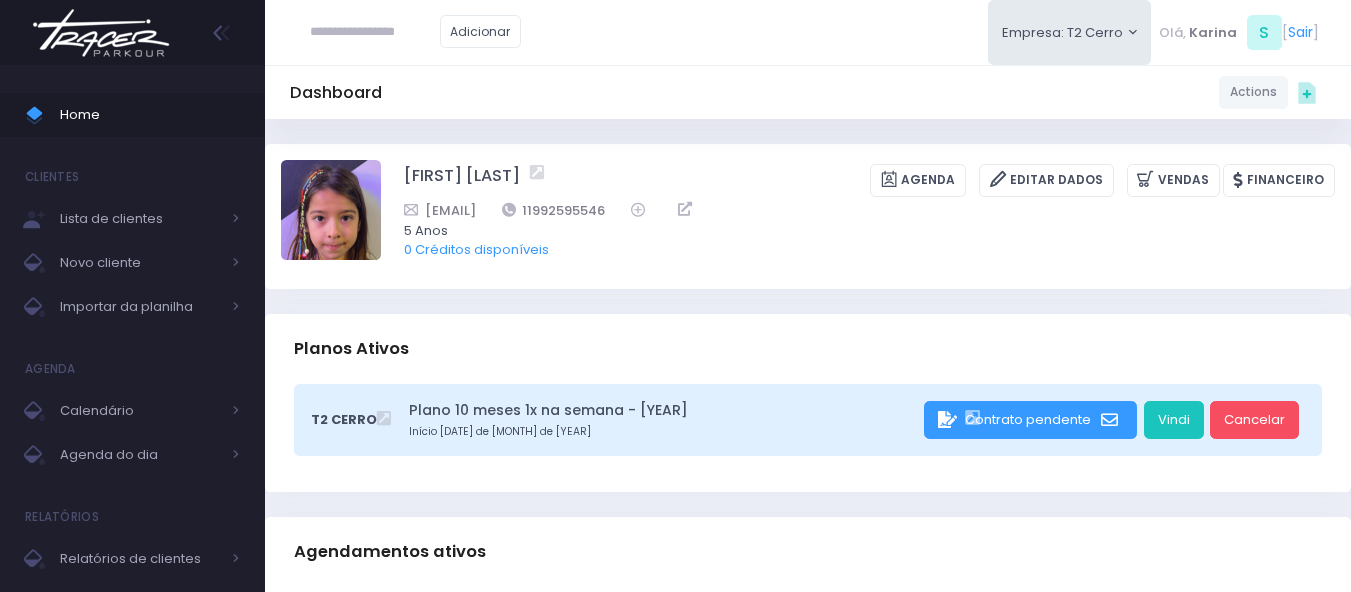 click on "Dashboard
Actions
Choose Label:
Customer
Partner
Suplier
Member
Staff
Add new" at bounding box center [808, 92] 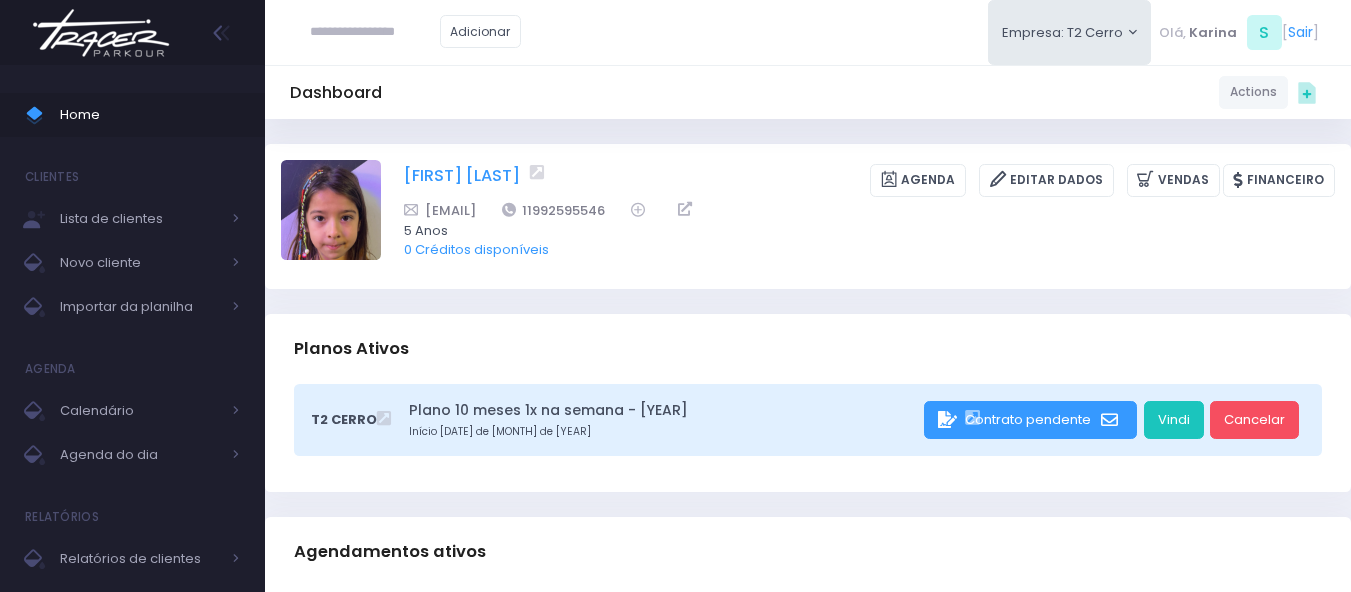 drag, startPoint x: 392, startPoint y: 176, endPoint x: 554, endPoint y: 185, distance: 162.2498 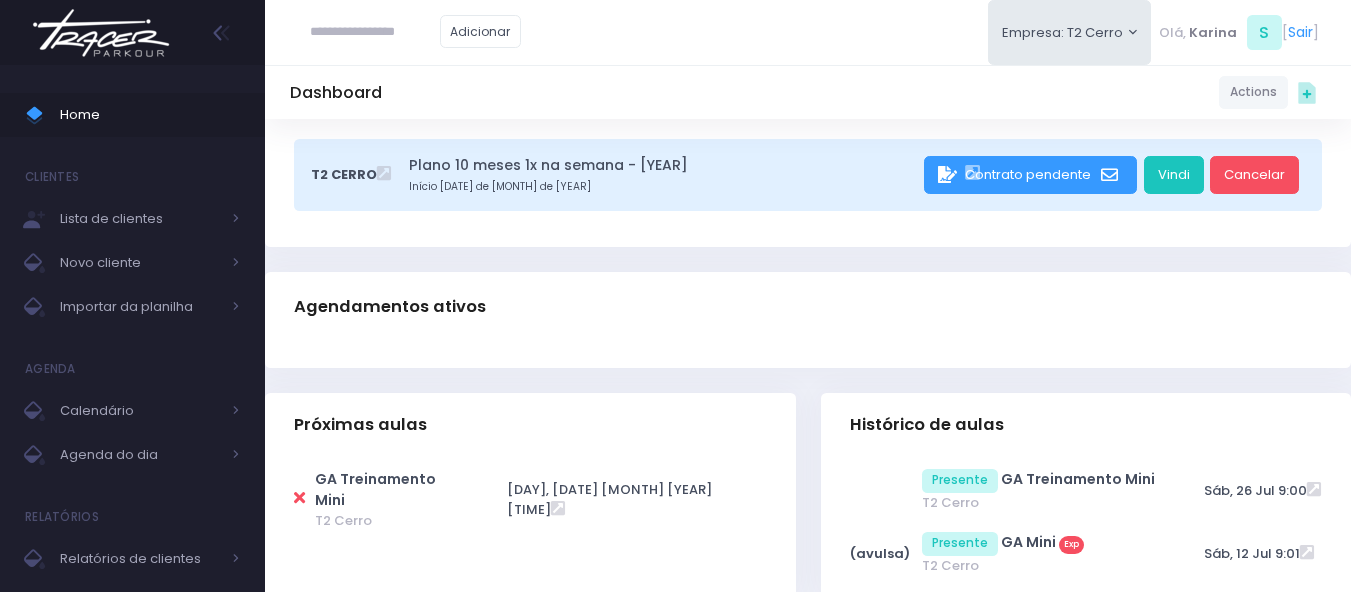 scroll, scrollTop: 242, scrollLeft: 0, axis: vertical 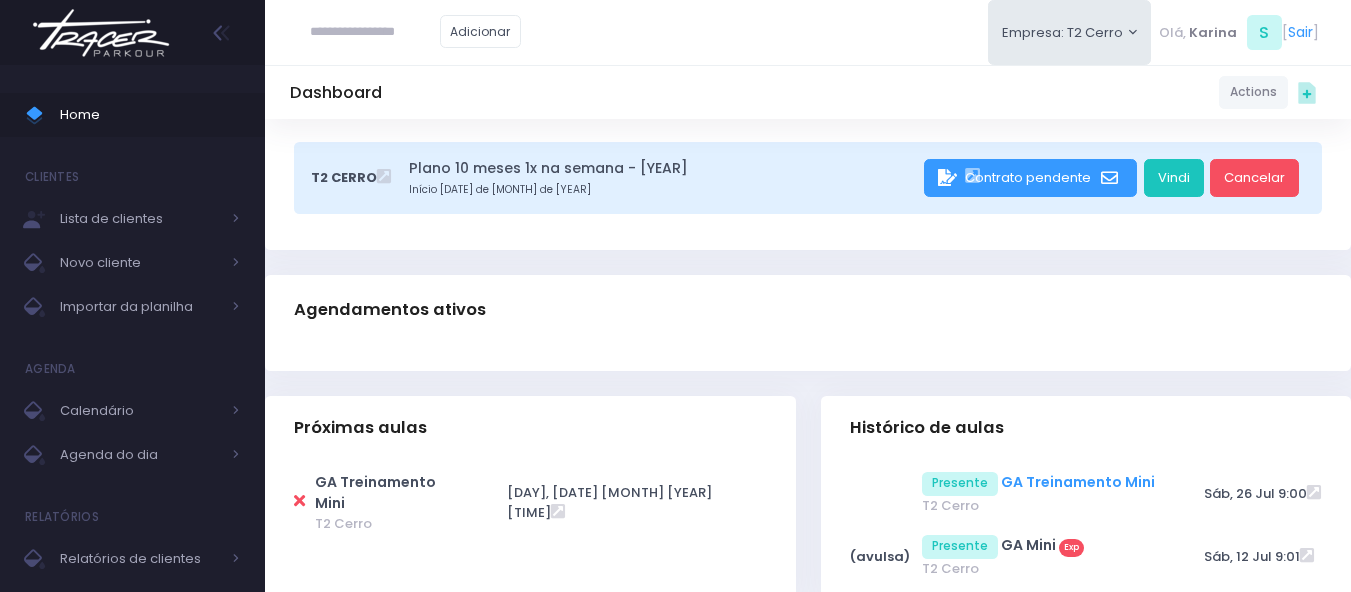 click on "GA Treinamento Mini" at bounding box center [1078, 482] 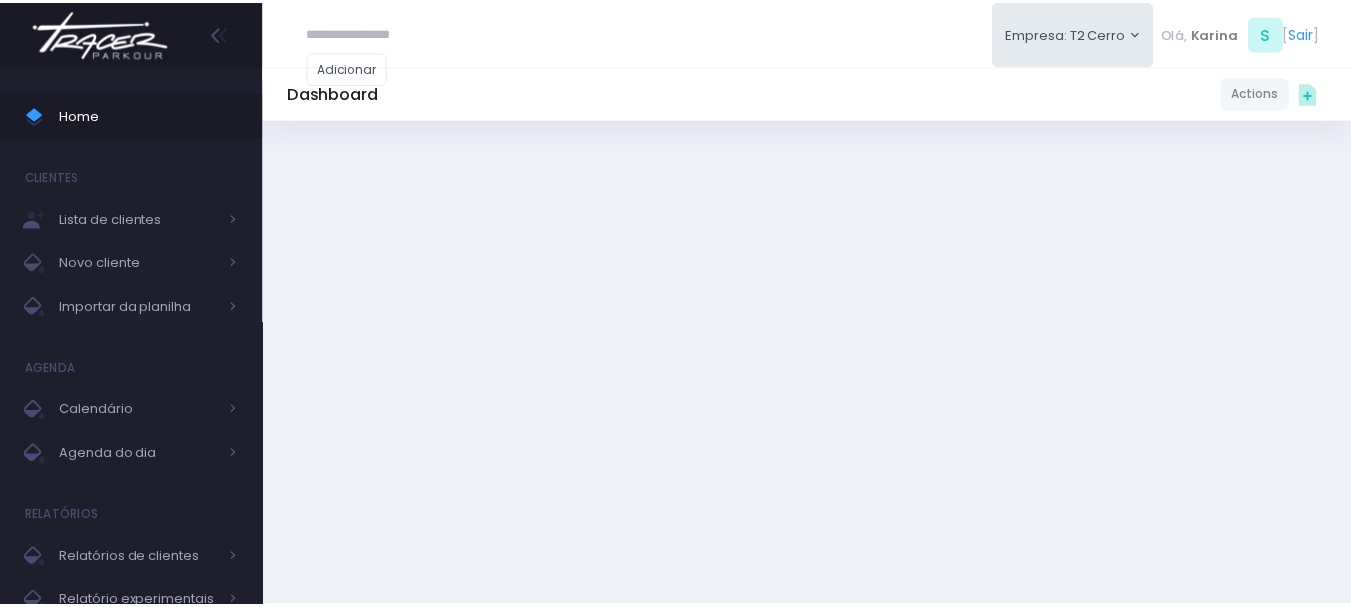 scroll, scrollTop: 0, scrollLeft: 0, axis: both 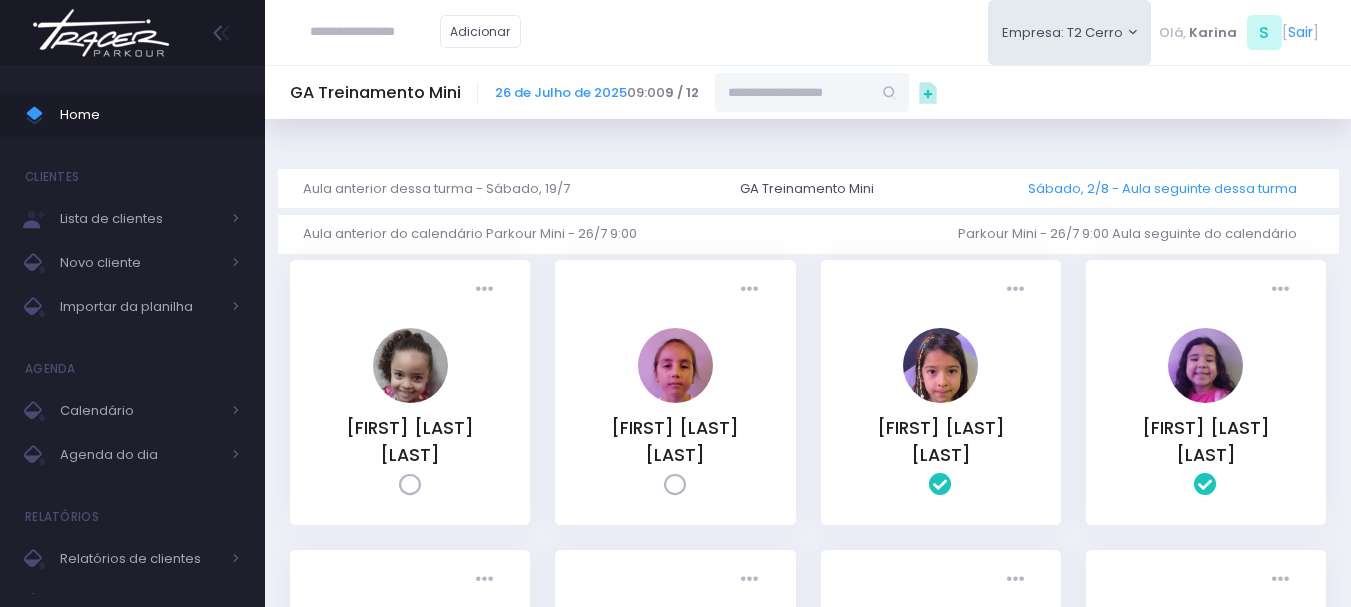 click on "Sábado, 2/8 - Aula seguinte dessa turma" at bounding box center (1170, 188) 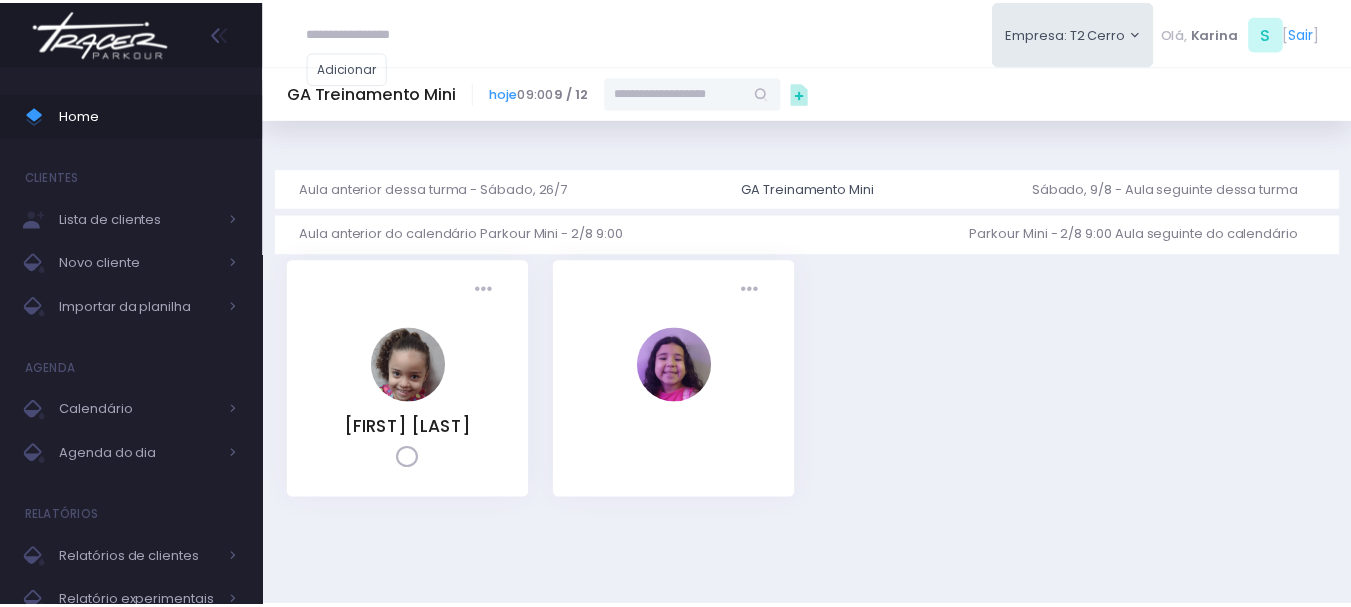 scroll, scrollTop: 0, scrollLeft: 0, axis: both 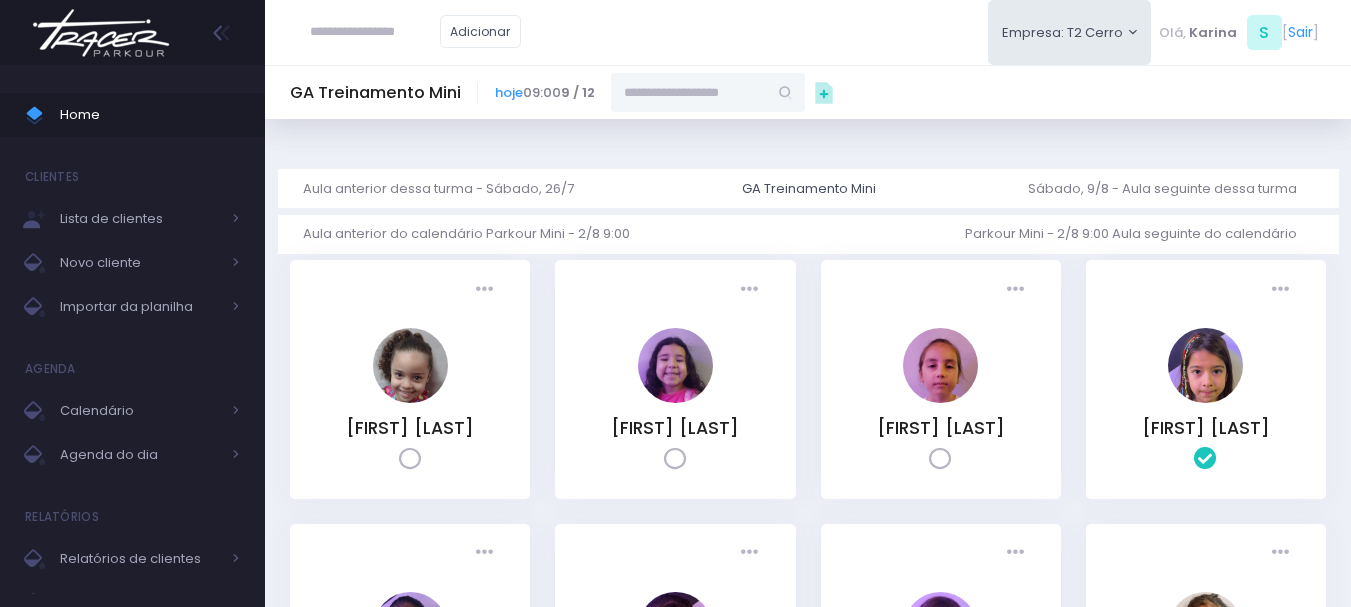 click on "Sábado, 9/8 - Aula seguinte dessa turma" at bounding box center [1170, 188] 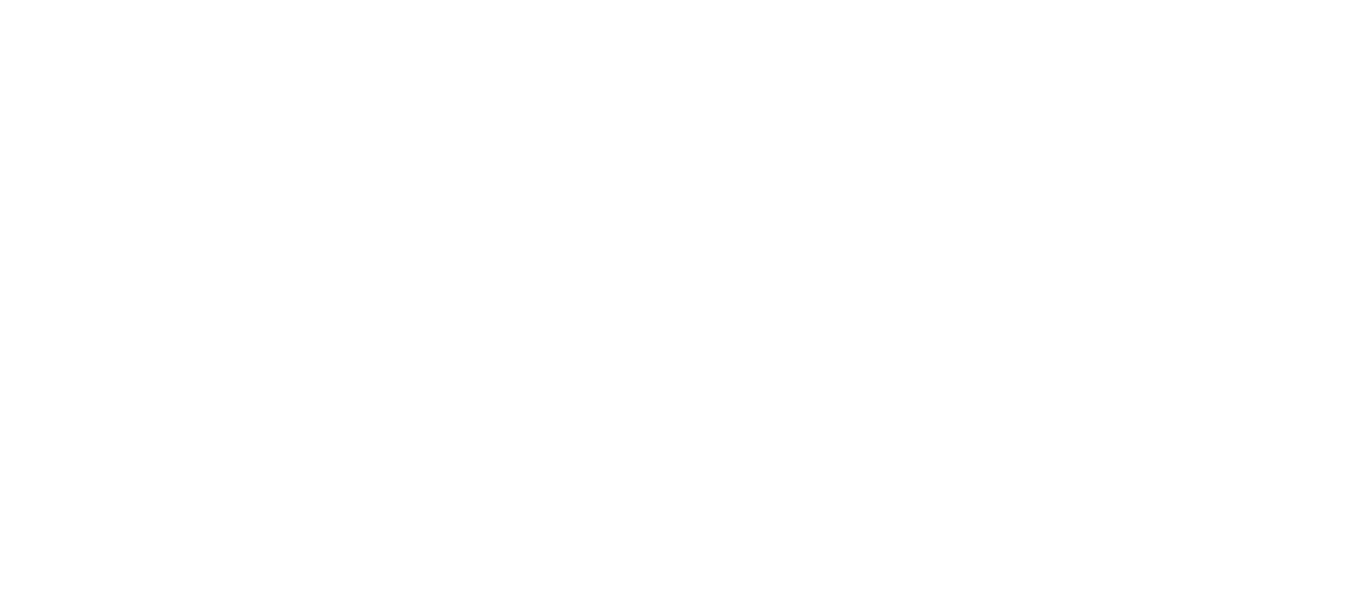 scroll, scrollTop: 0, scrollLeft: 0, axis: both 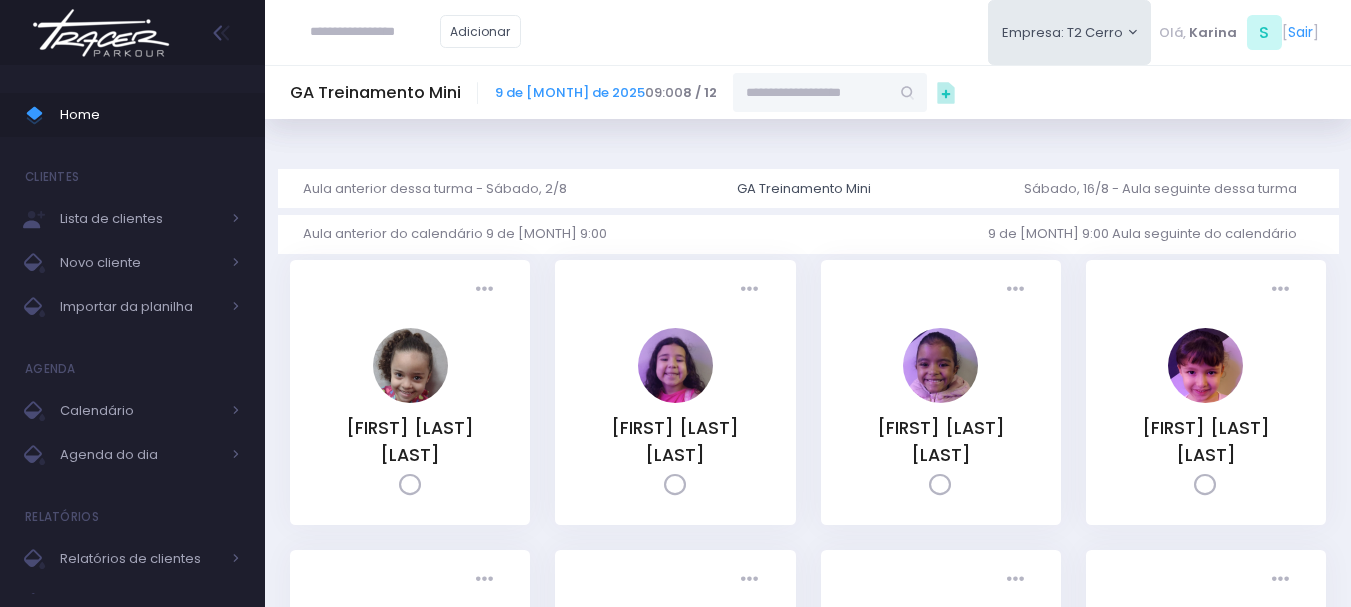 click at bounding box center (811, 92) 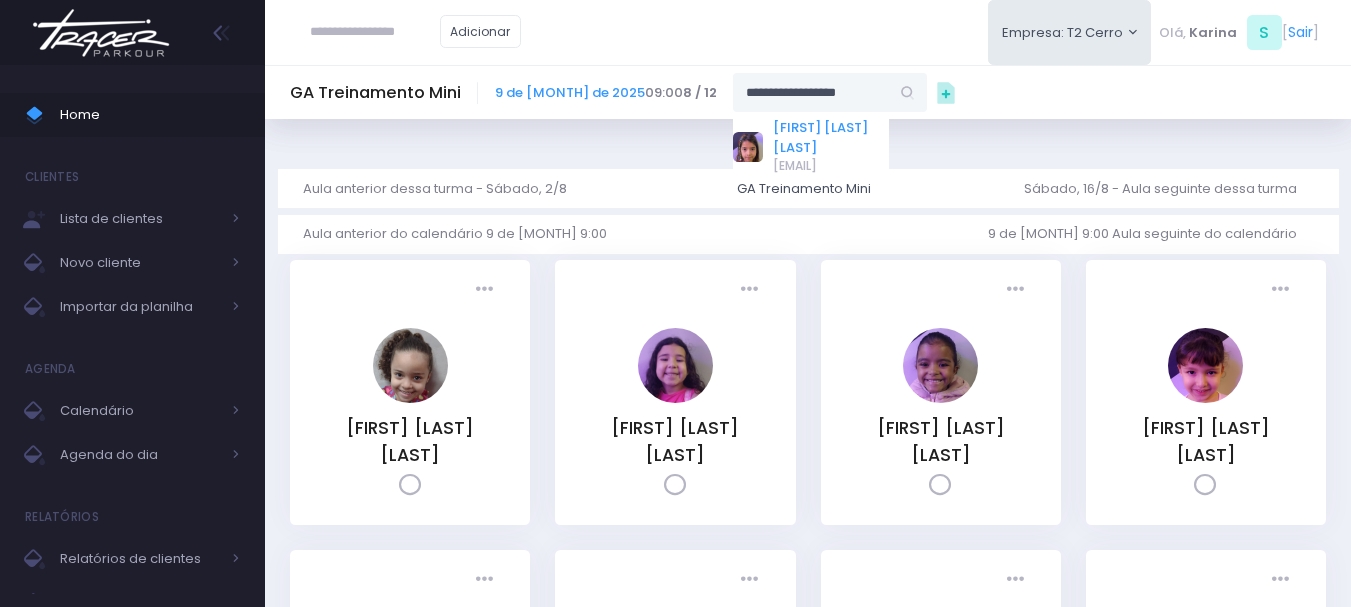 click on "[FIRST] [LAST] [LAST]" at bounding box center (831, 137) 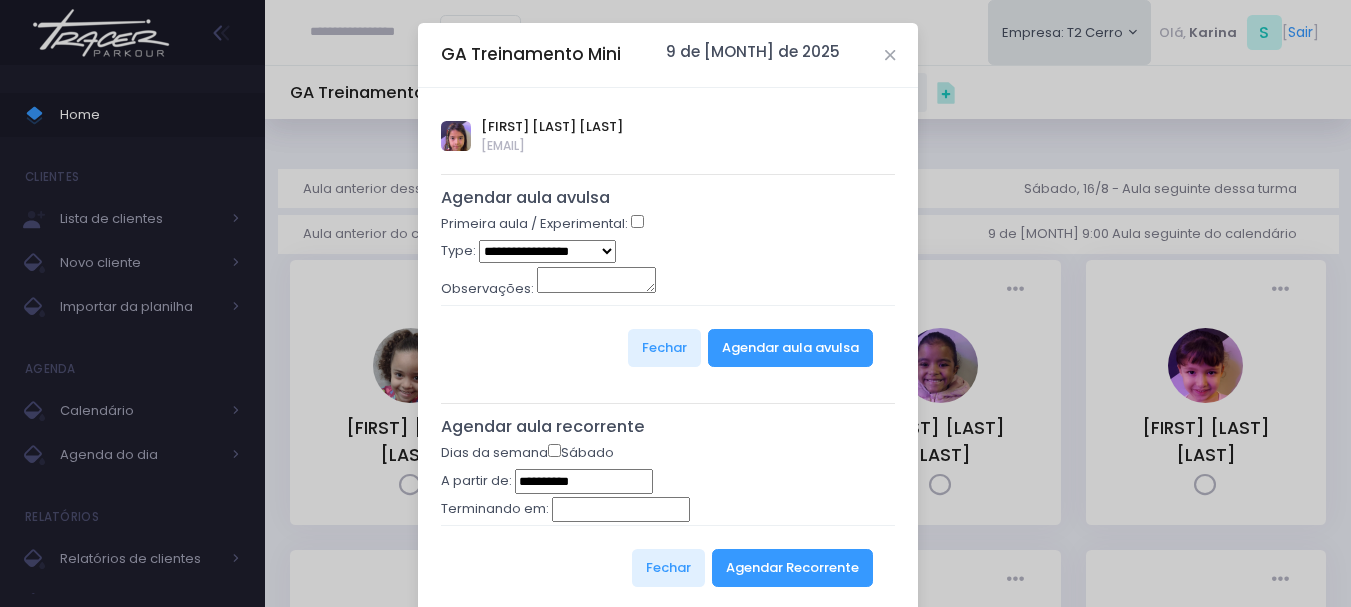 type on "**********" 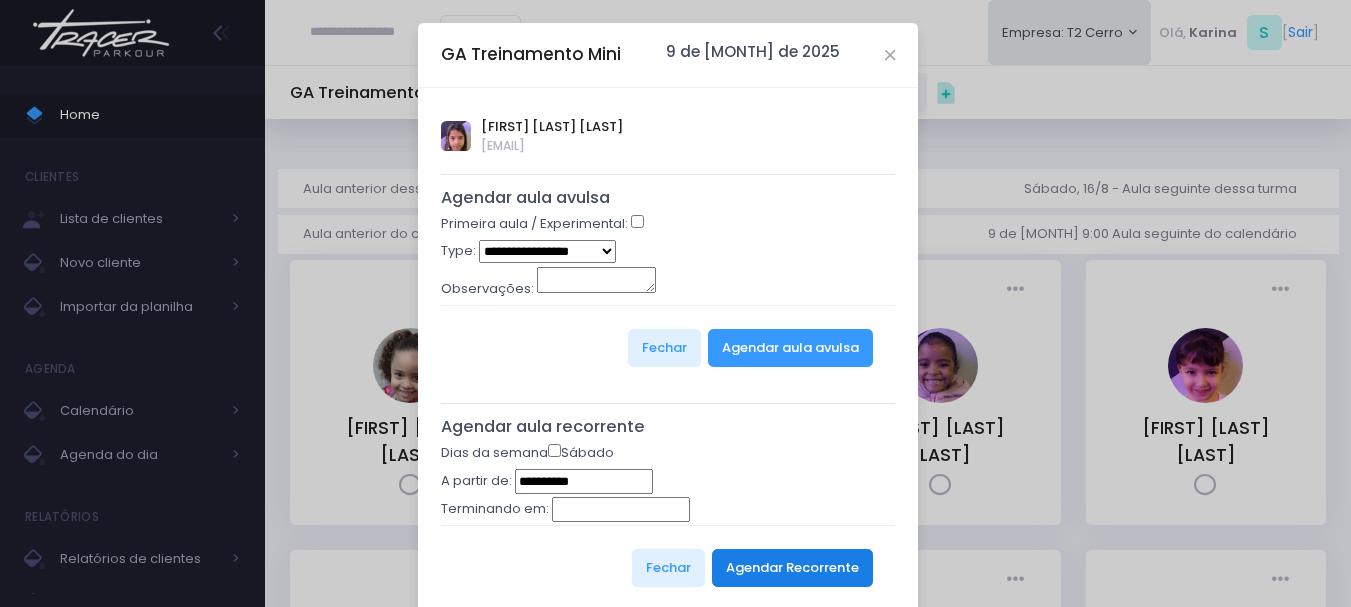 click on "Agendar Recorrente" at bounding box center (792, 568) 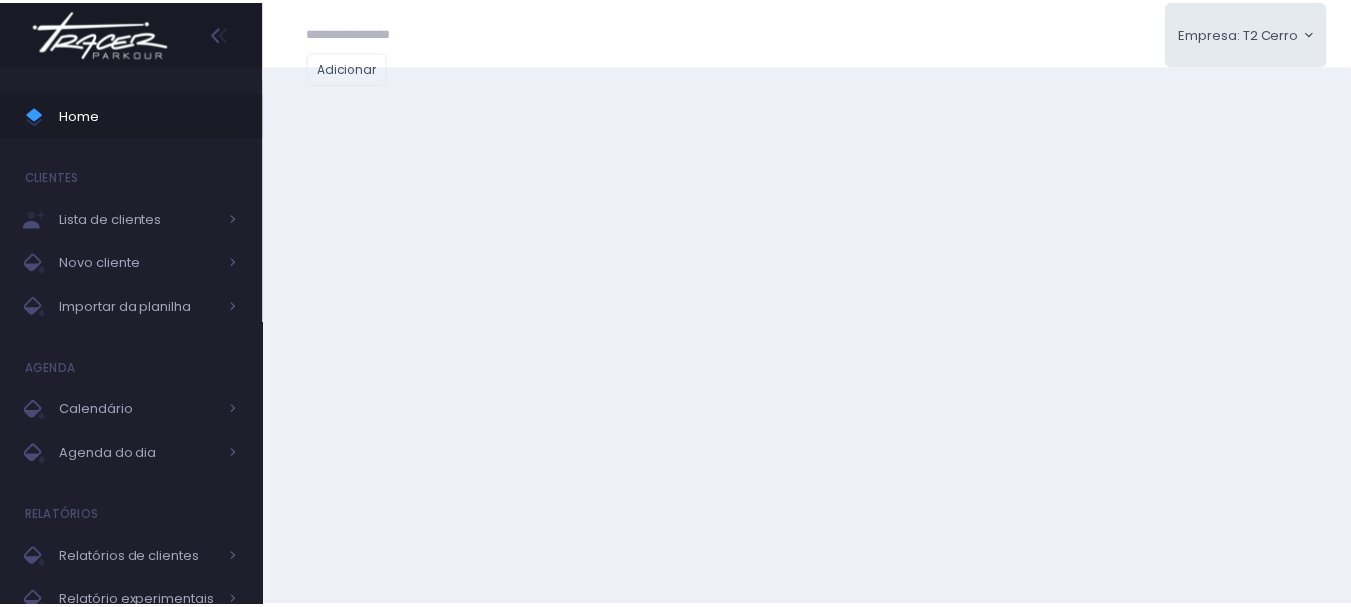 scroll, scrollTop: 0, scrollLeft: 0, axis: both 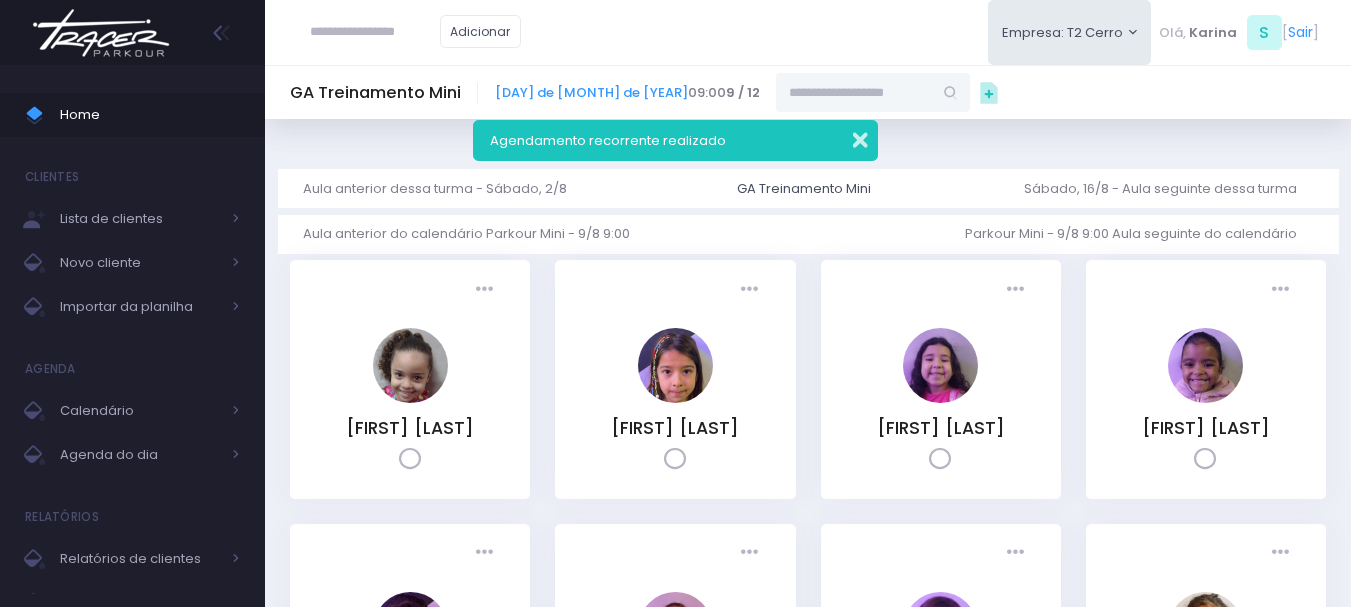 click at bounding box center [847, 137] 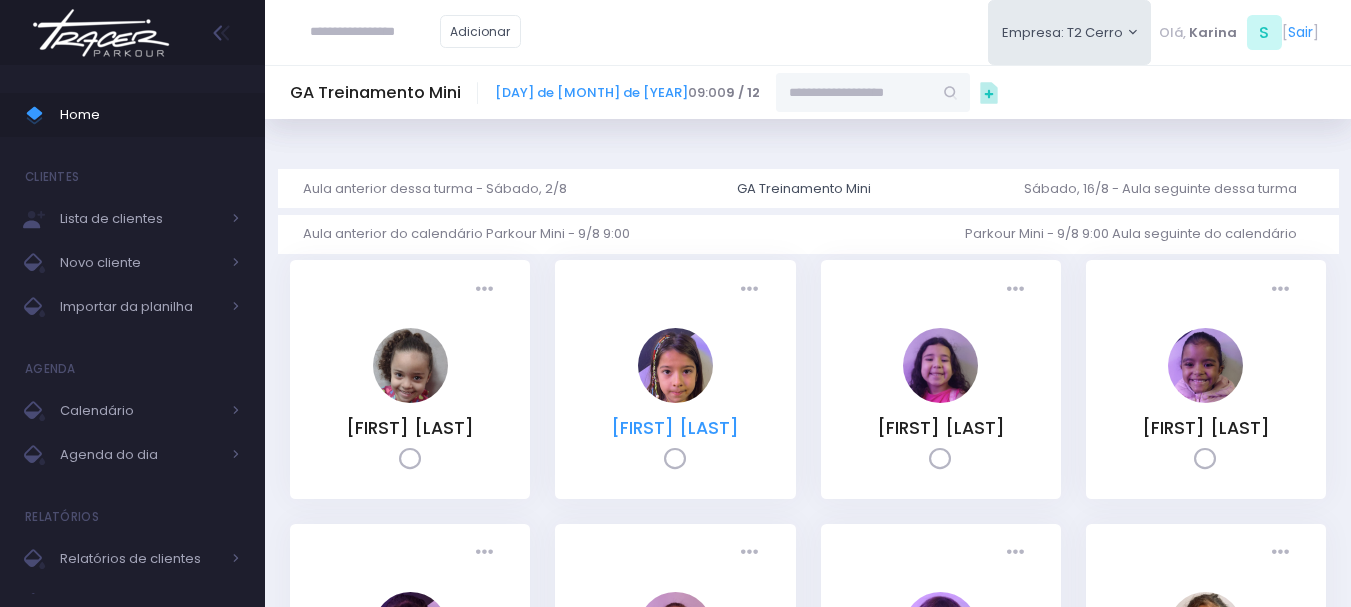 click on "[FIRST] [LAST] [LAST]" at bounding box center (675, 428) 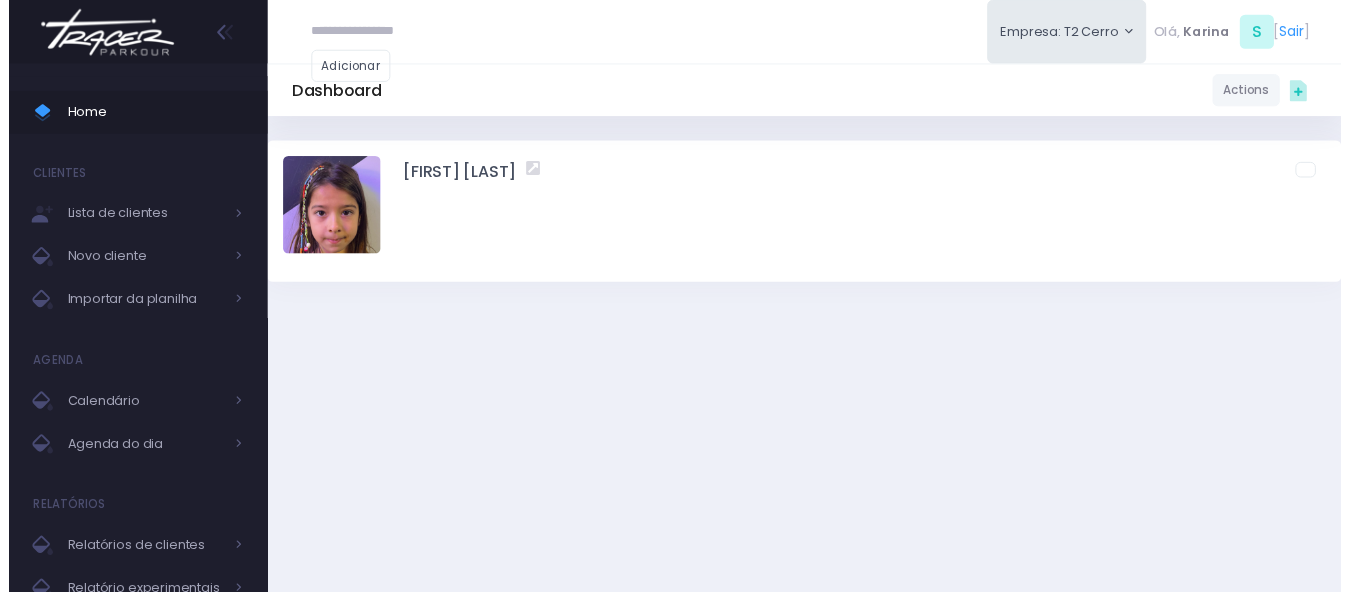 scroll, scrollTop: 0, scrollLeft: 0, axis: both 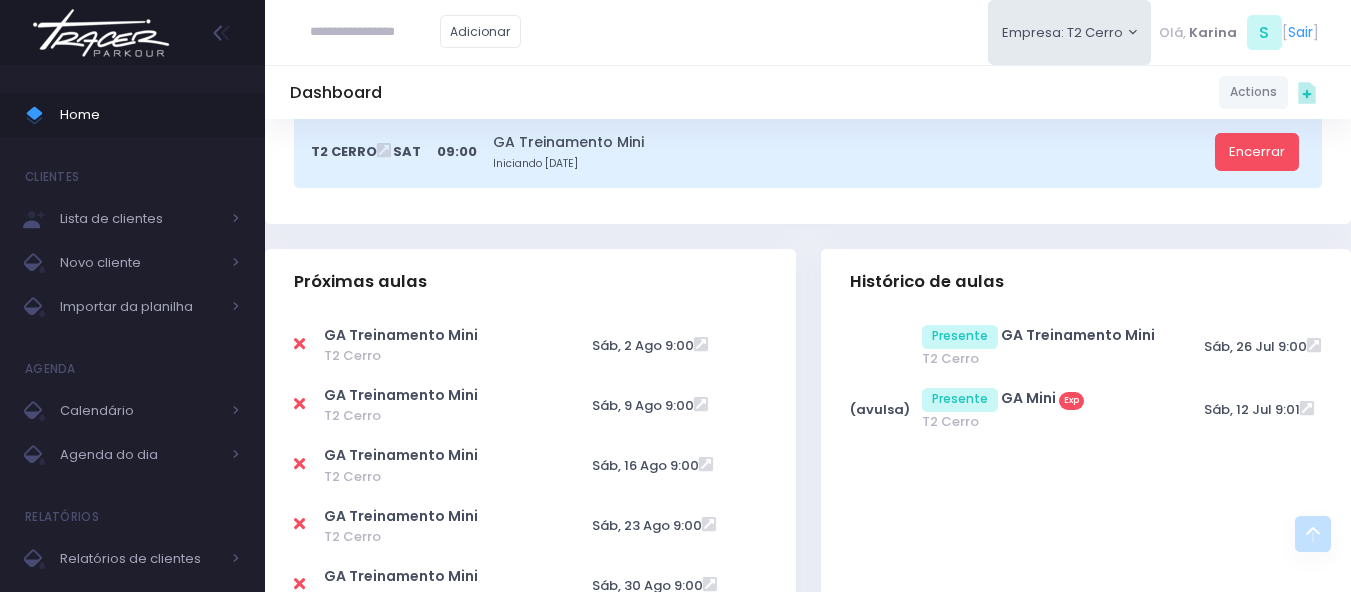 click at bounding box center [299, 404] 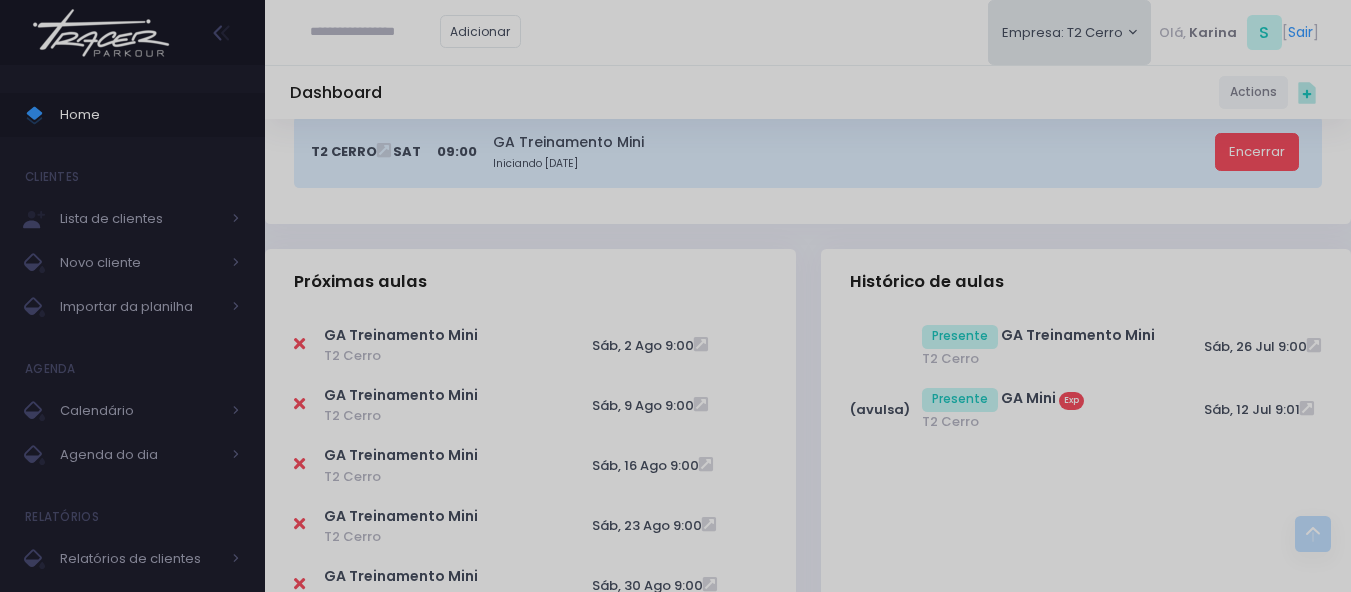scroll, scrollTop: 0, scrollLeft: 0, axis: both 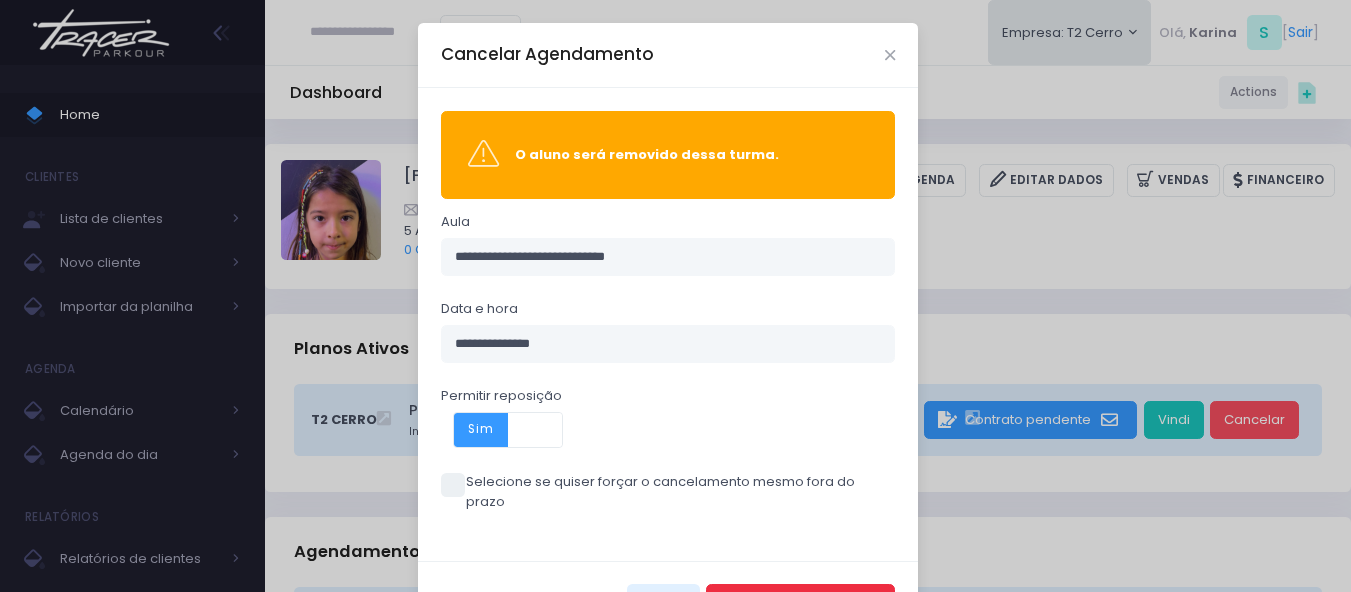click on "Cancelar Agendamento" at bounding box center (800, 603) 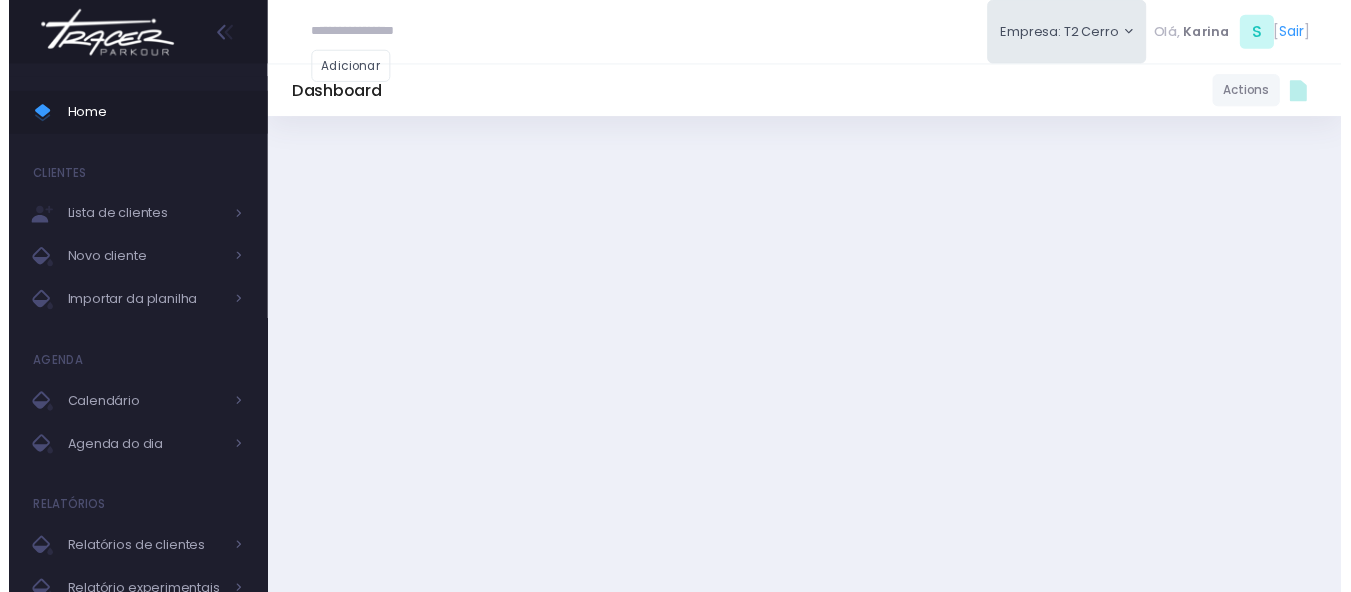 scroll, scrollTop: 0, scrollLeft: 0, axis: both 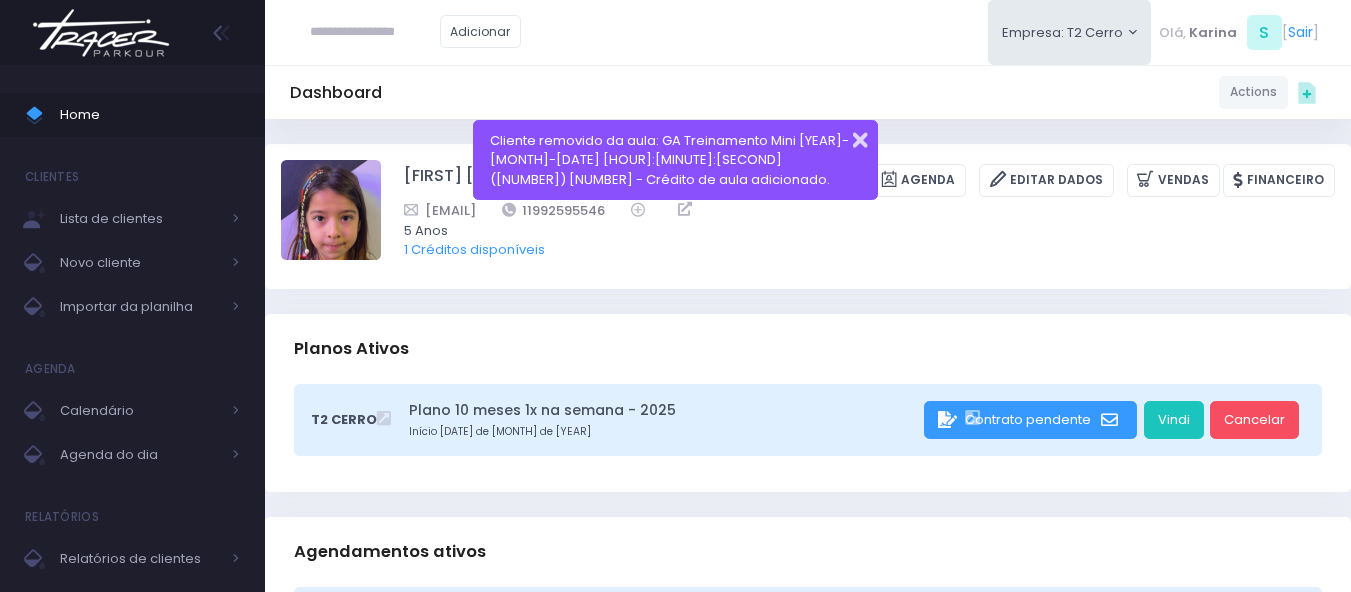 click at bounding box center (847, 137) 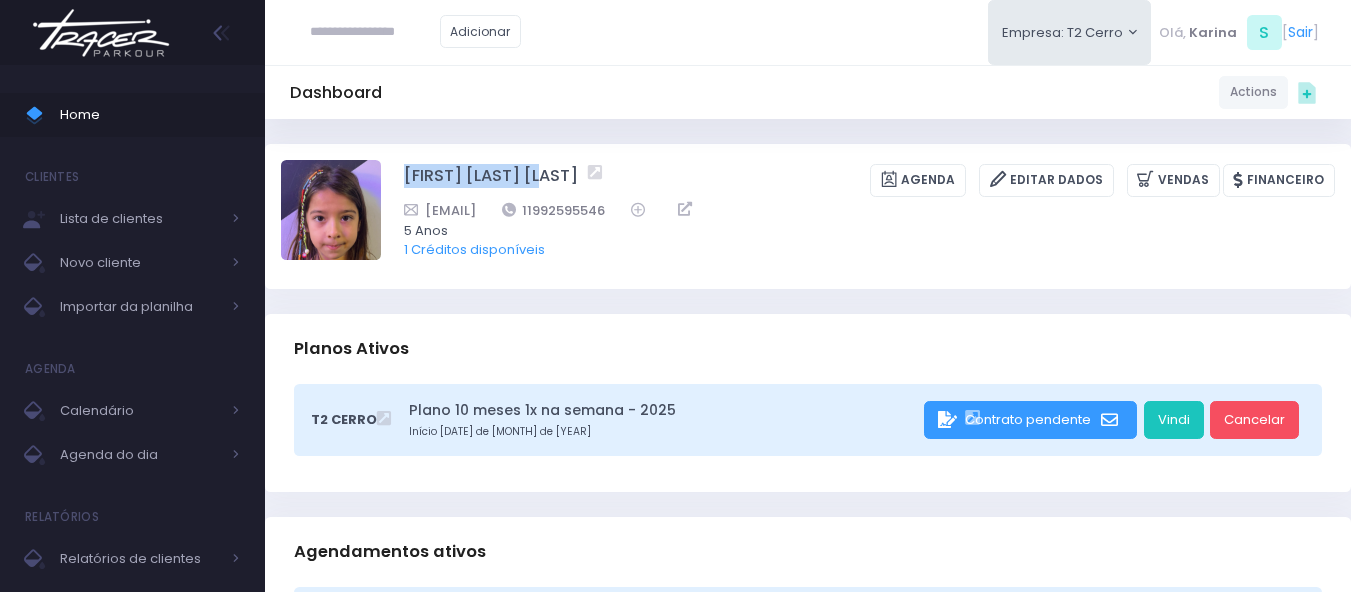 drag, startPoint x: 403, startPoint y: 172, endPoint x: 561, endPoint y: 166, distance: 158.11388 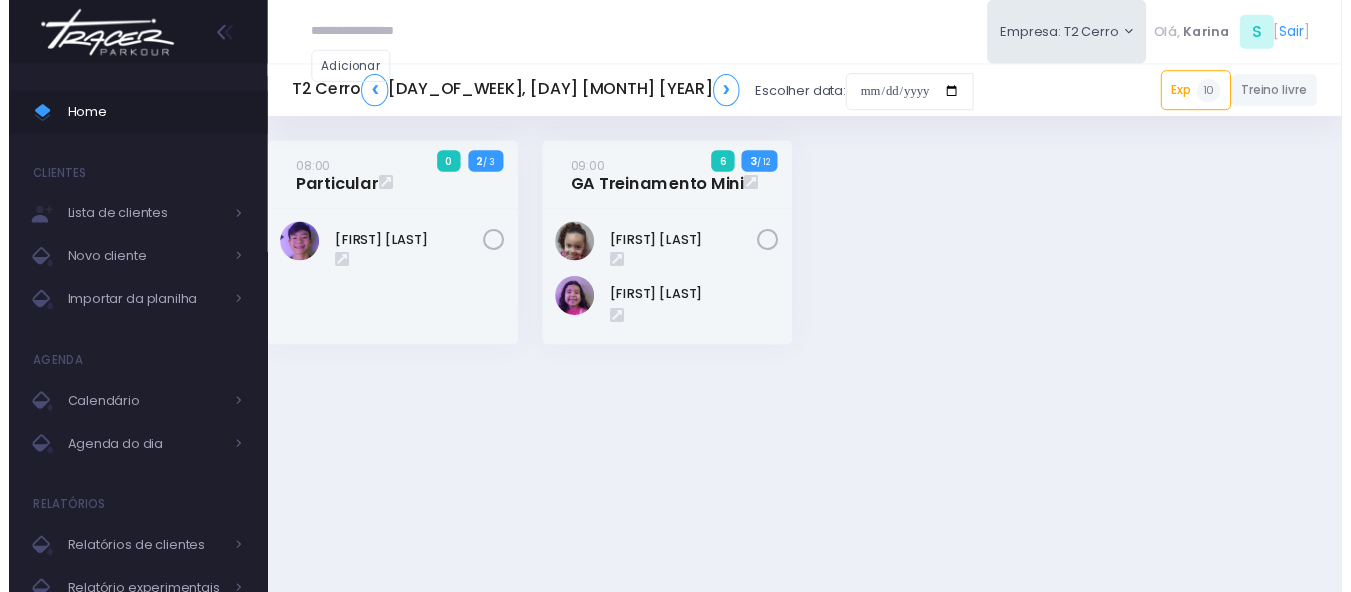 scroll, scrollTop: 0, scrollLeft: 0, axis: both 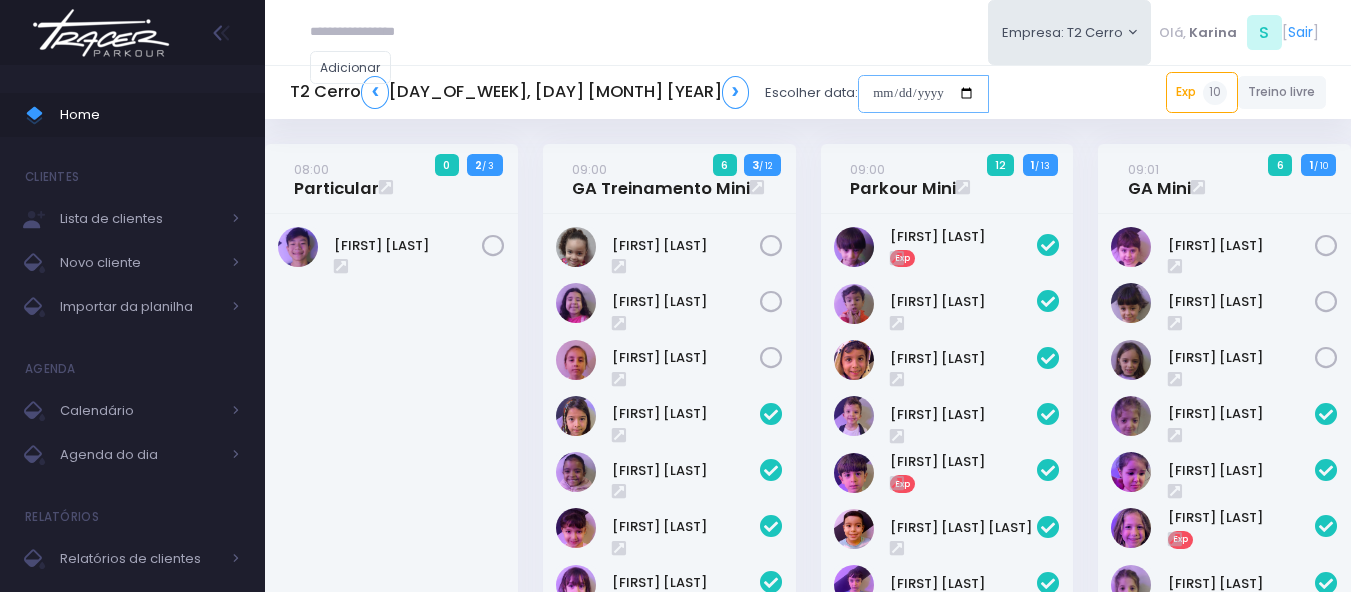 click at bounding box center [923, 94] 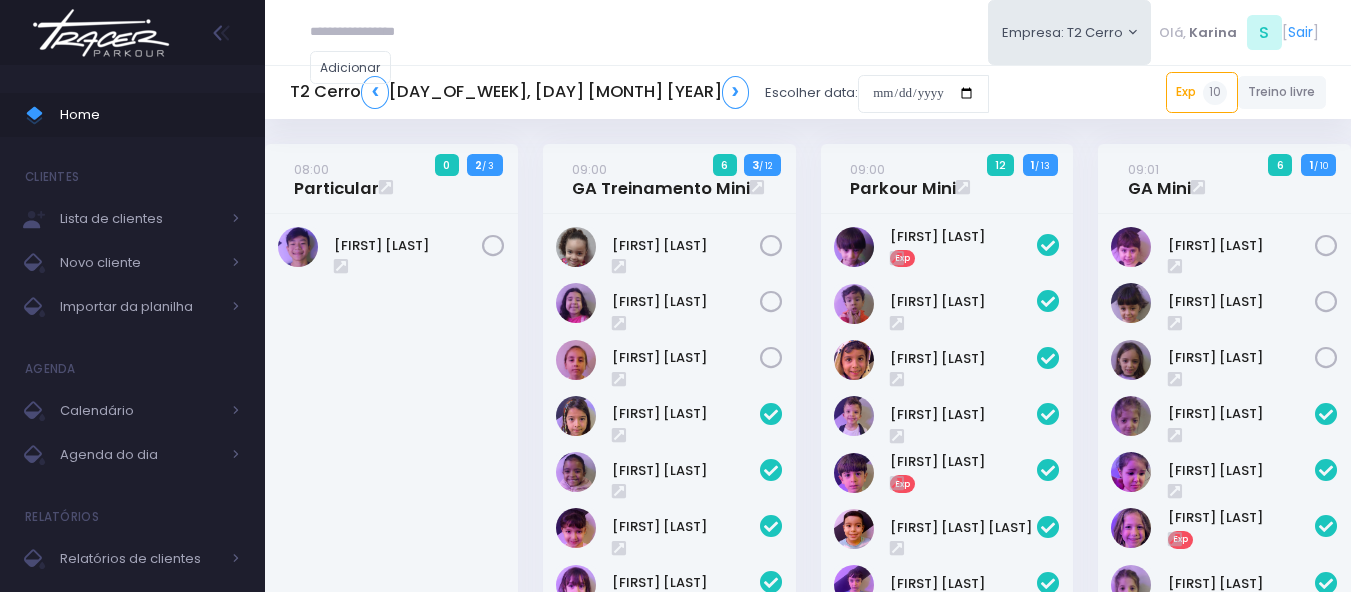 click on "Empresa: T2 Cerro
T1 Faria T2 Cerro T3 Santana T4 Pompeia" at bounding box center (808, 32) 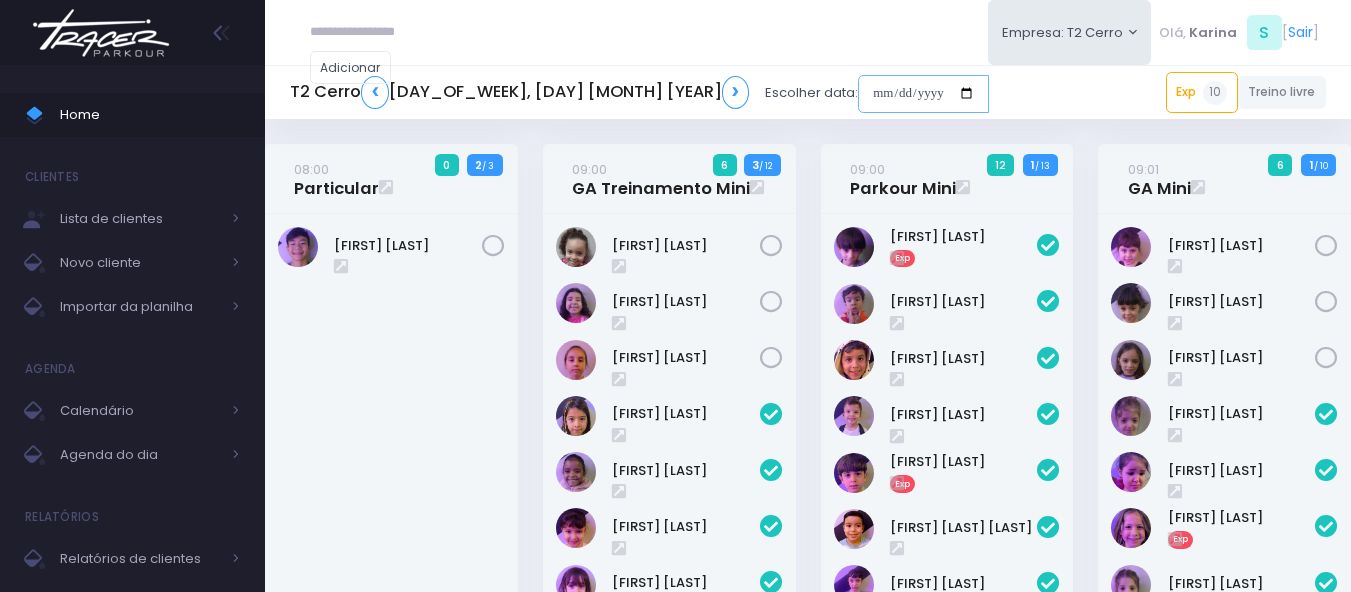 click at bounding box center (923, 94) 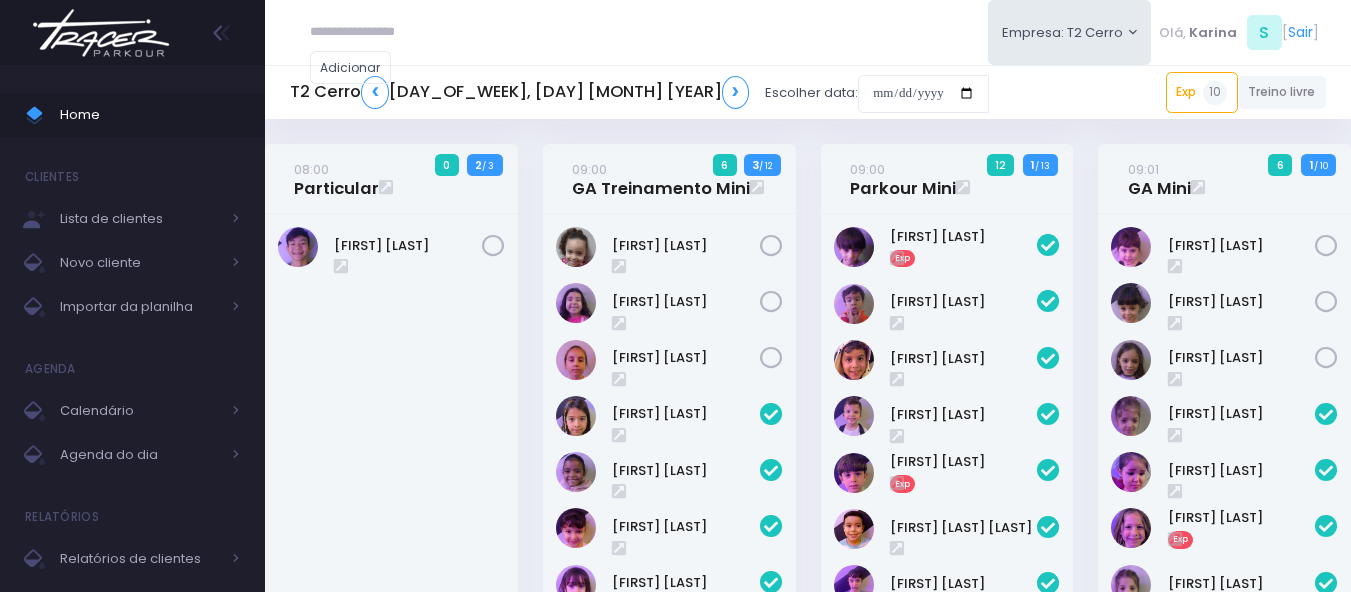 scroll, scrollTop: 1056, scrollLeft: 0, axis: vertical 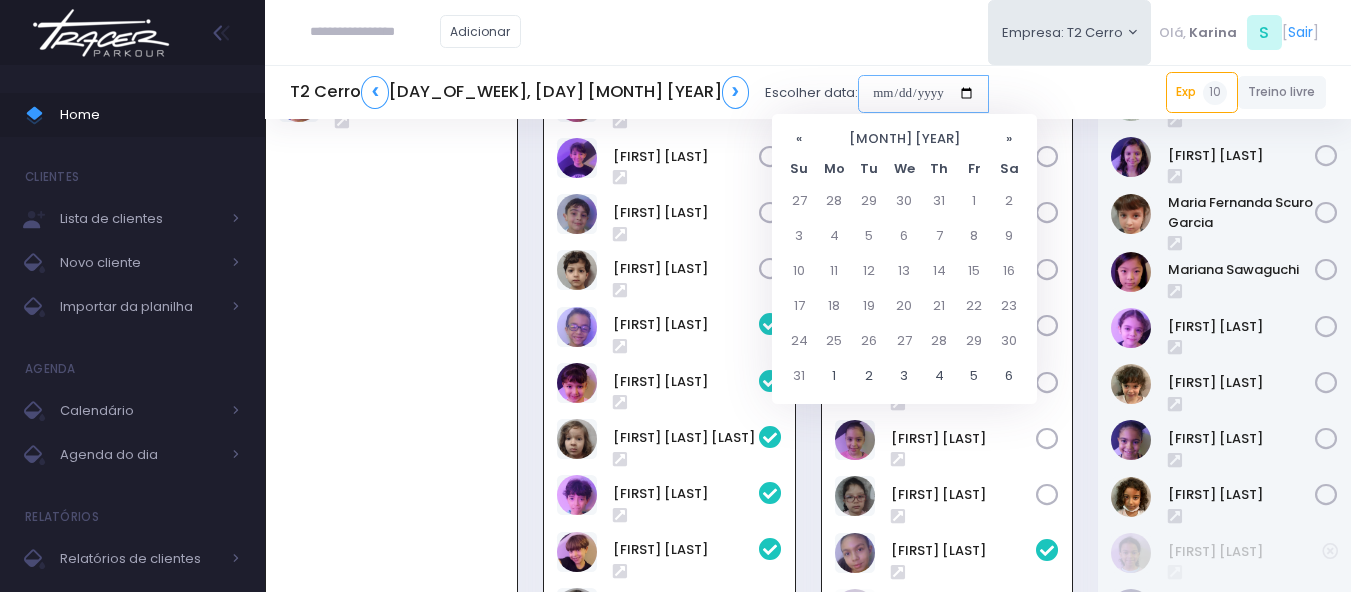 click at bounding box center (923, 94) 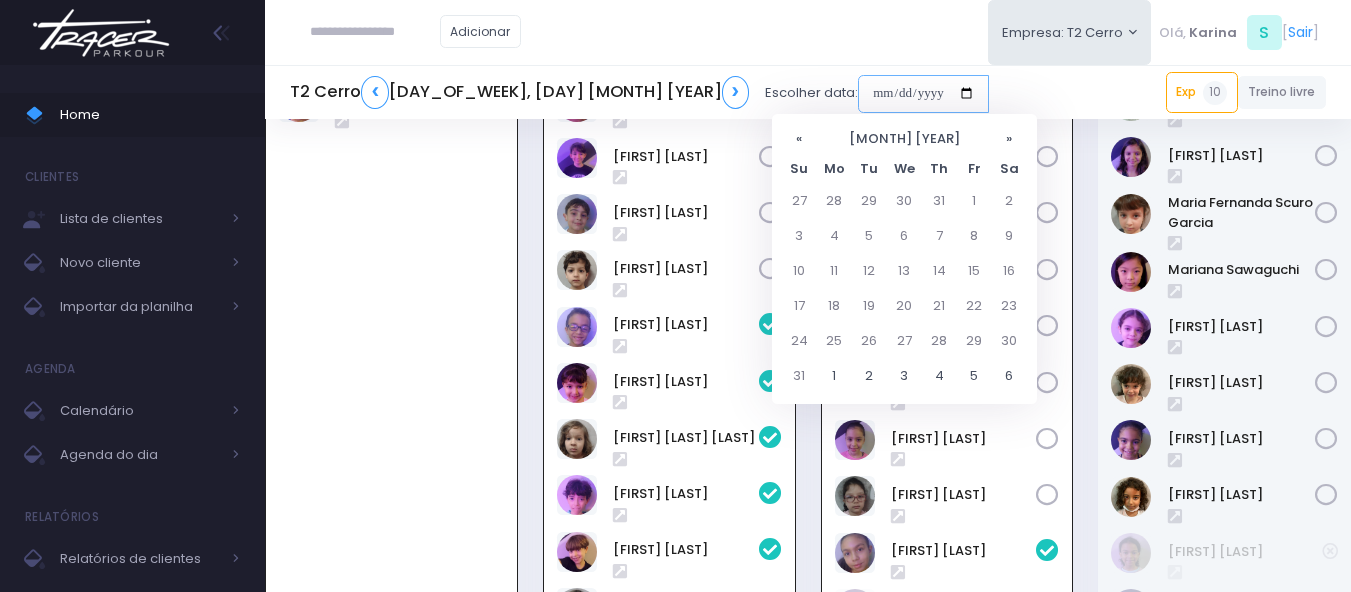 type on "**********" 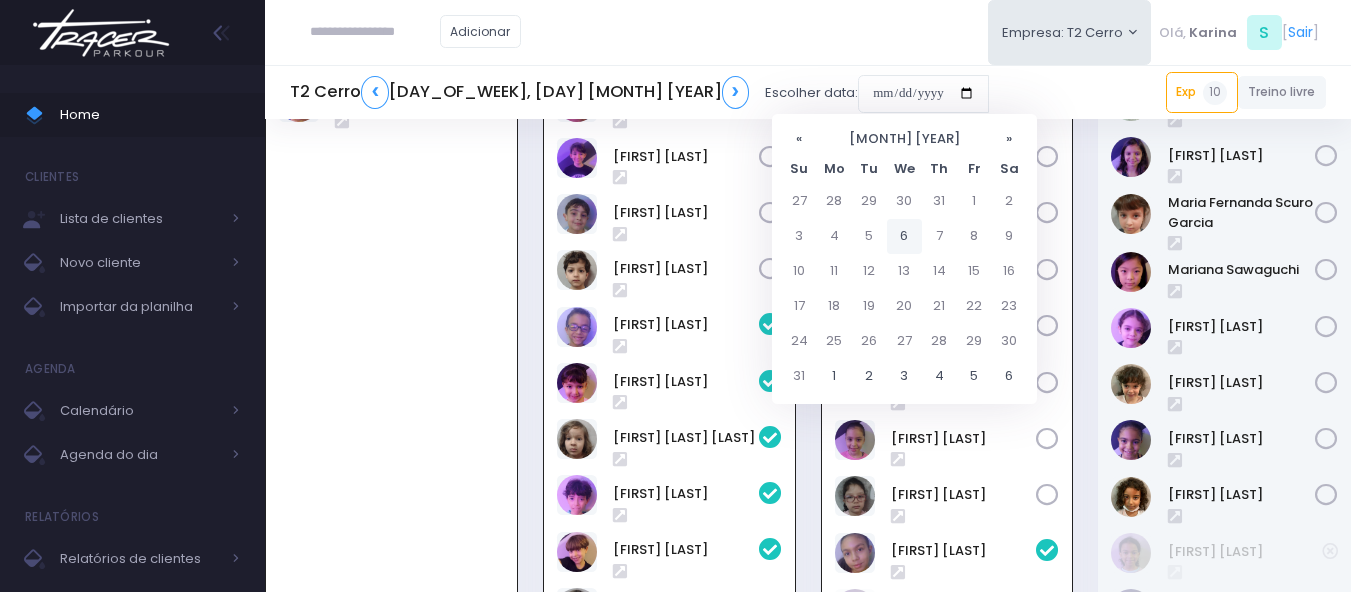 click on "6" at bounding box center [904, 236] 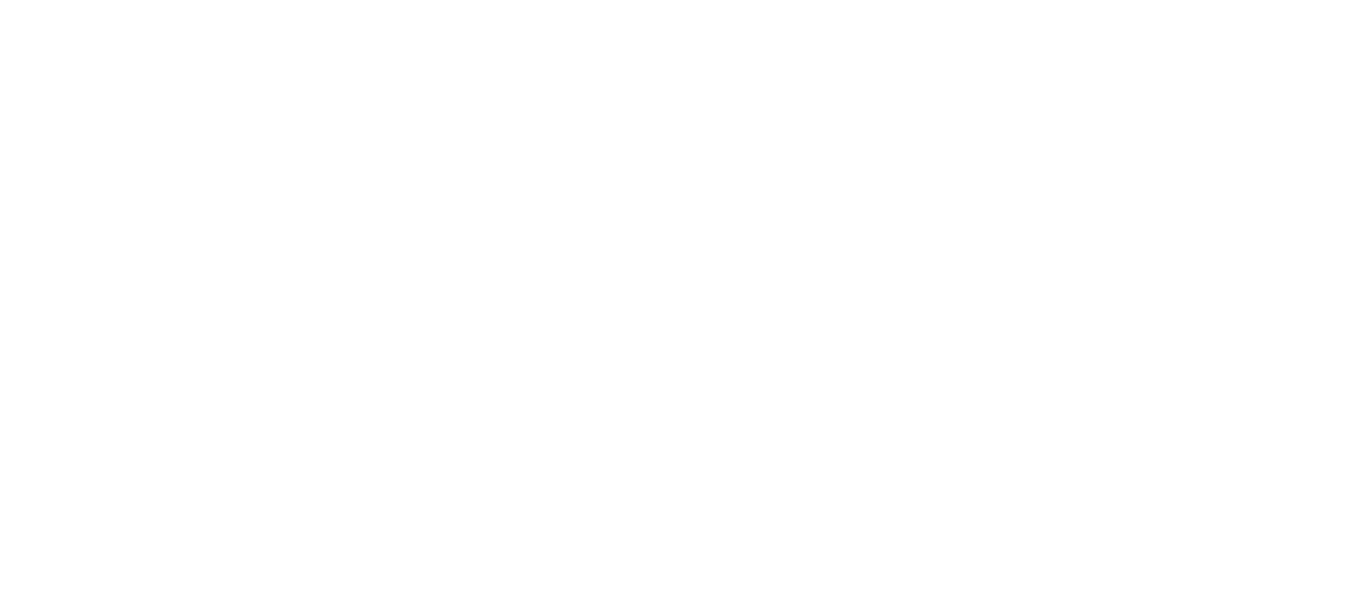 scroll, scrollTop: 0, scrollLeft: 0, axis: both 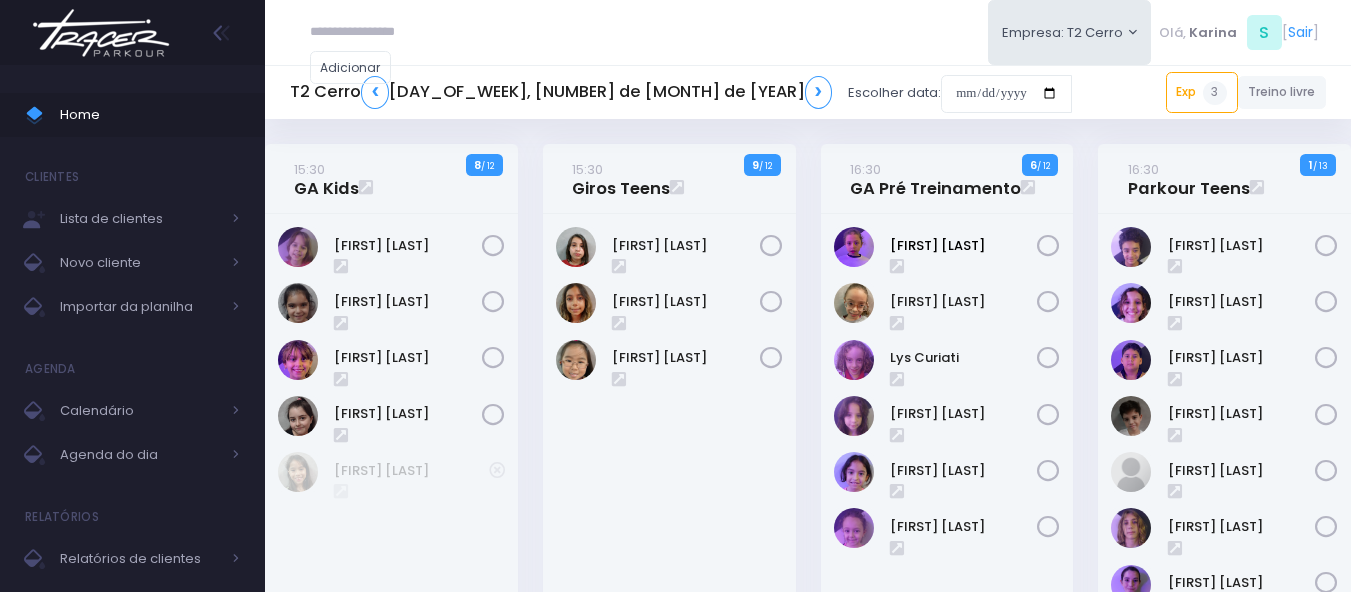 click on "[FIRST] [LAST]" at bounding box center (964, 246) 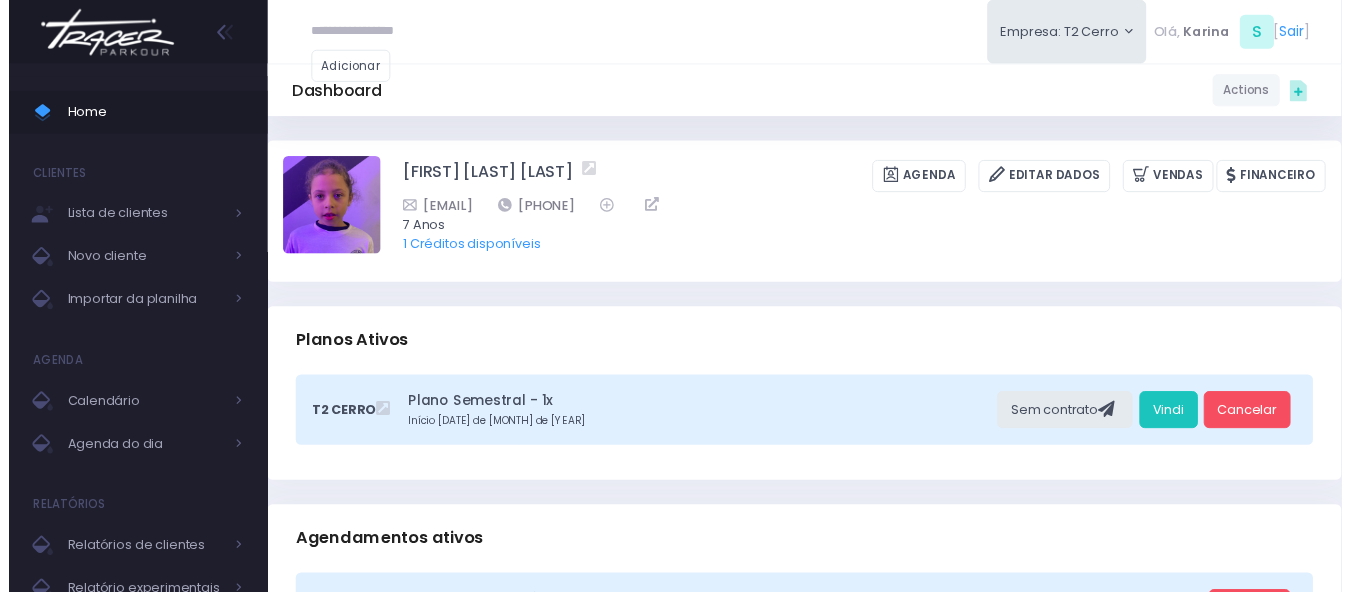 scroll, scrollTop: 0, scrollLeft: 0, axis: both 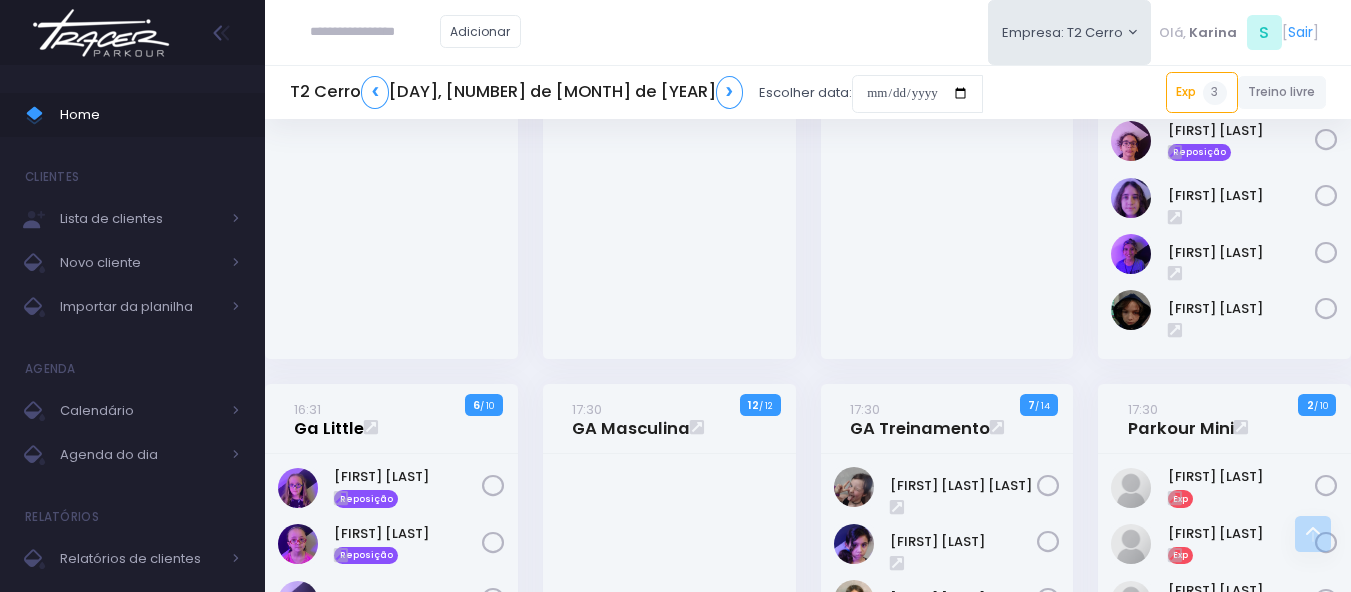 click on "[TIME] [FIRST] [LAST]" at bounding box center [329, 419] 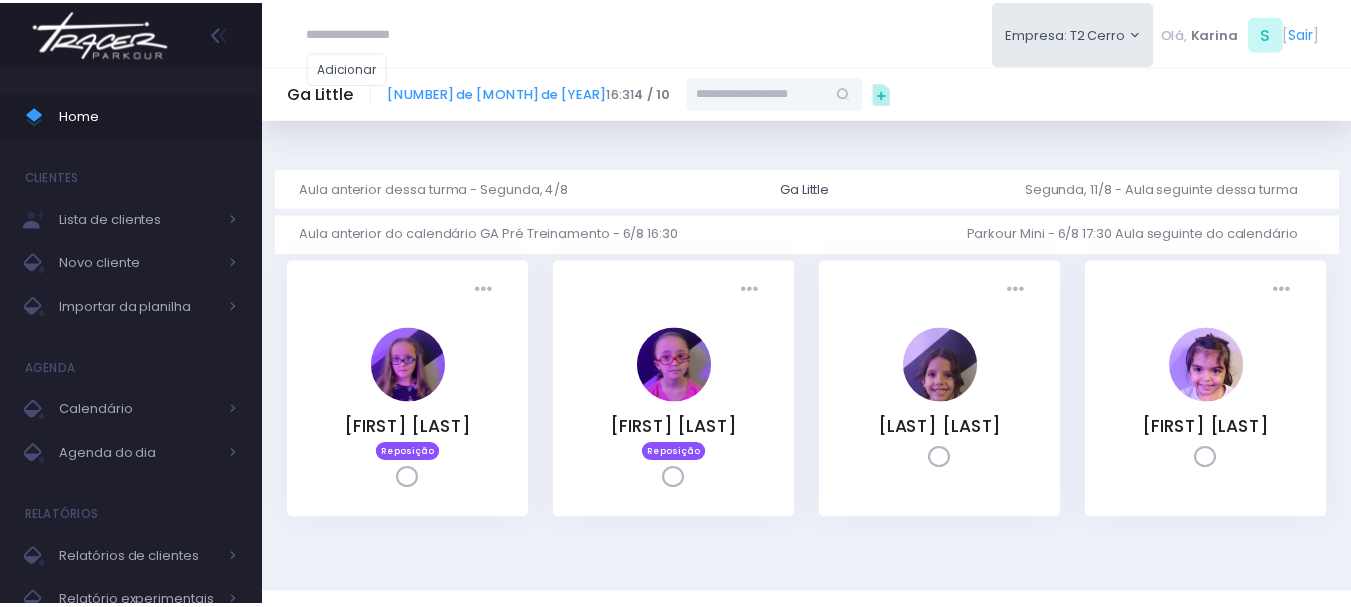 scroll, scrollTop: 0, scrollLeft: 0, axis: both 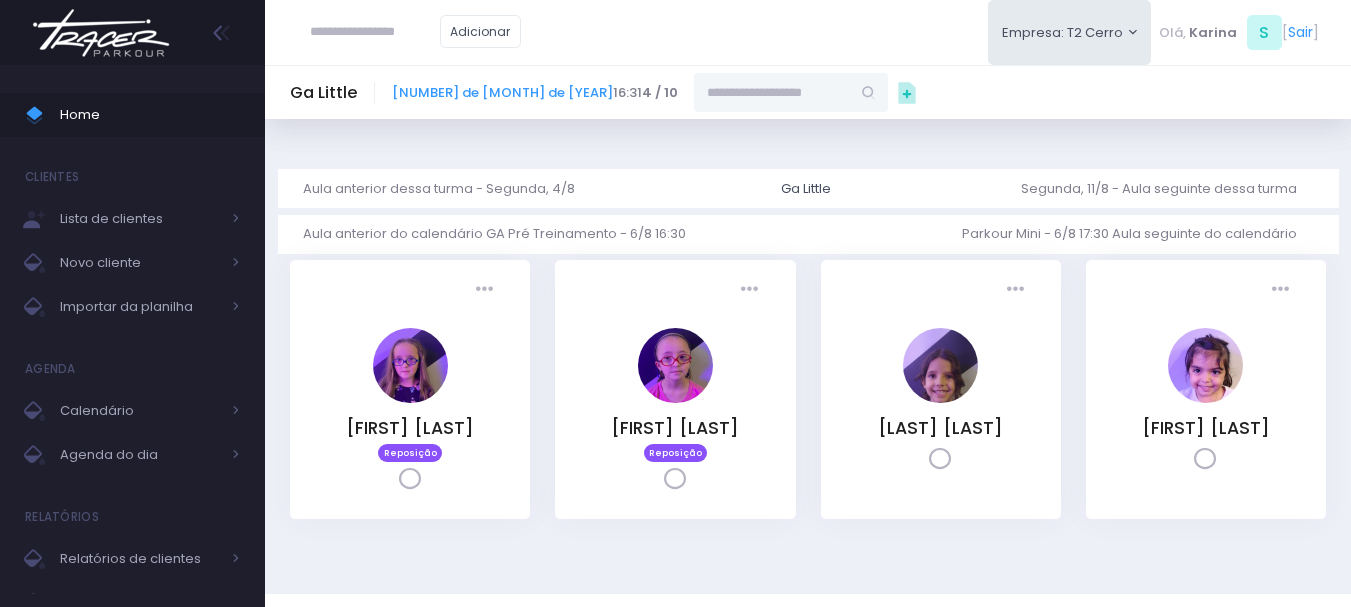 click at bounding box center (772, 92) 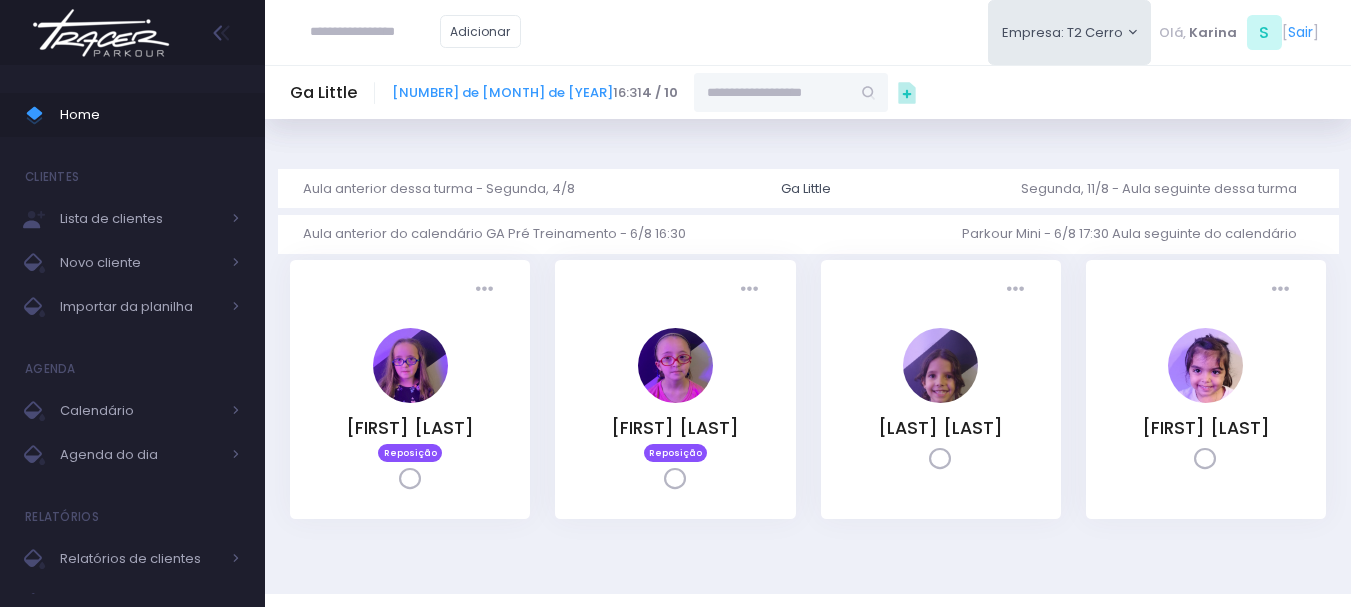 paste on "**********" 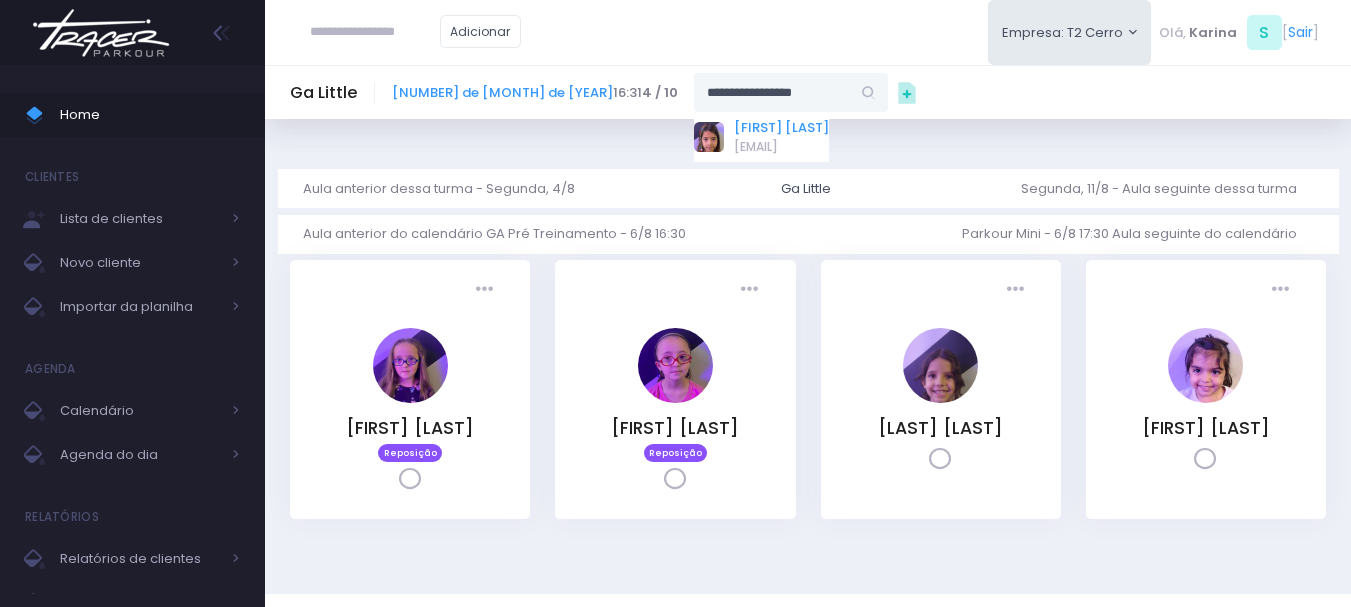 click on "[FIRST] [MIDDLE] [LAST]" at bounding box center (781, 128) 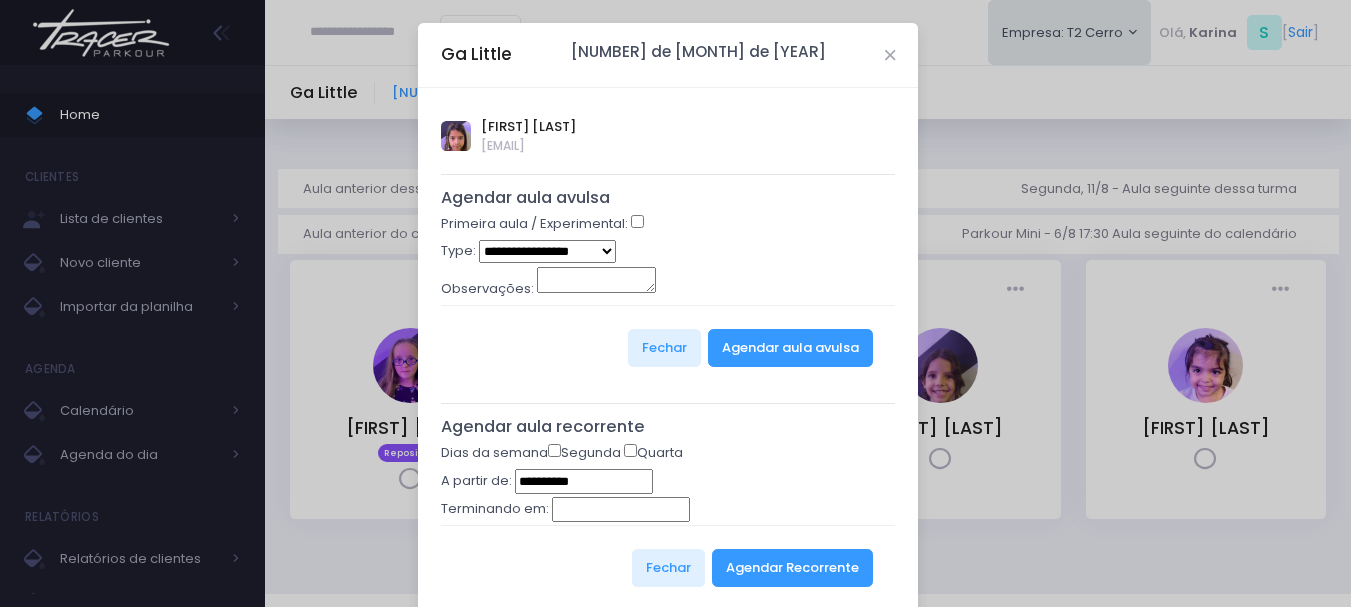 type on "**********" 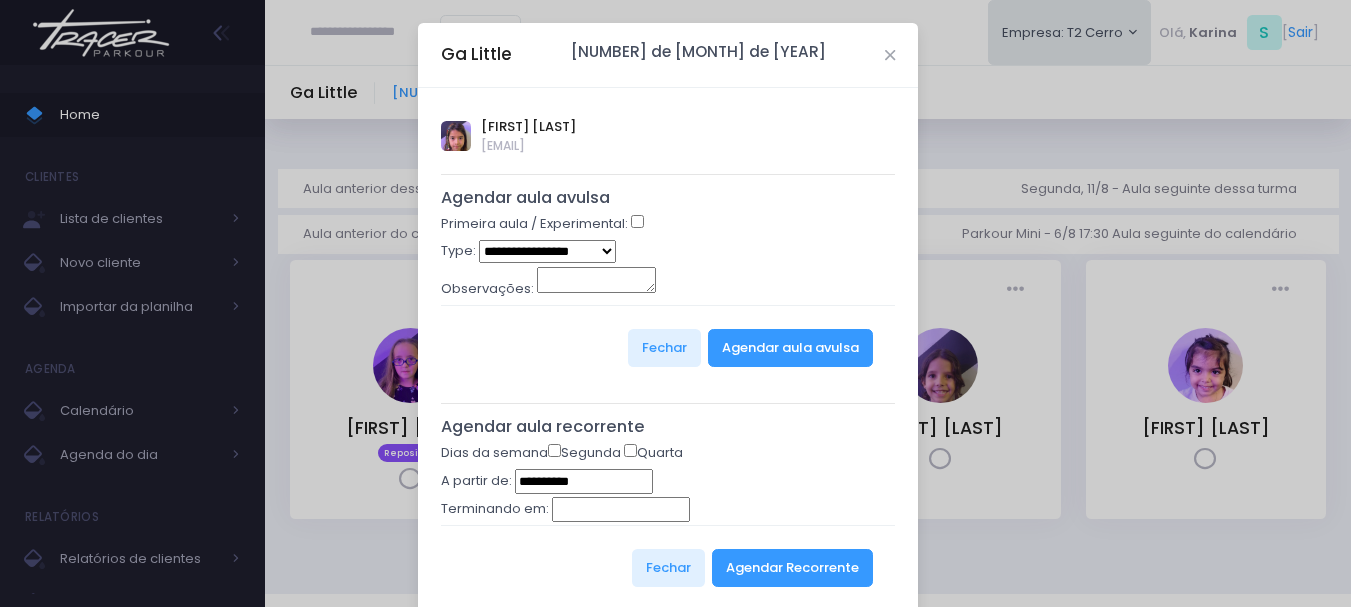click on "**********" at bounding box center [547, 251] 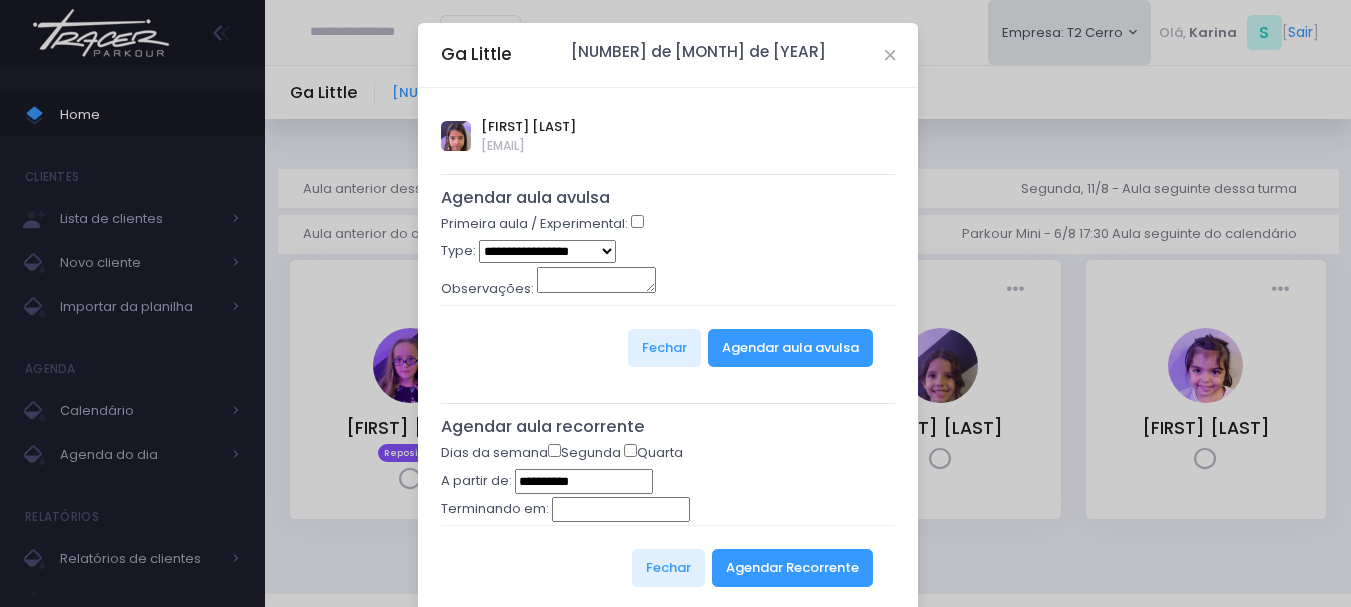select on "*" 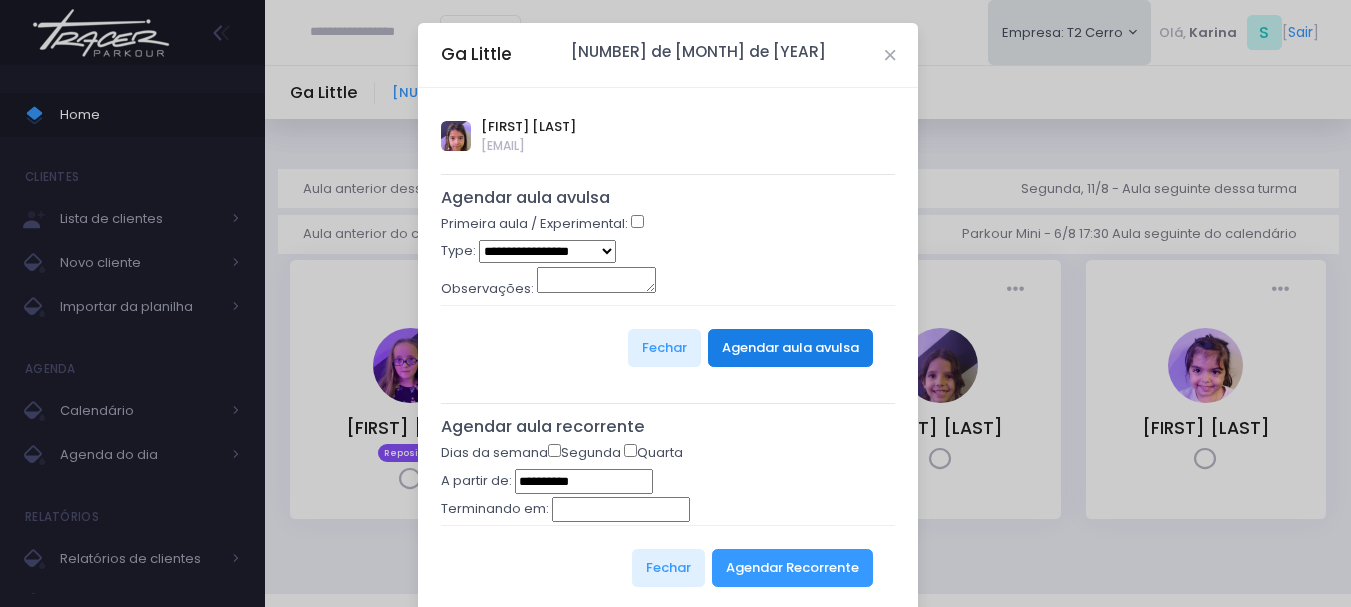 click on "Agendar aula avulsa" at bounding box center (790, 348) 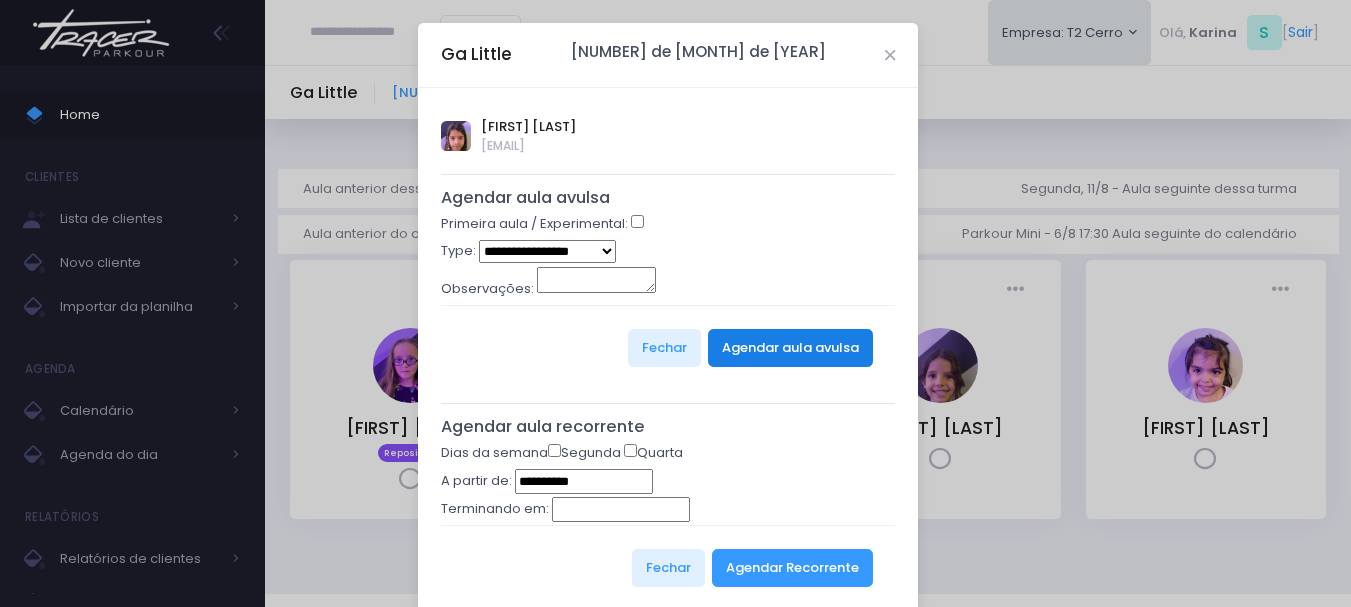type 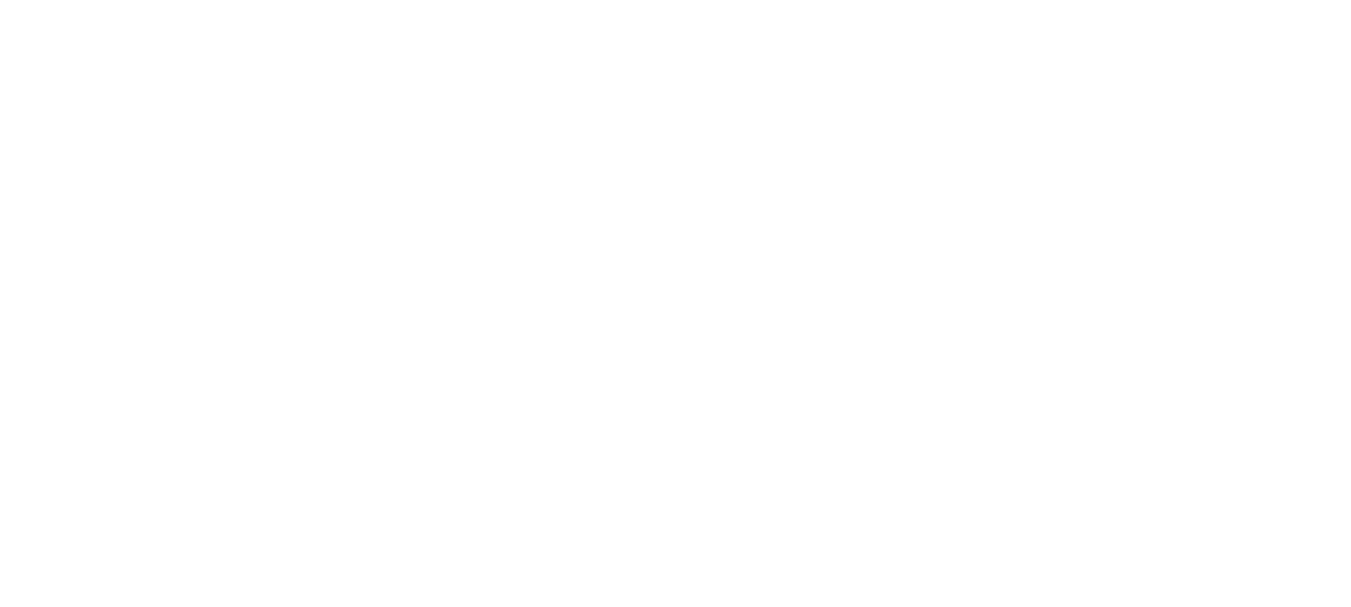 scroll, scrollTop: 0, scrollLeft: 0, axis: both 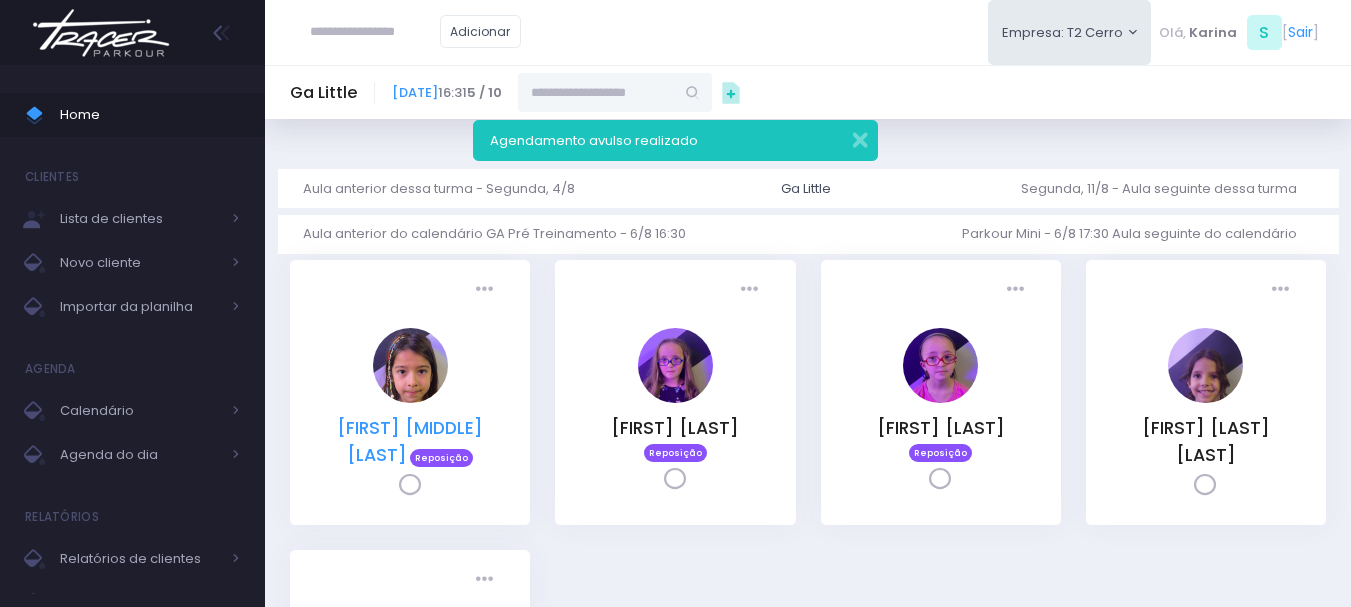 click on "[FIRST] [MIDDLE] [LAST]" at bounding box center [410, 441] 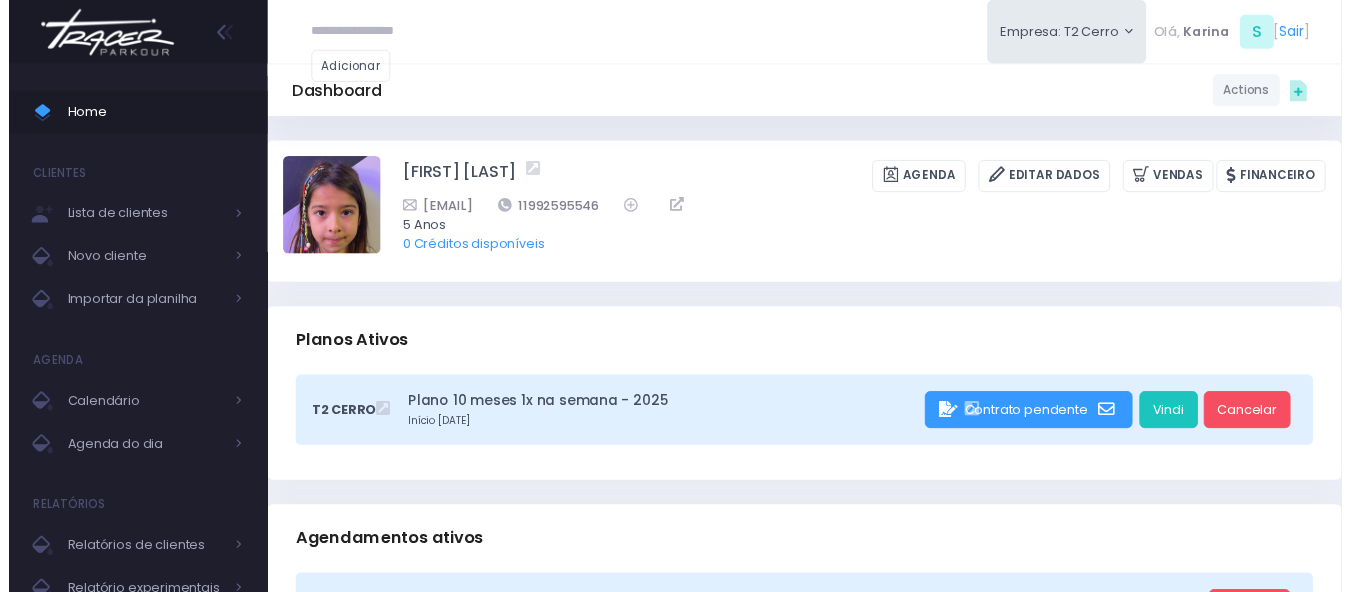 scroll, scrollTop: 0, scrollLeft: 0, axis: both 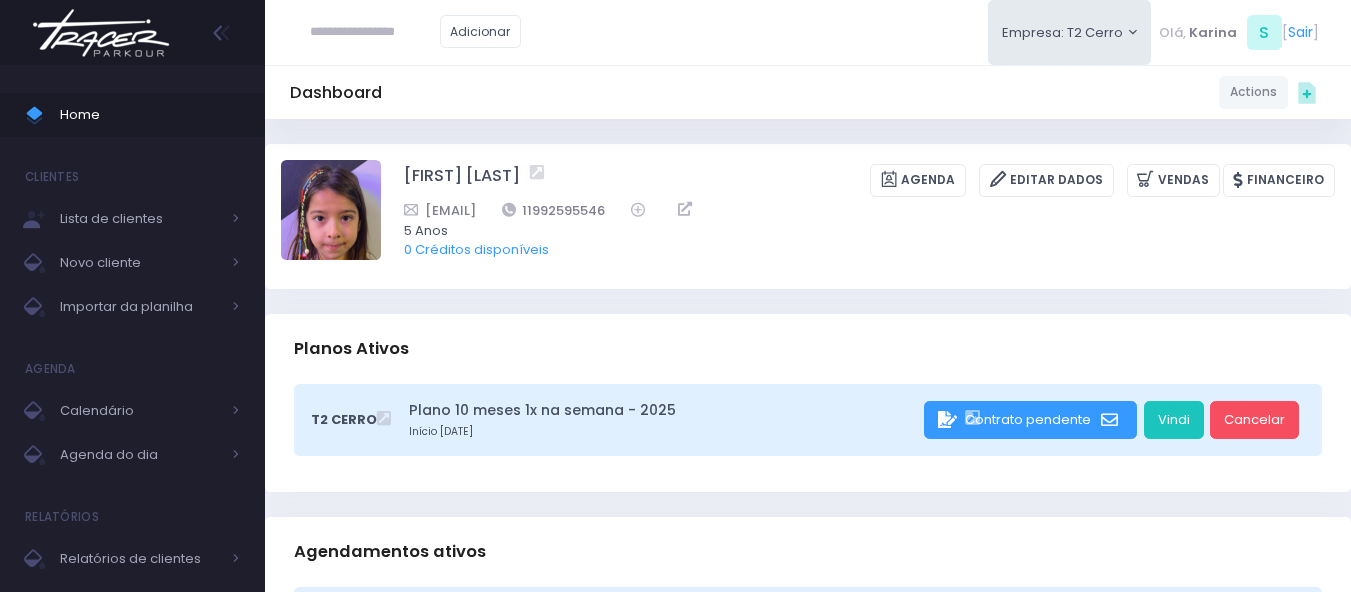 click on "Planos Ativos" at bounding box center [808, 349] 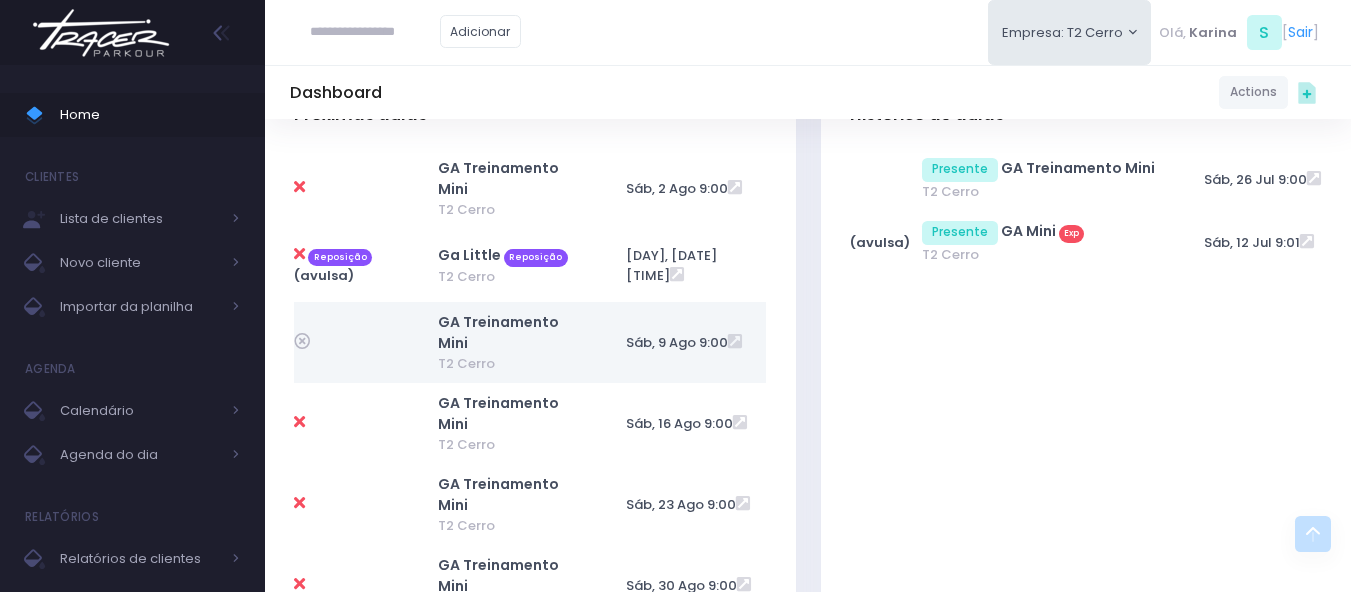 scroll, scrollTop: 642, scrollLeft: 0, axis: vertical 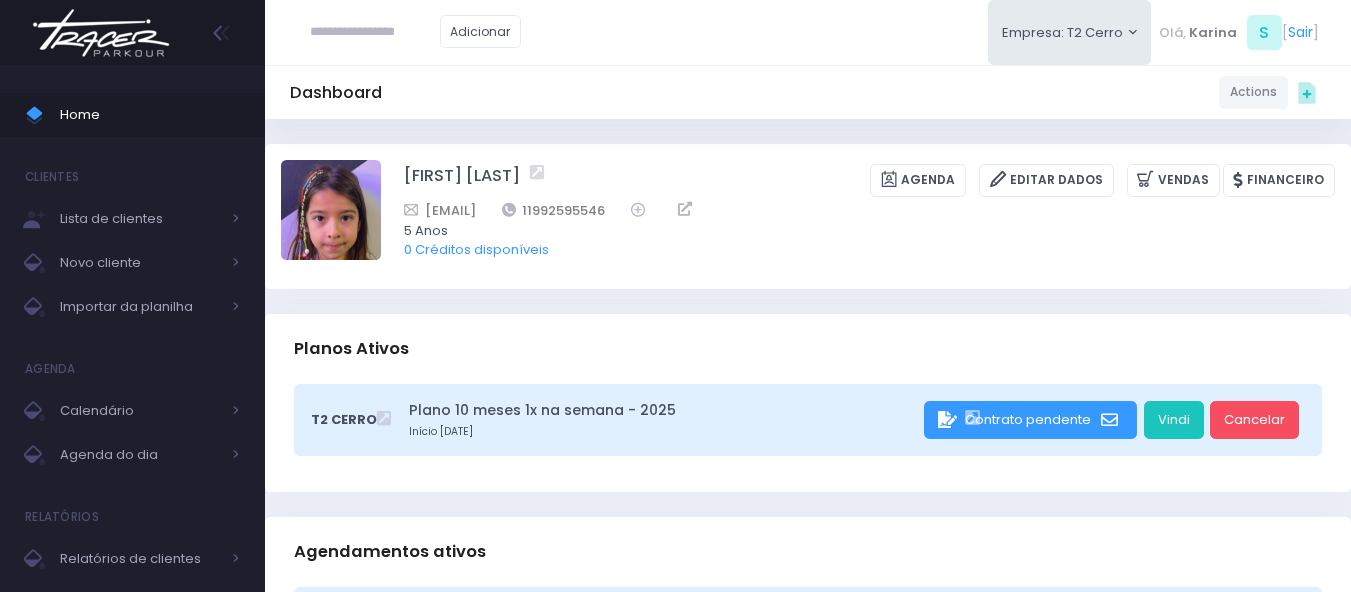 click at bounding box center (101, 33) 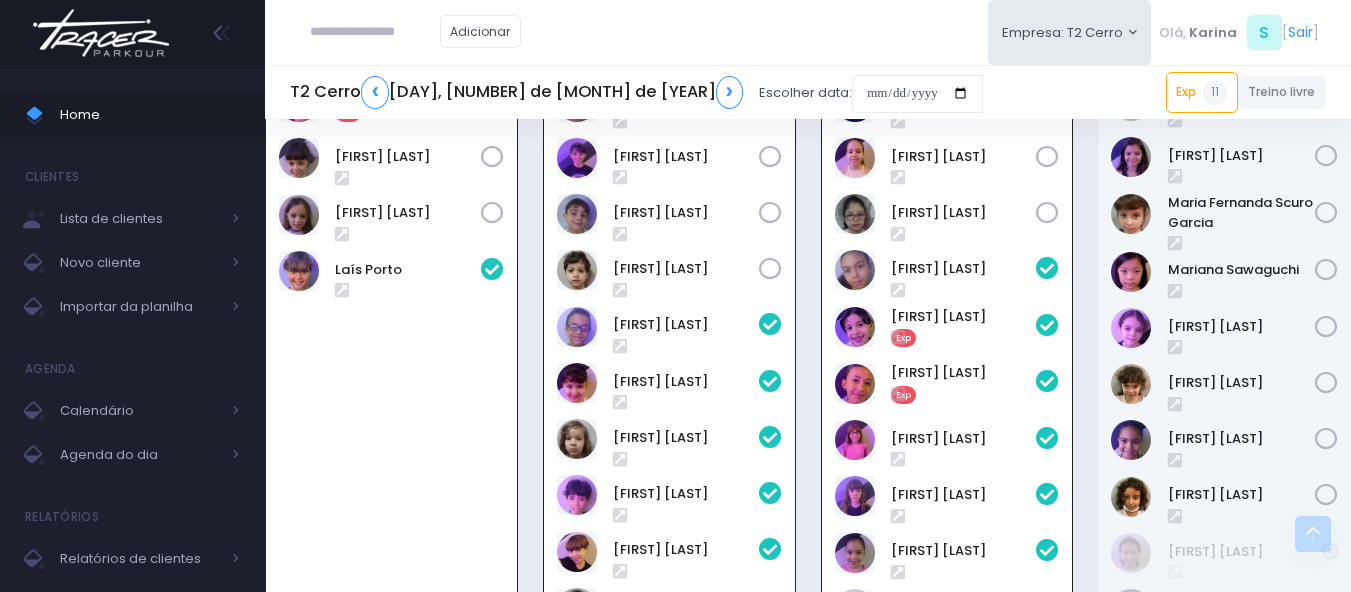 scroll, scrollTop: 1056, scrollLeft: 0, axis: vertical 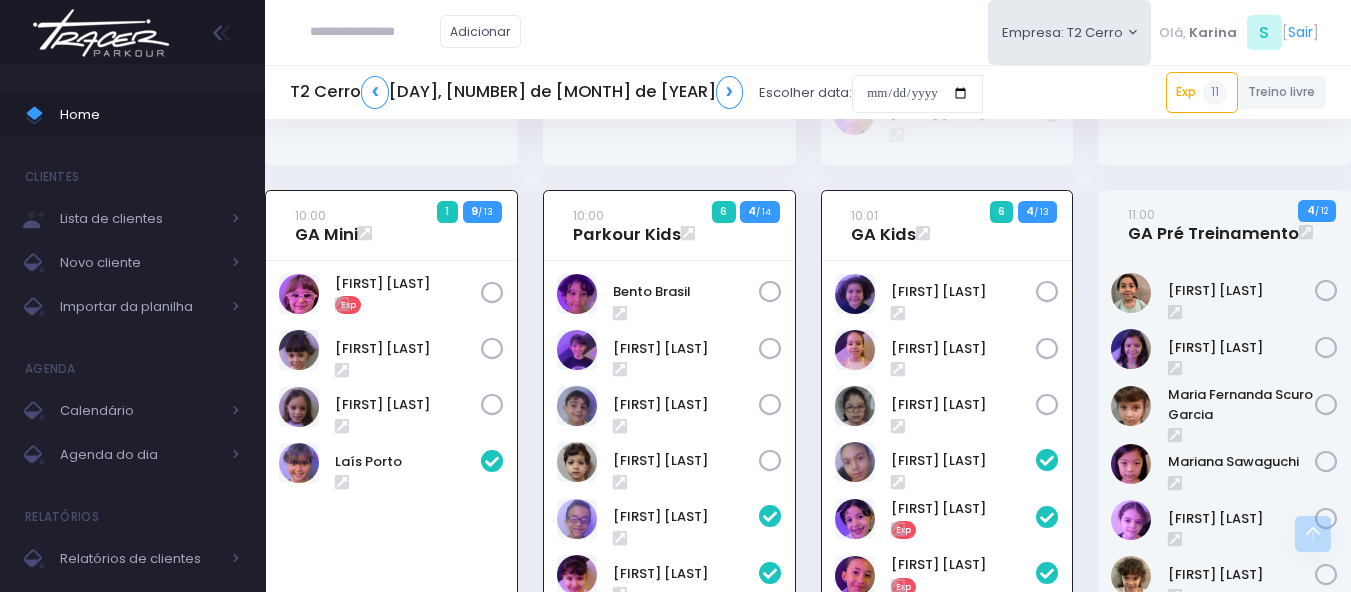click on "Adicionar
Empresa: T2 Cerro
T1 Faria T2 Cerro T3 Santana T4 Pompeia" at bounding box center (808, 32) 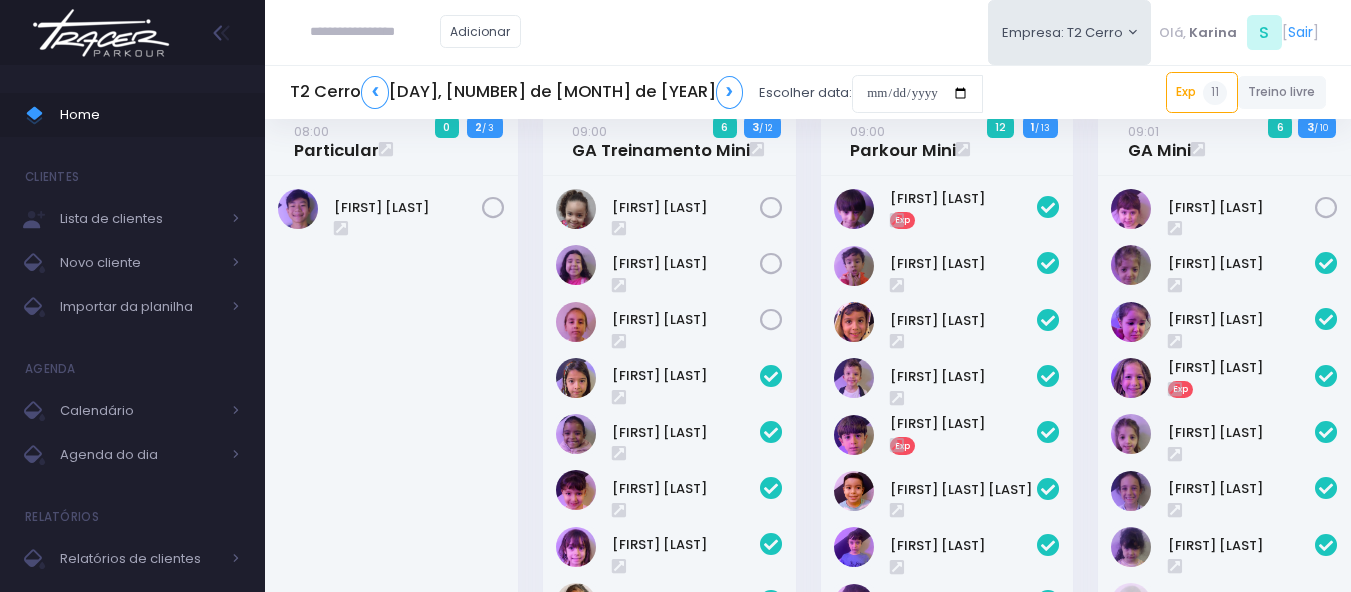 scroll, scrollTop: 37, scrollLeft: 0, axis: vertical 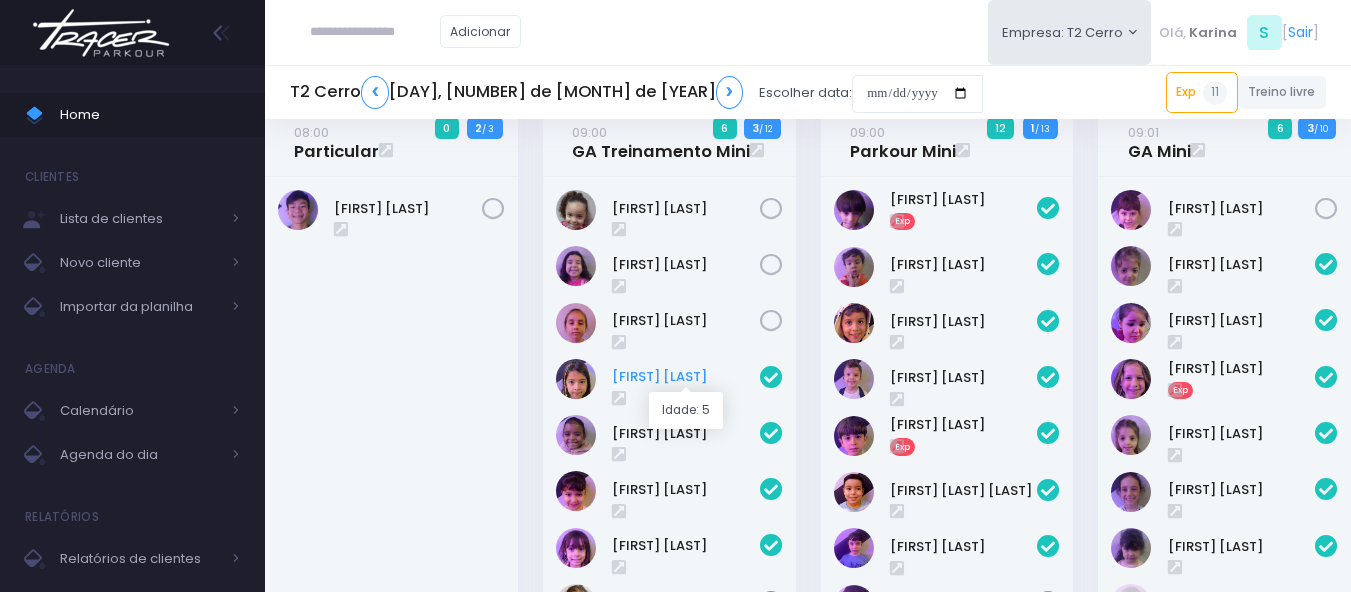 click on "Cora Mathias" at bounding box center (686, 377) 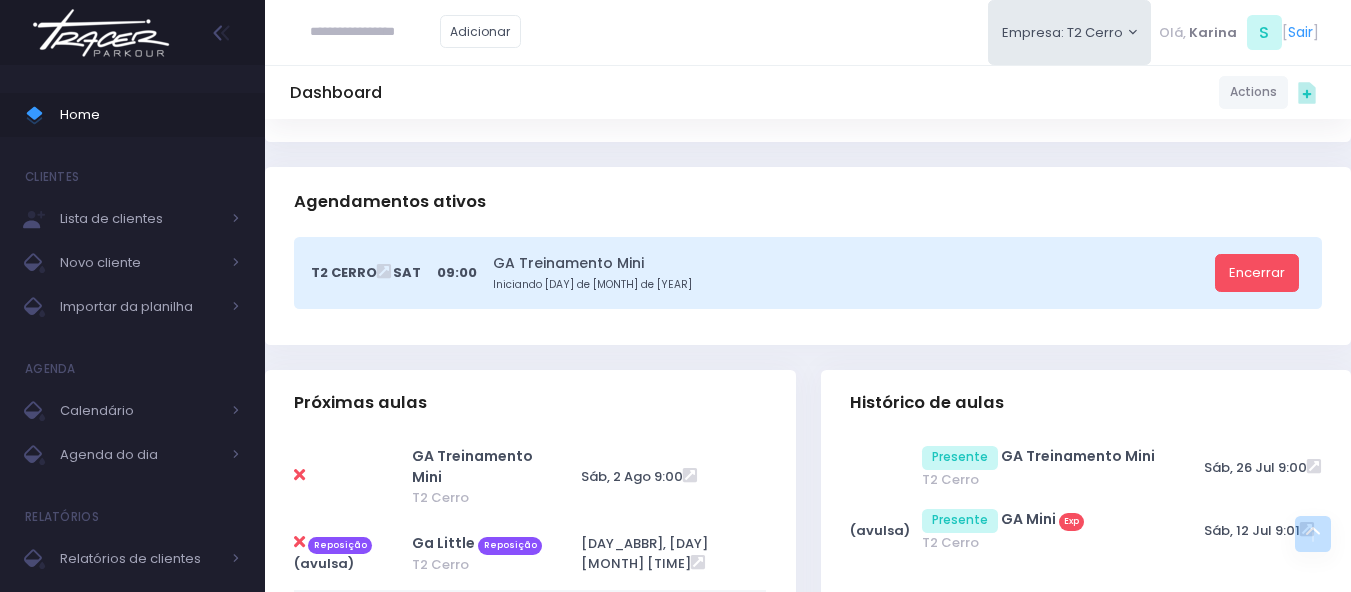 scroll, scrollTop: 354, scrollLeft: 0, axis: vertical 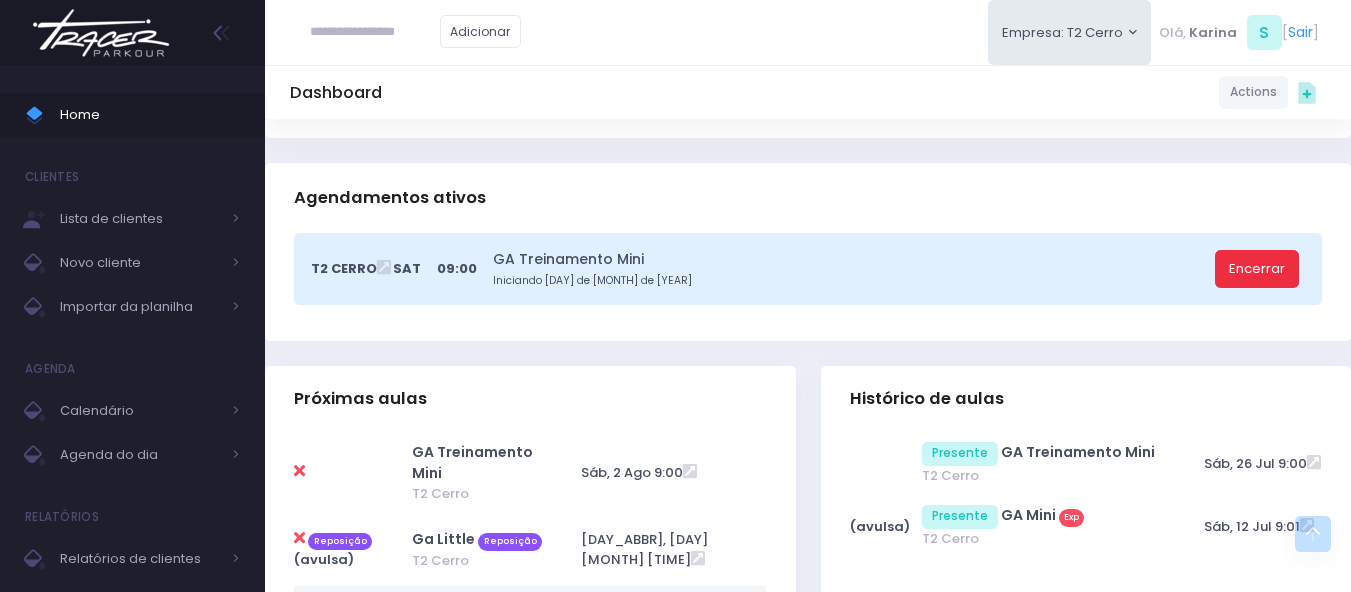 click on "Encerrar" at bounding box center (1257, 269) 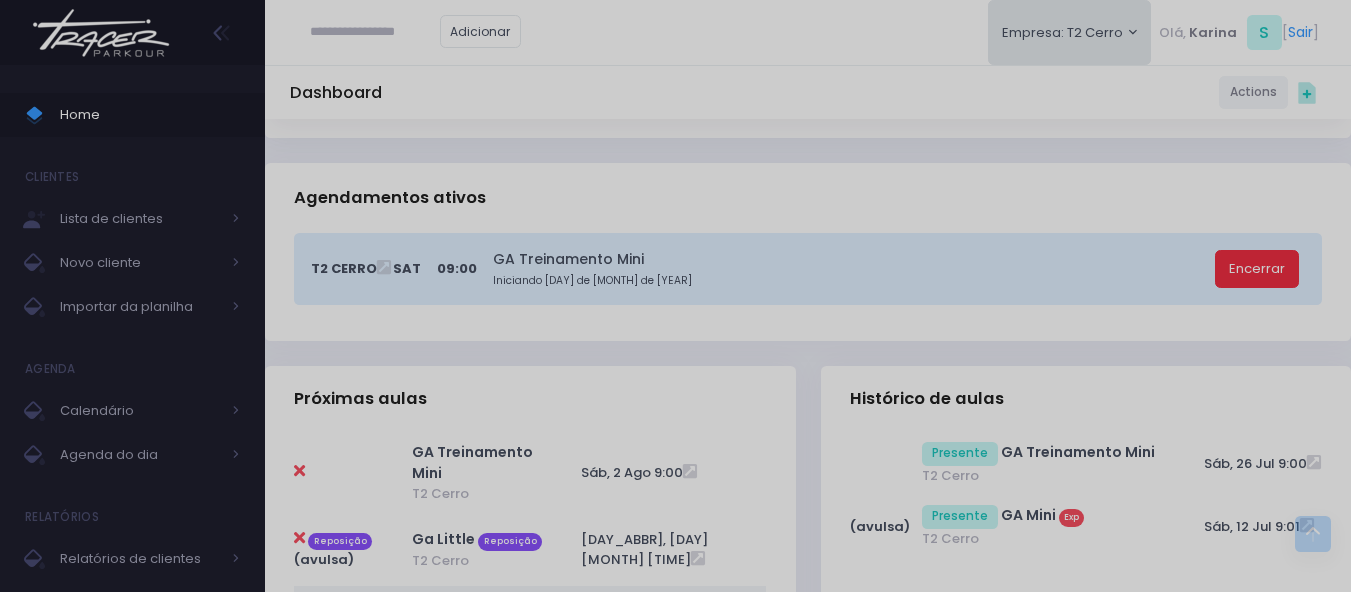 scroll, scrollTop: 0, scrollLeft: 0, axis: both 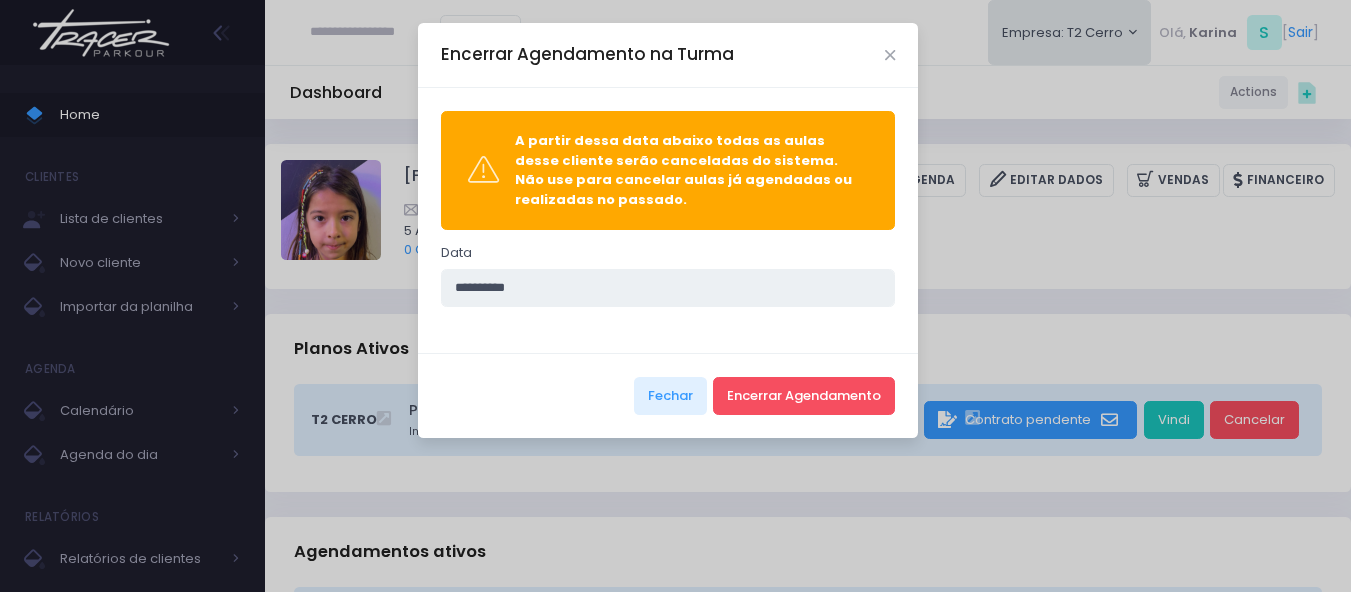 click on "**********" at bounding box center [668, 288] 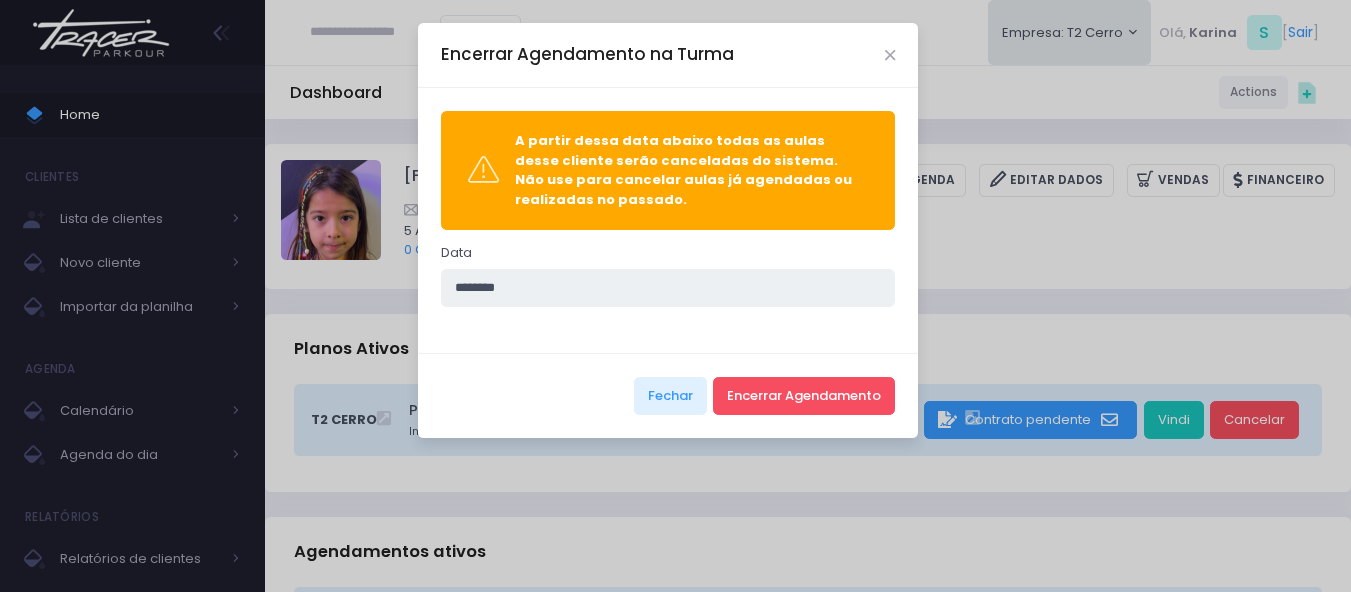 click on "********" at bounding box center [668, 288] 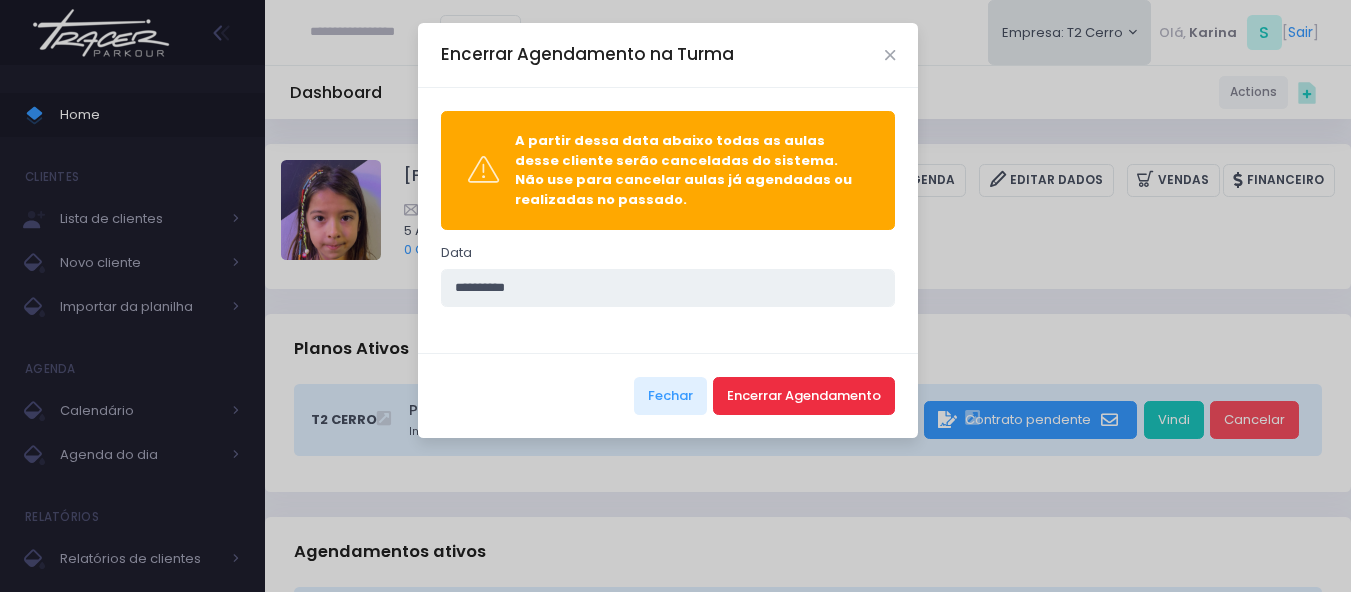 type on "**********" 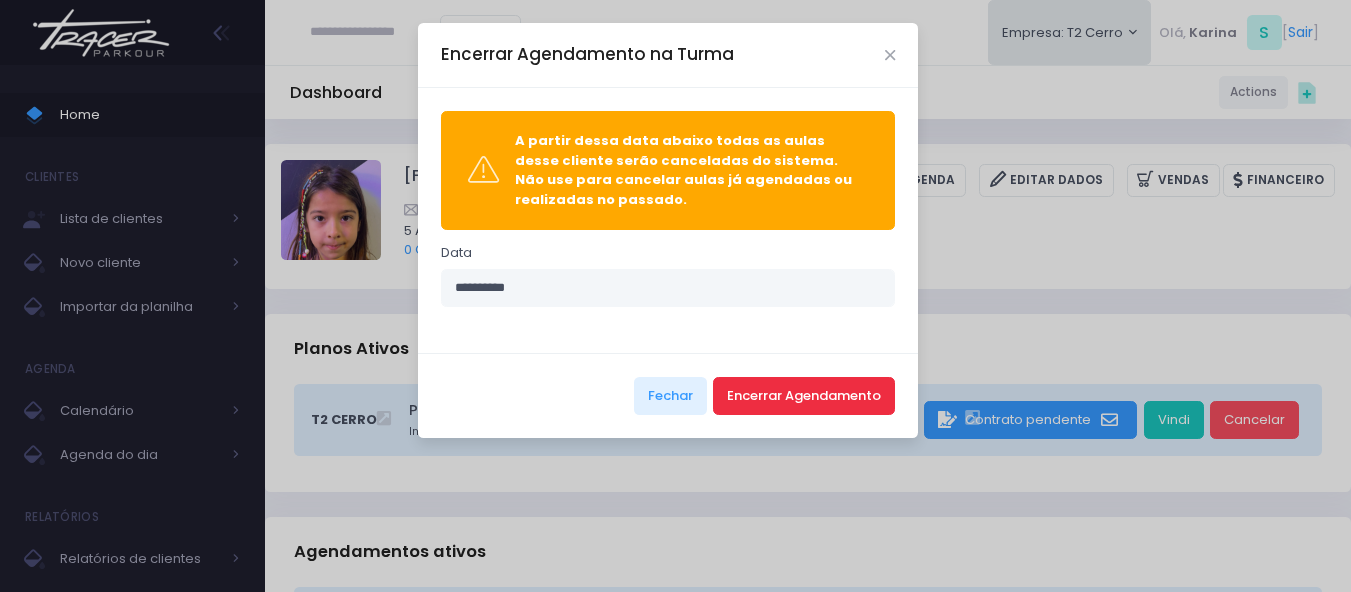 click on "Encerrar Agendamento" at bounding box center [804, 396] 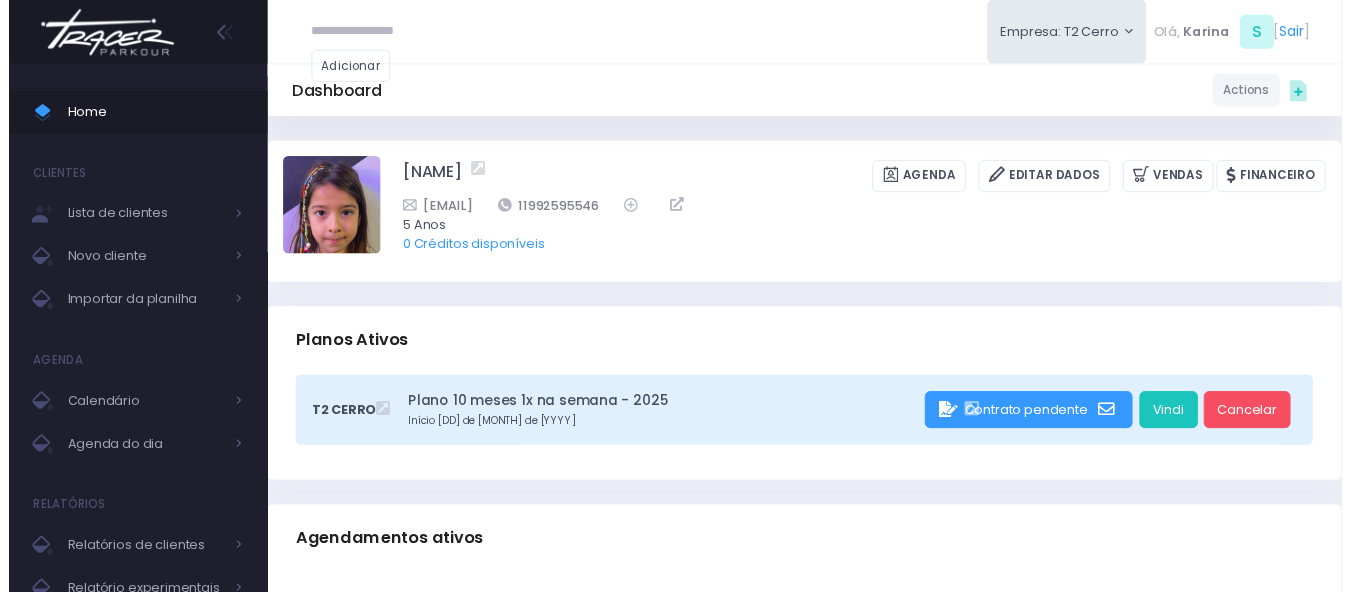 scroll, scrollTop: 0, scrollLeft: 0, axis: both 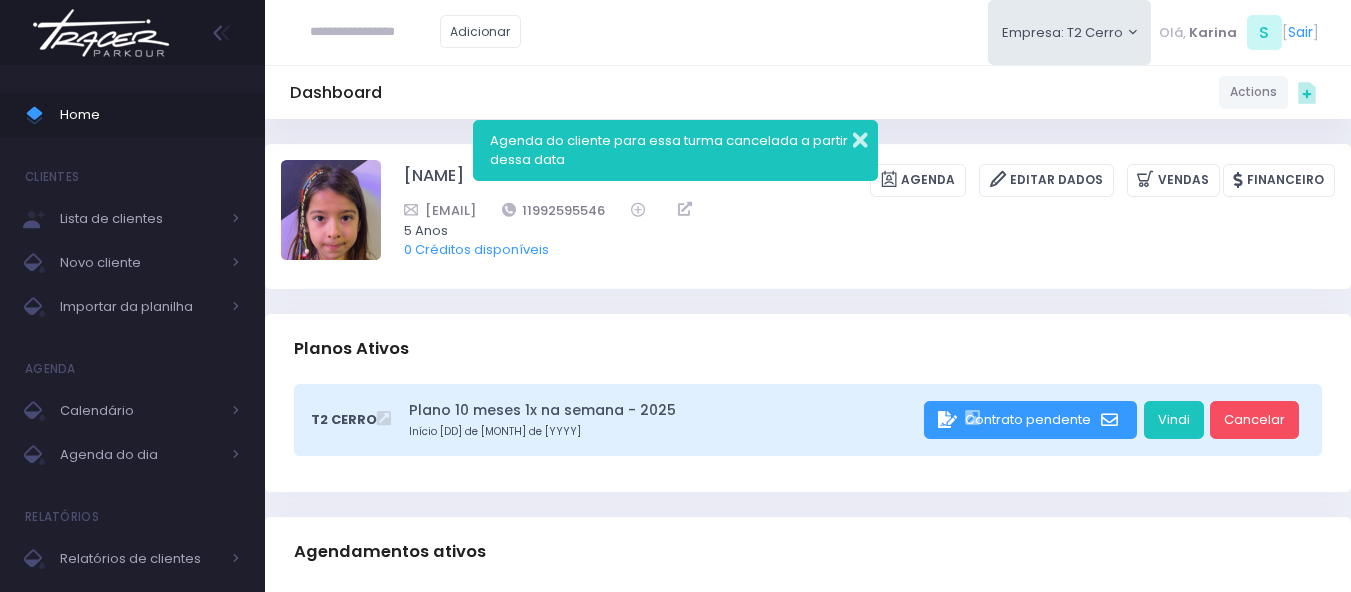 click at bounding box center [847, 137] 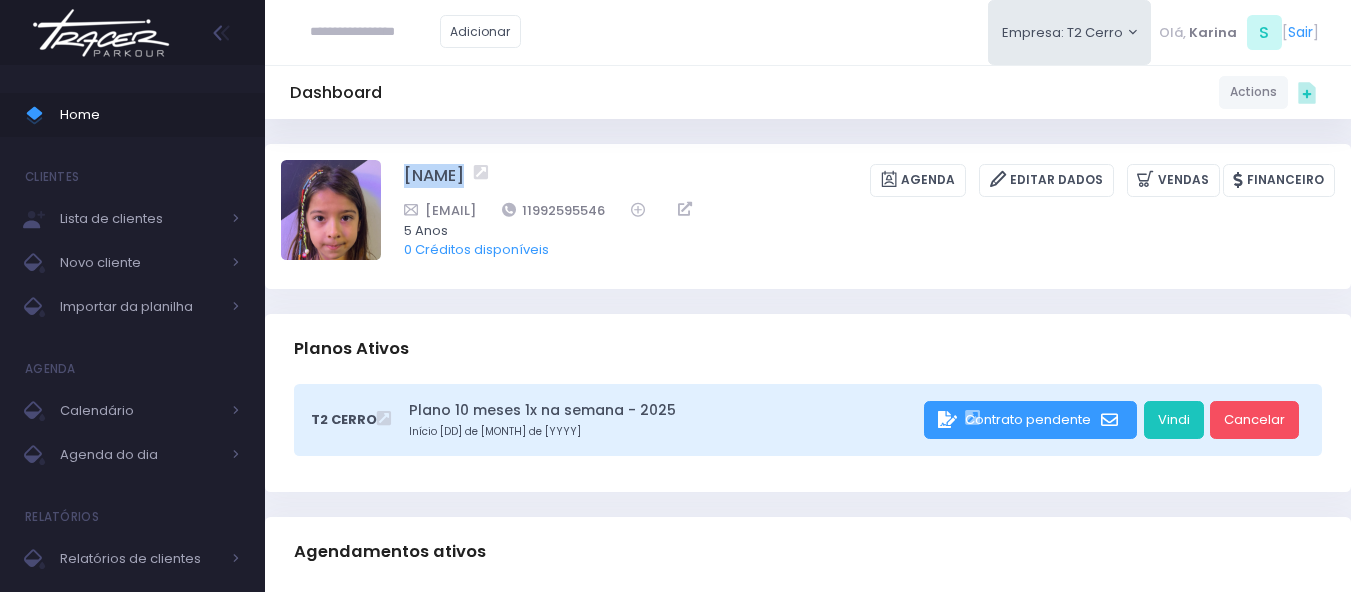drag, startPoint x: 393, startPoint y: 173, endPoint x: 582, endPoint y: 173, distance: 189 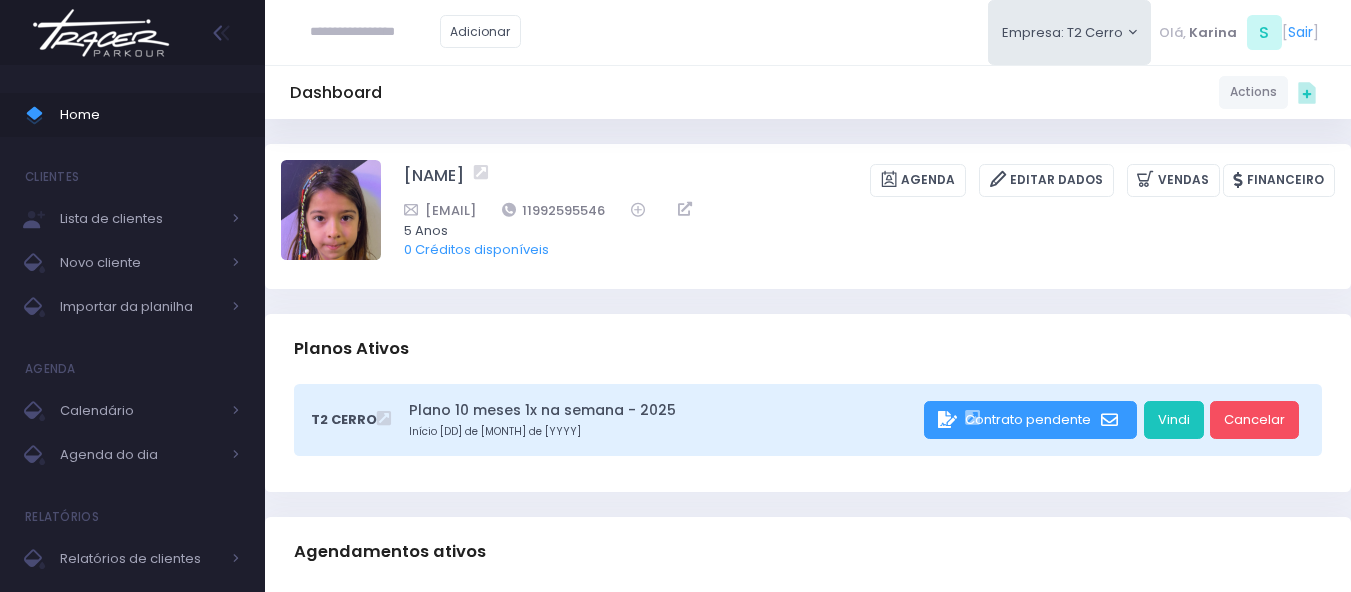 click on "Dashboard
Actions
Choose Label:
Customer
Partner
Suplier
Member
Staff
Add new" at bounding box center [808, 92] 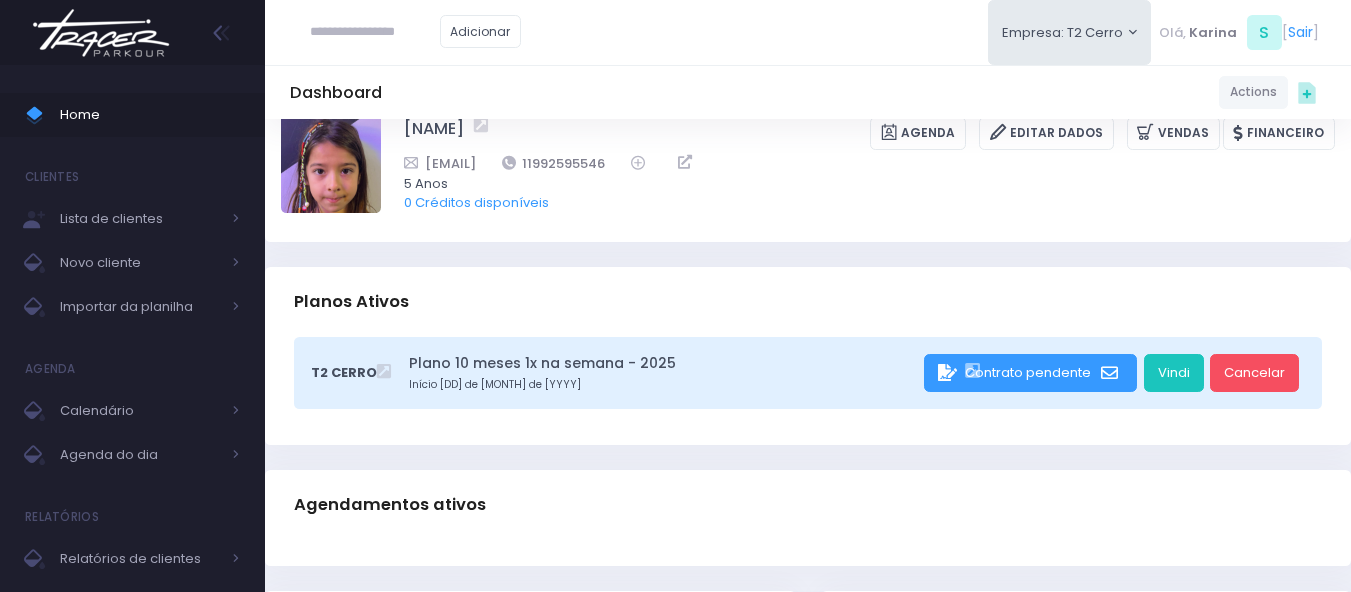 scroll, scrollTop: 0, scrollLeft: 0, axis: both 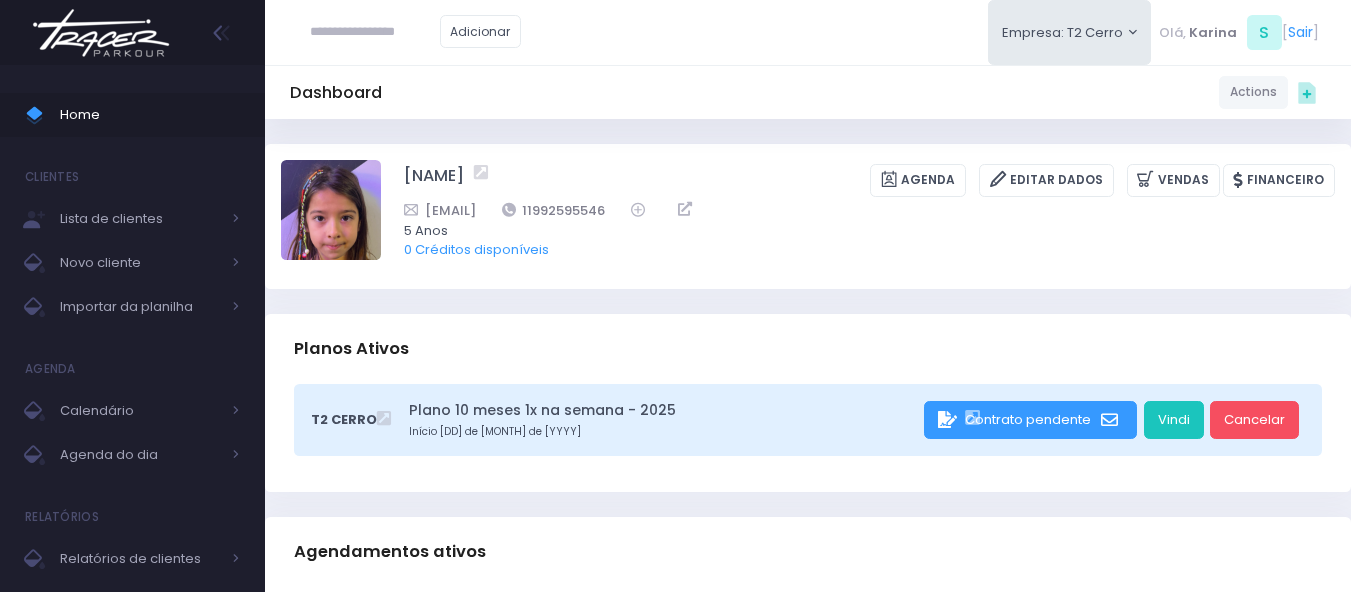 click at bounding box center [101, 33] 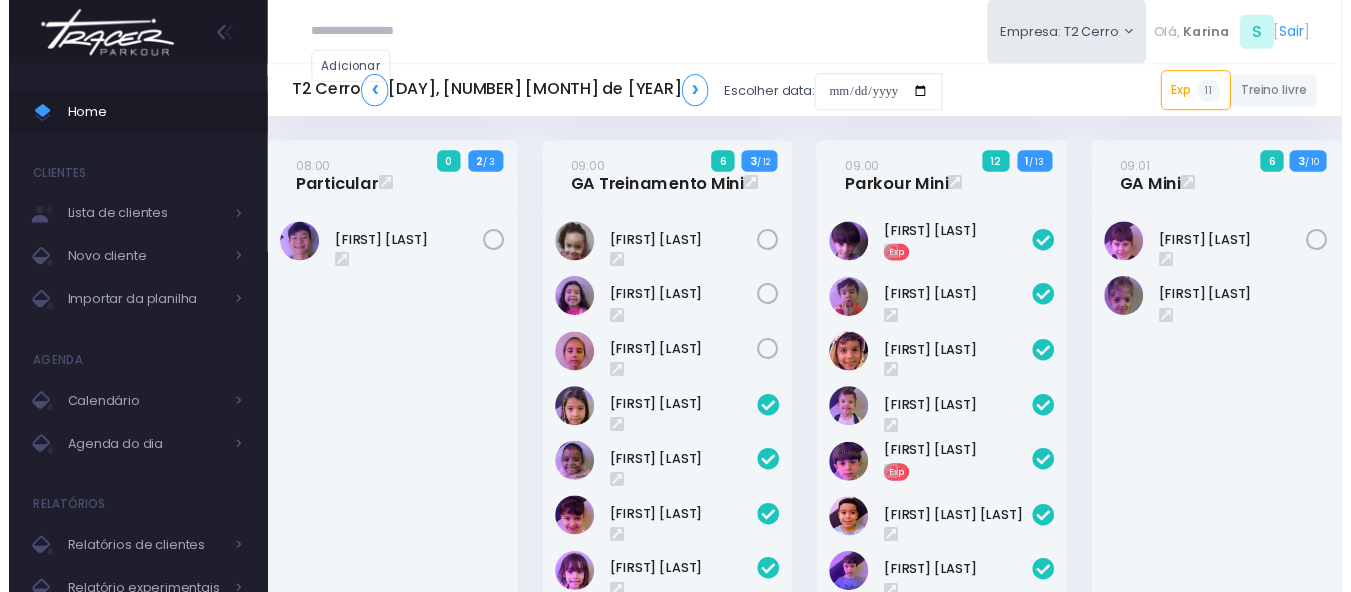 scroll, scrollTop: 0, scrollLeft: 0, axis: both 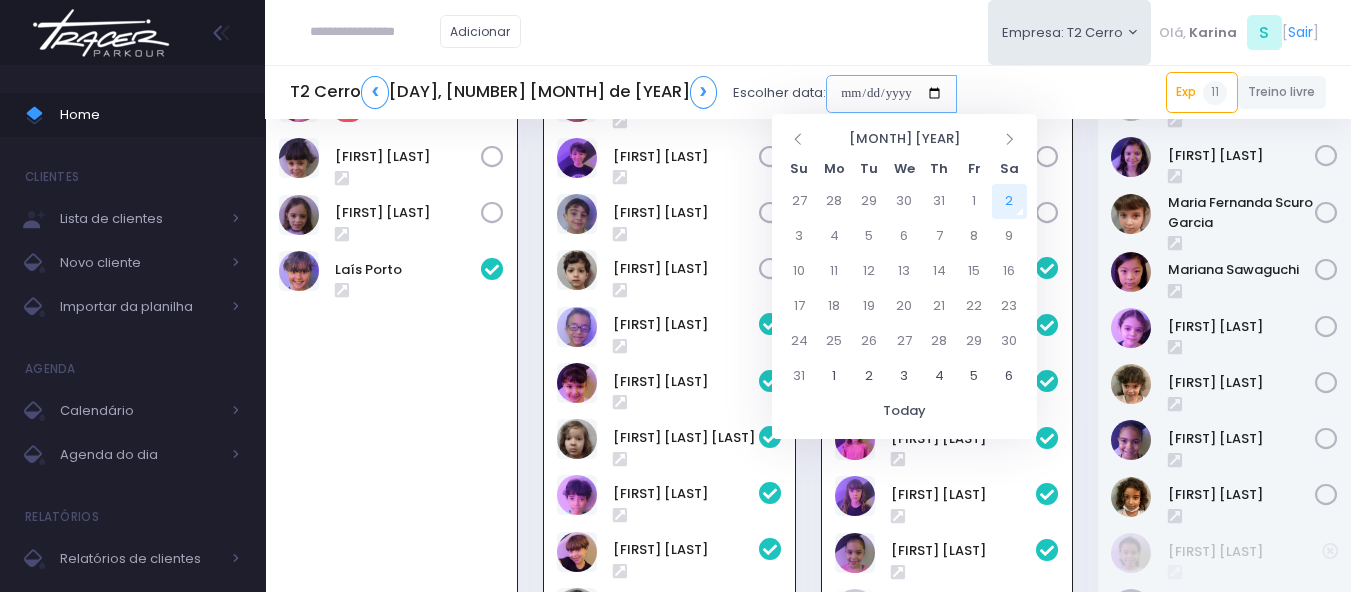 click at bounding box center (891, 94) 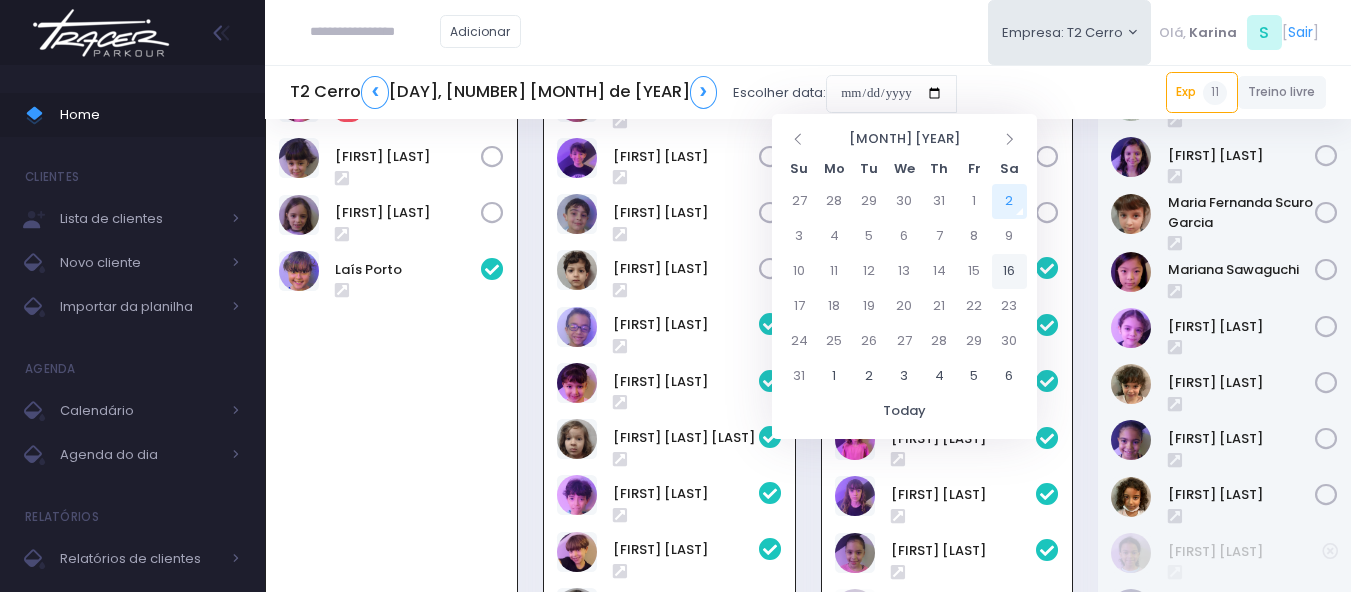 click on "16" at bounding box center [1009, 271] 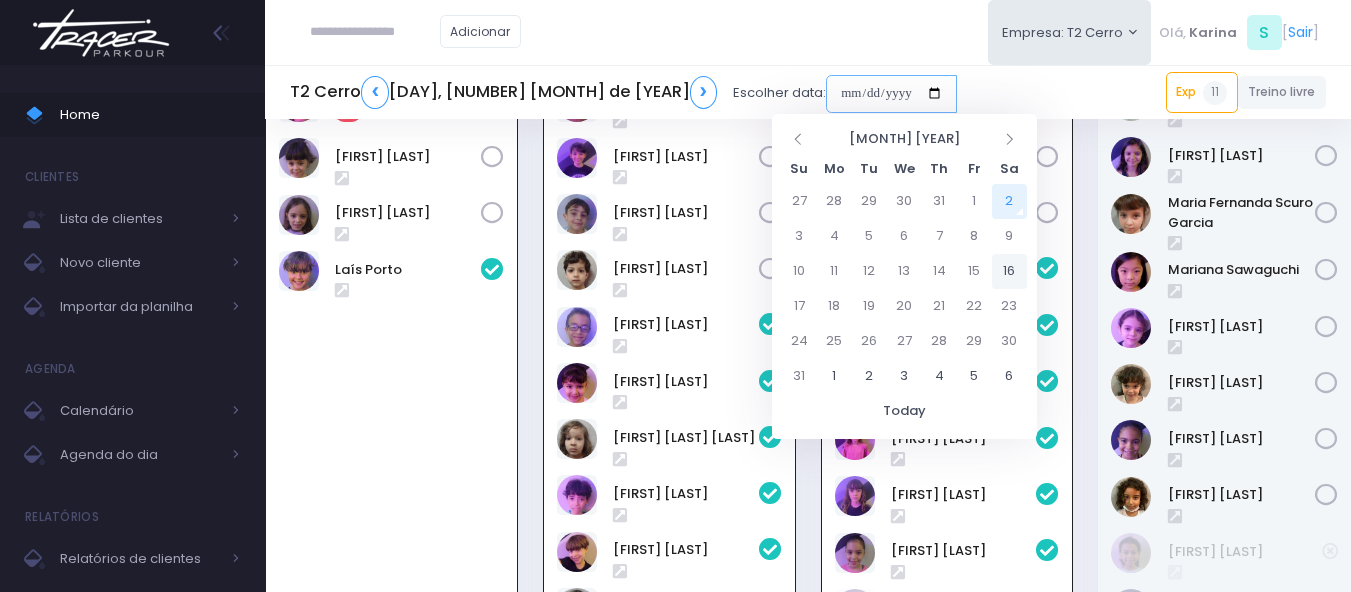 type on "**********" 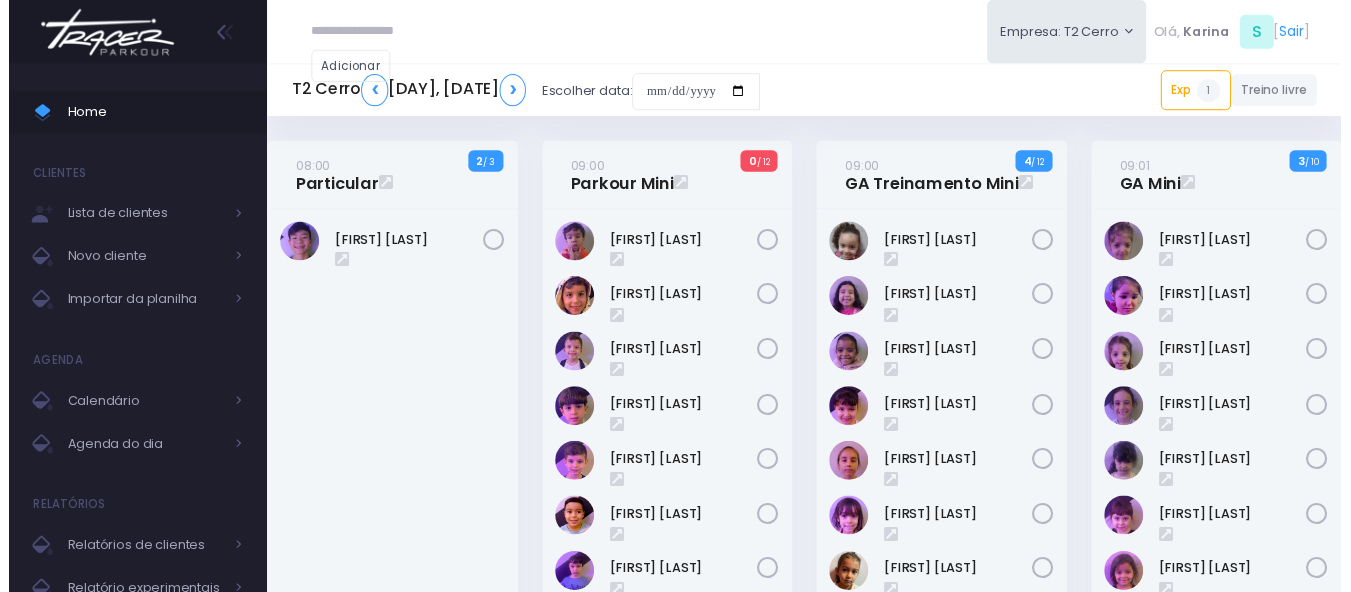 scroll, scrollTop: 0, scrollLeft: 0, axis: both 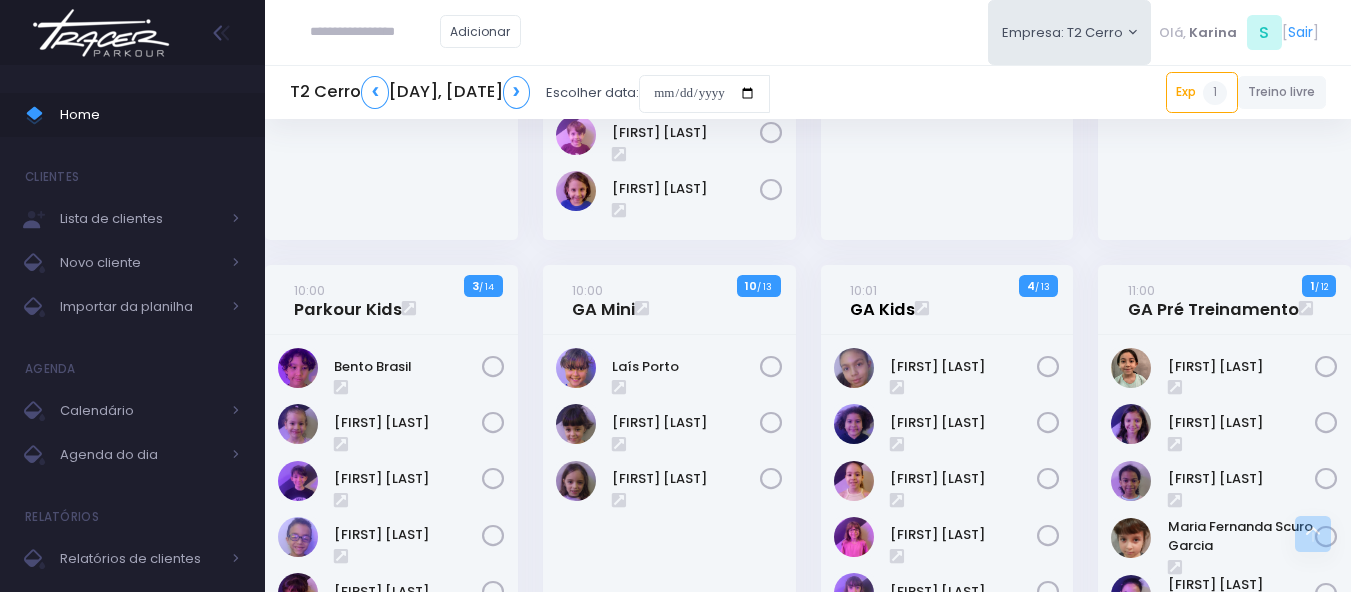 click on "10:01 GA Kids" at bounding box center [882, 300] 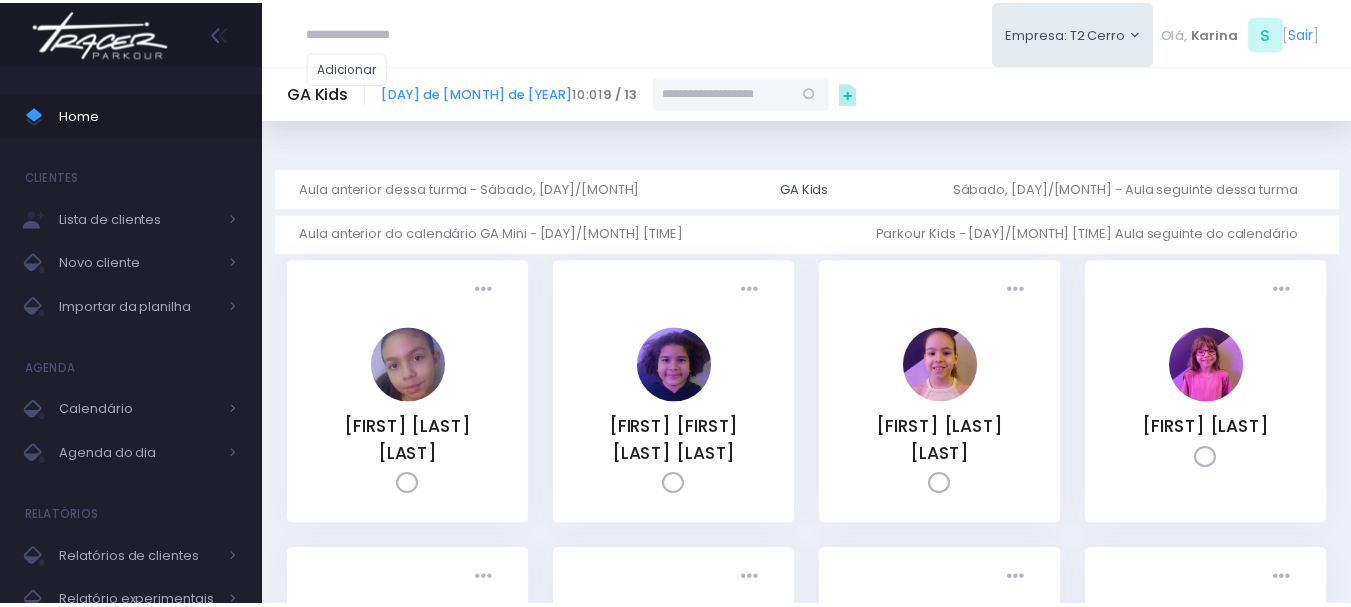 scroll, scrollTop: 0, scrollLeft: 0, axis: both 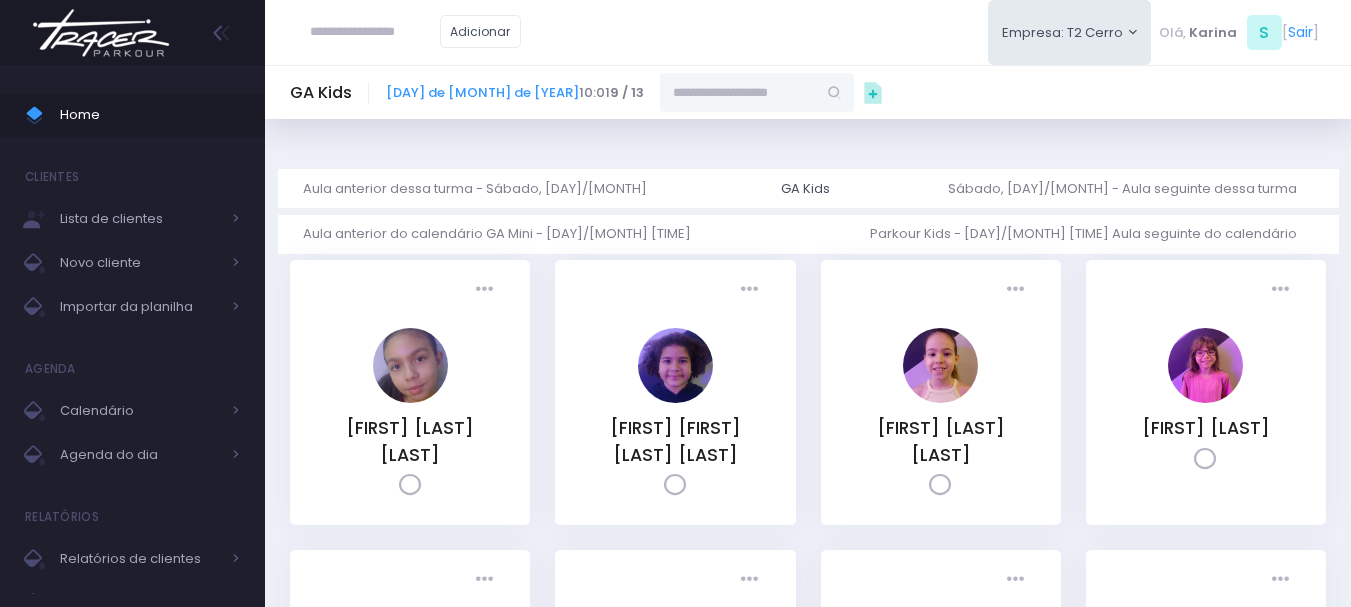 click at bounding box center (738, 92) 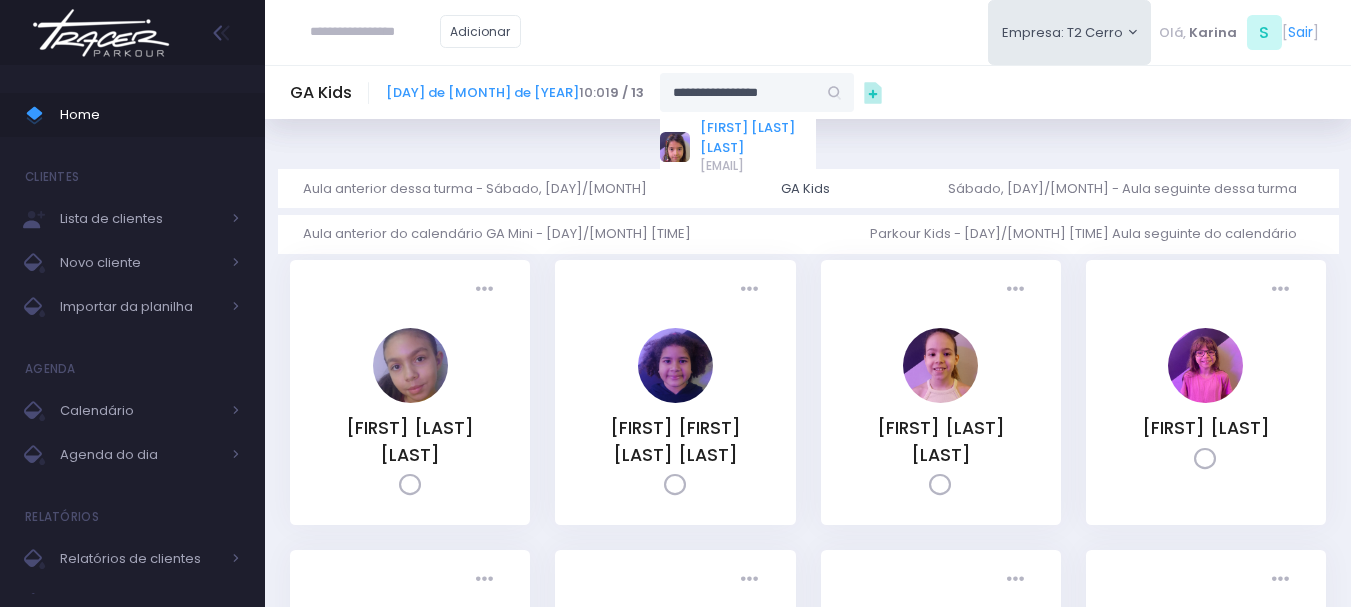click on "Cora Mathias Melo" at bounding box center (758, 137) 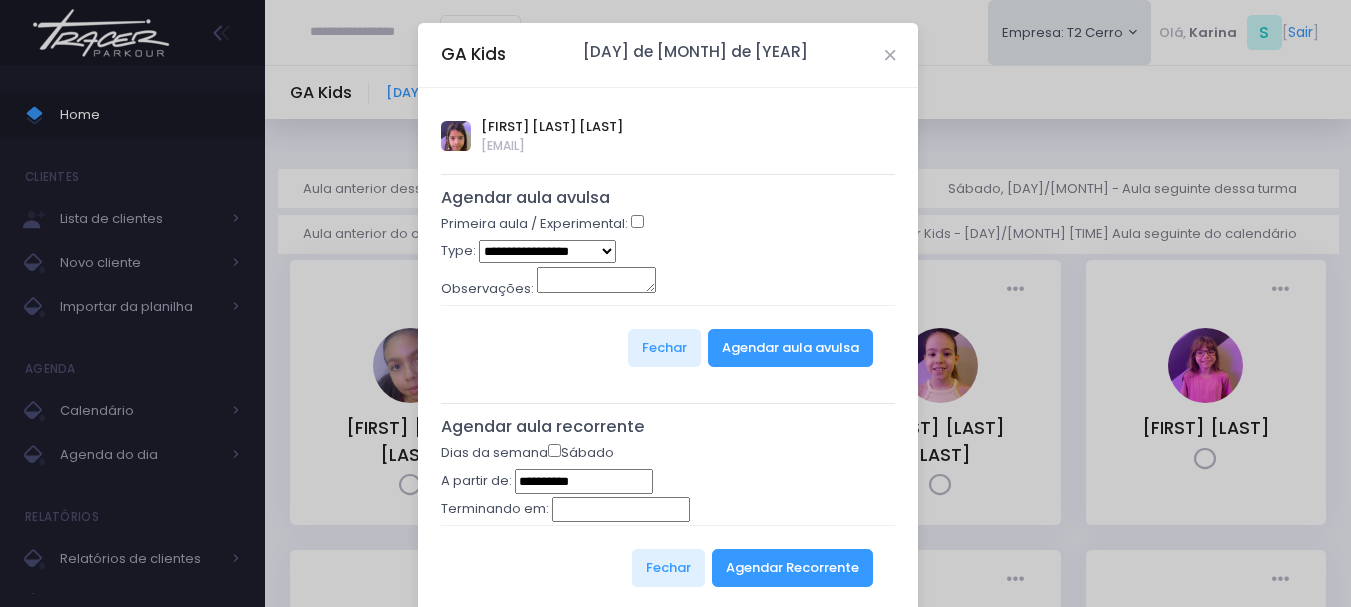 type on "**********" 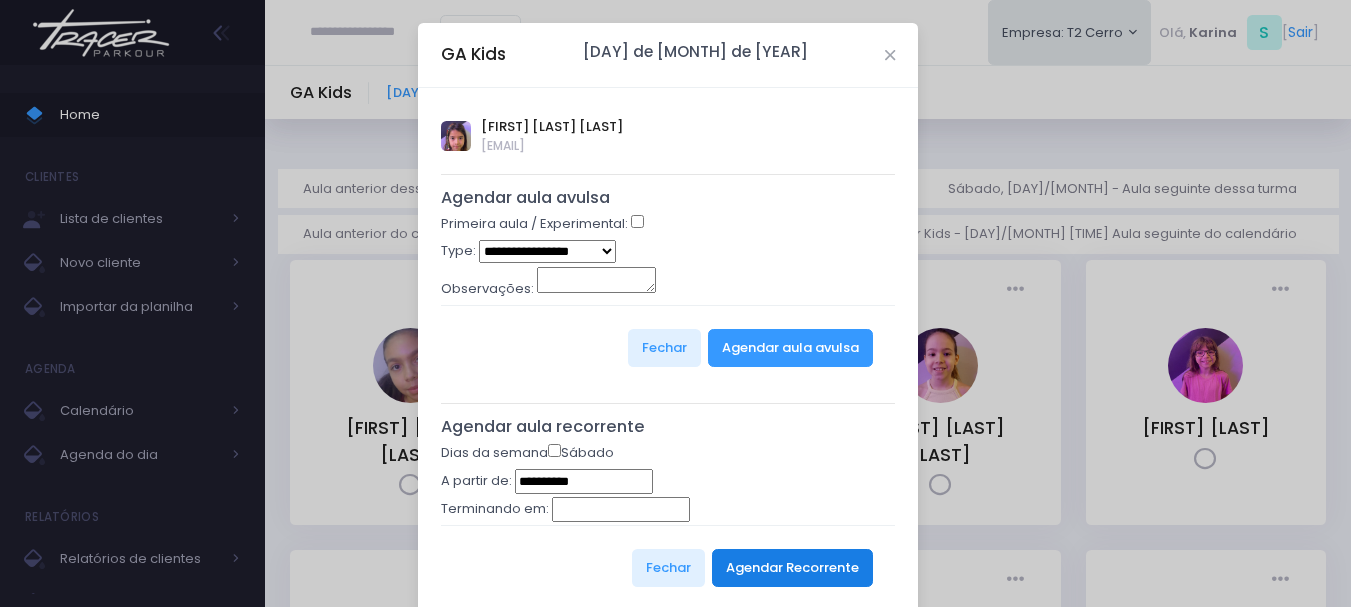 click on "Agendar Recorrente" at bounding box center [792, 568] 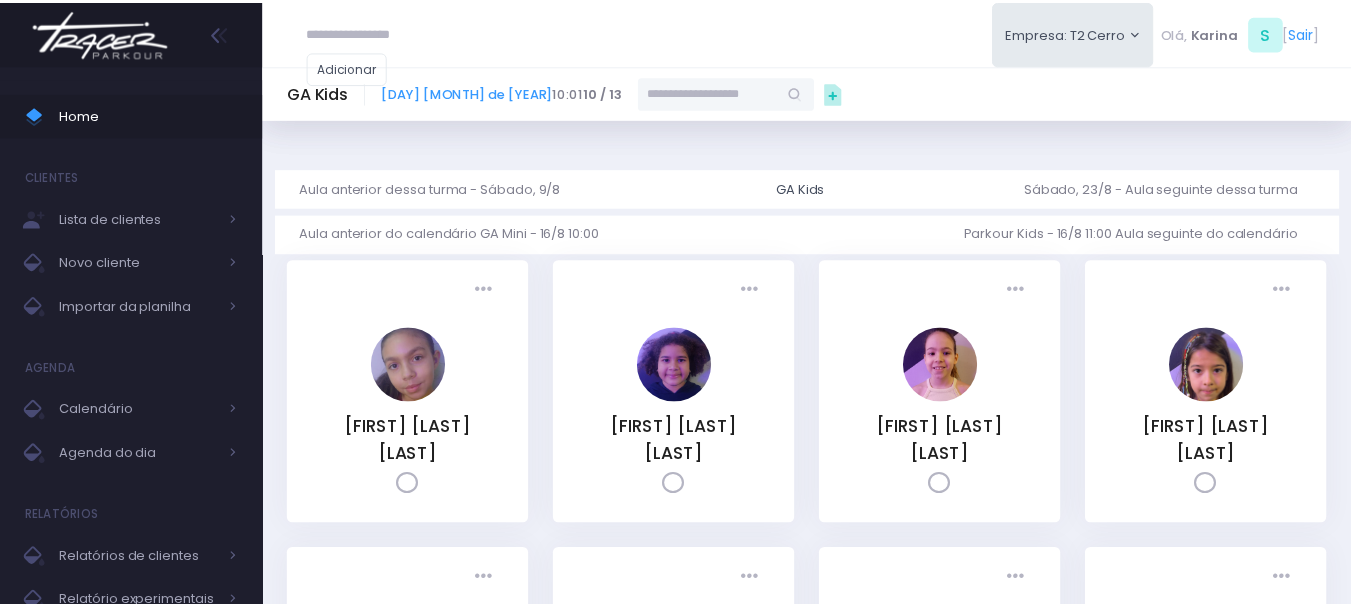 scroll, scrollTop: 0, scrollLeft: 0, axis: both 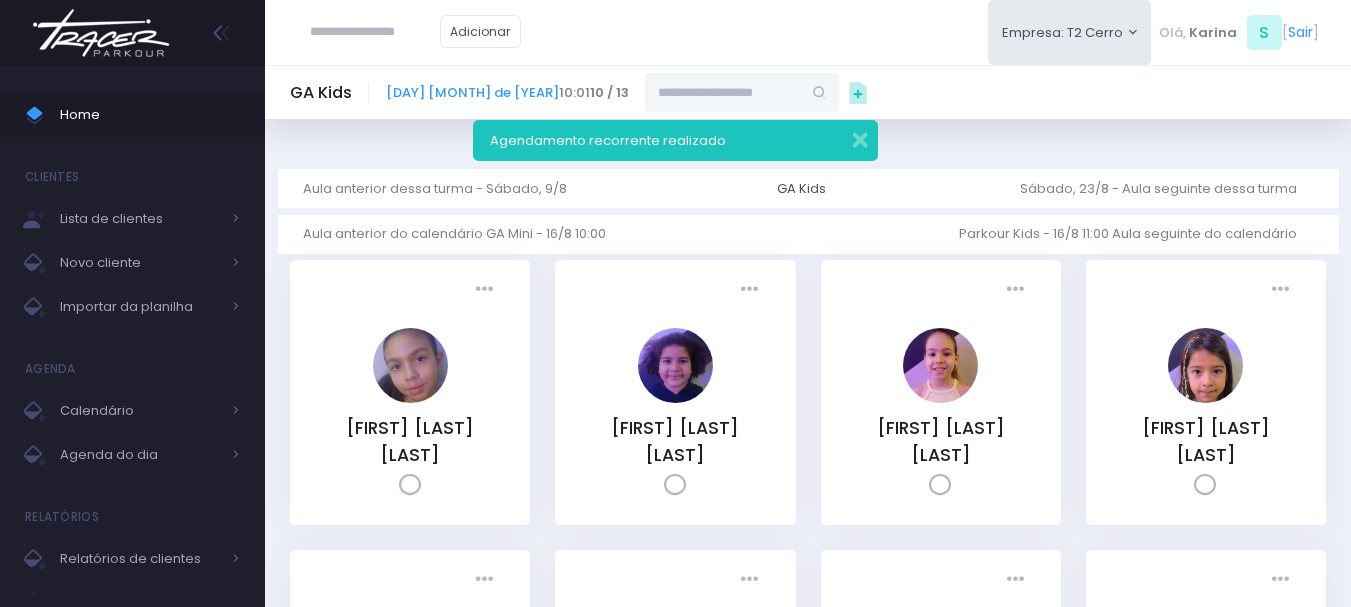 click at bounding box center [101, 33] 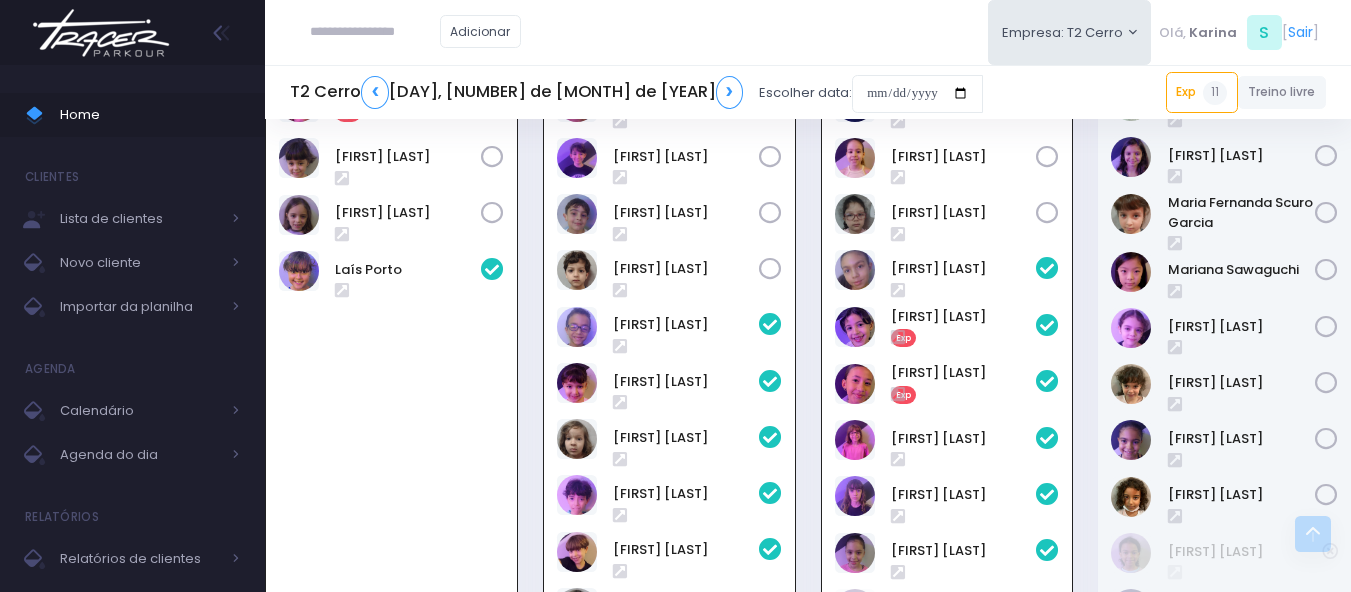 scroll, scrollTop: 1056, scrollLeft: 0, axis: vertical 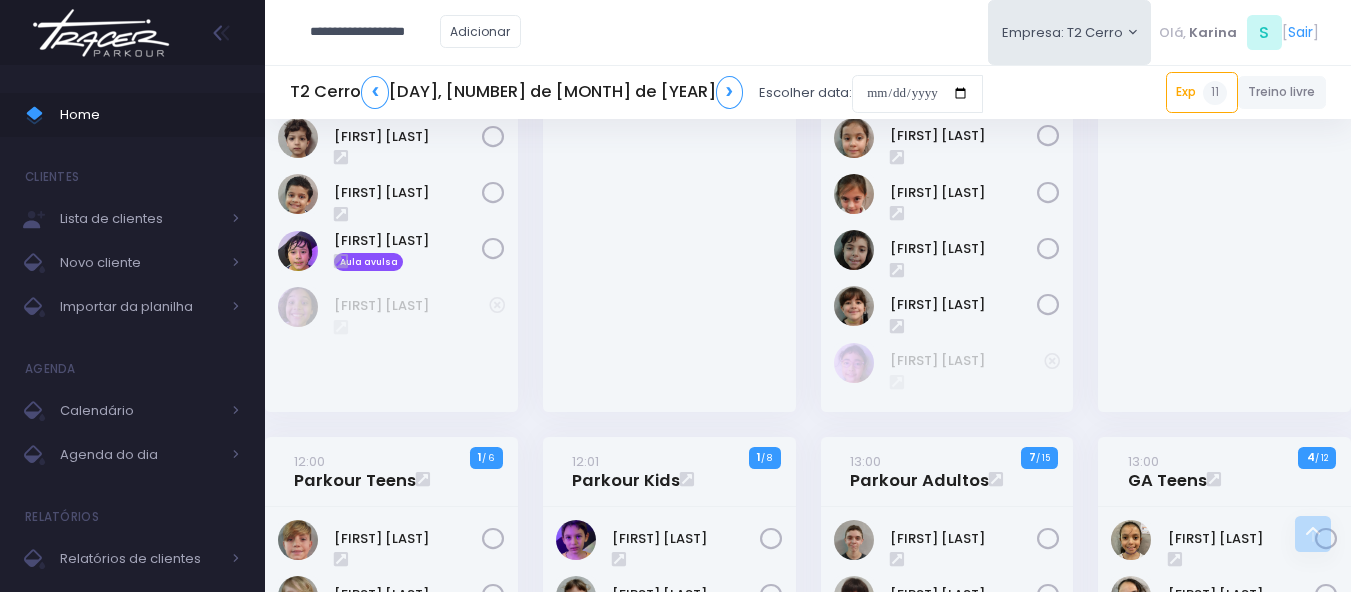type on "**********" 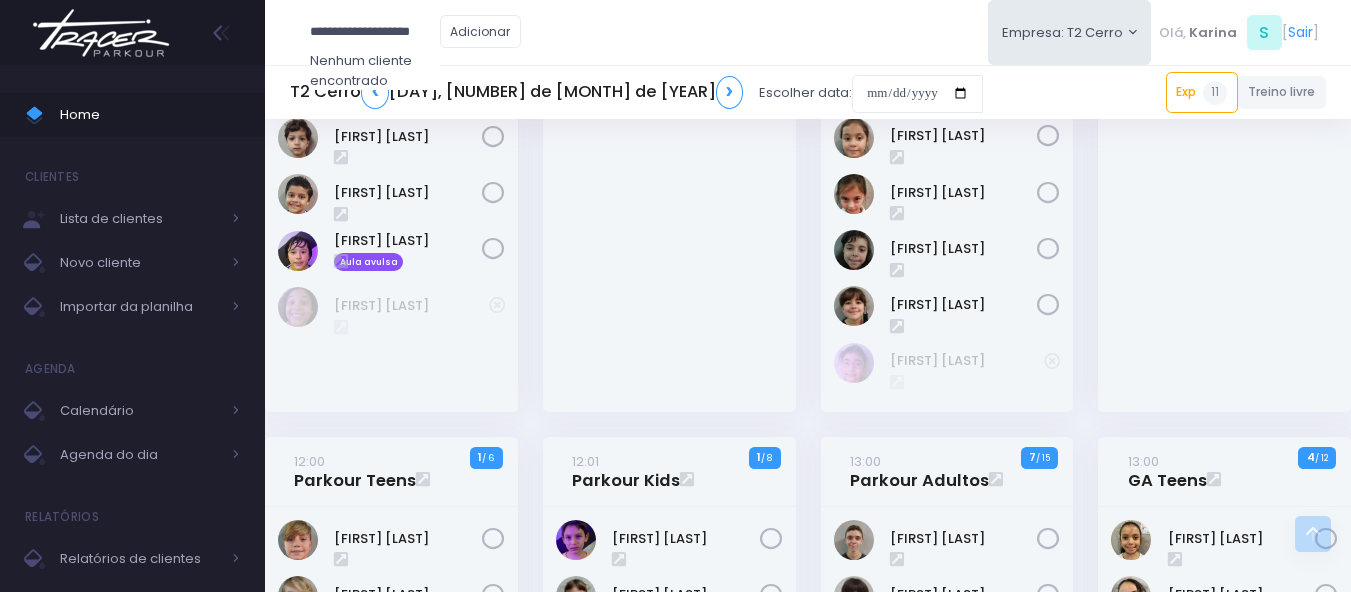 click on "**********" at bounding box center (375, 32) 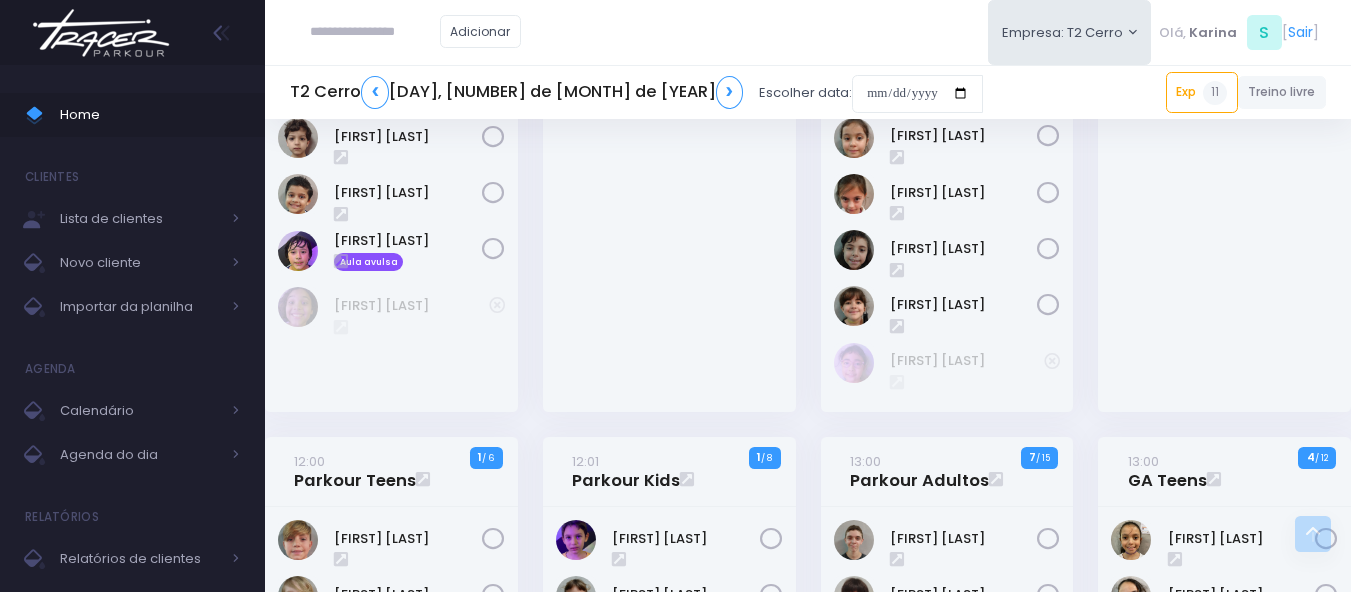 click at bounding box center [375, 32] 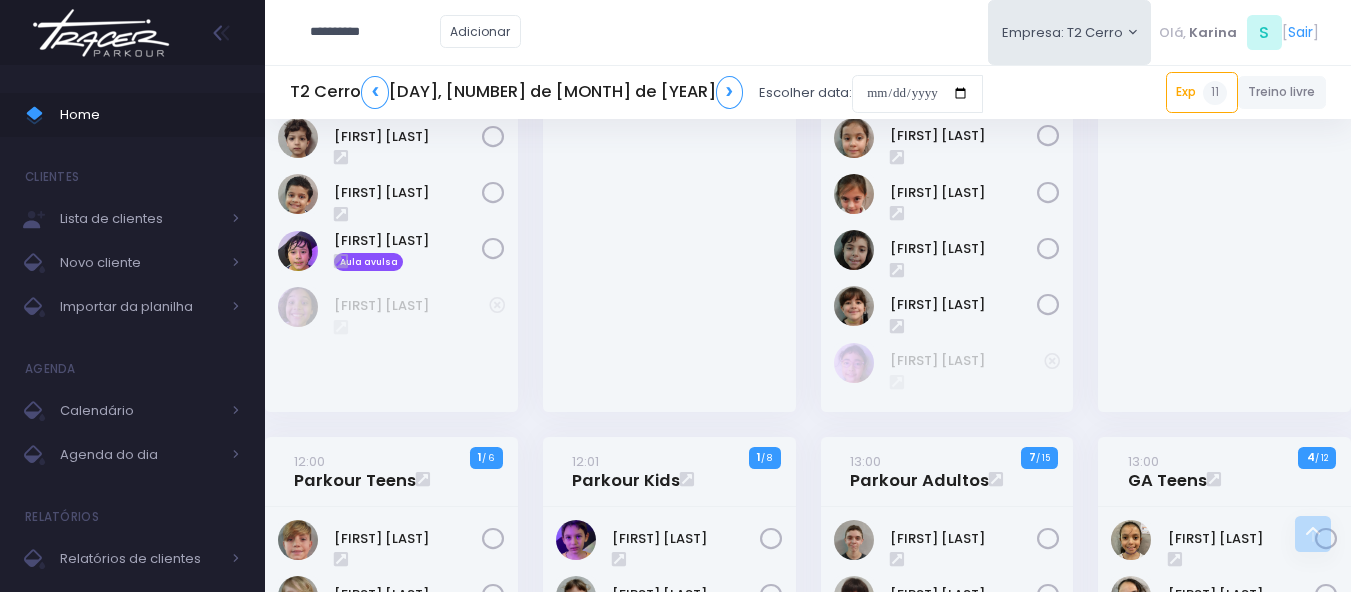type on "**********" 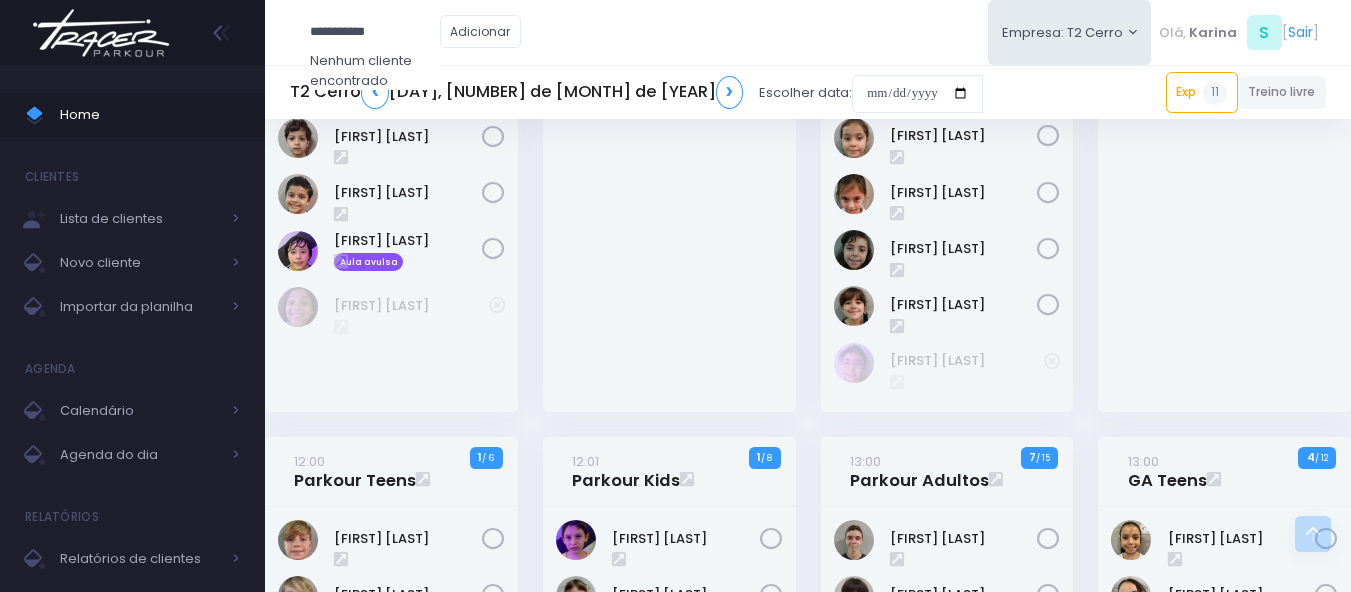 click on "**********" at bounding box center [375, 32] 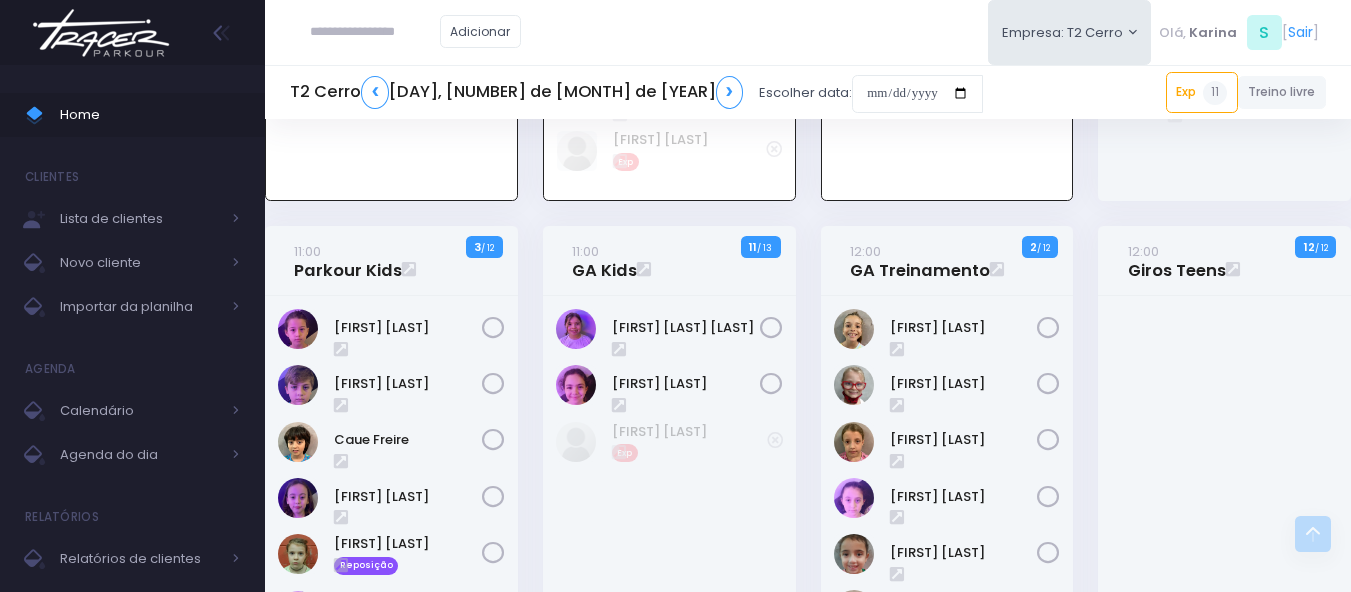 scroll, scrollTop: 1622, scrollLeft: 0, axis: vertical 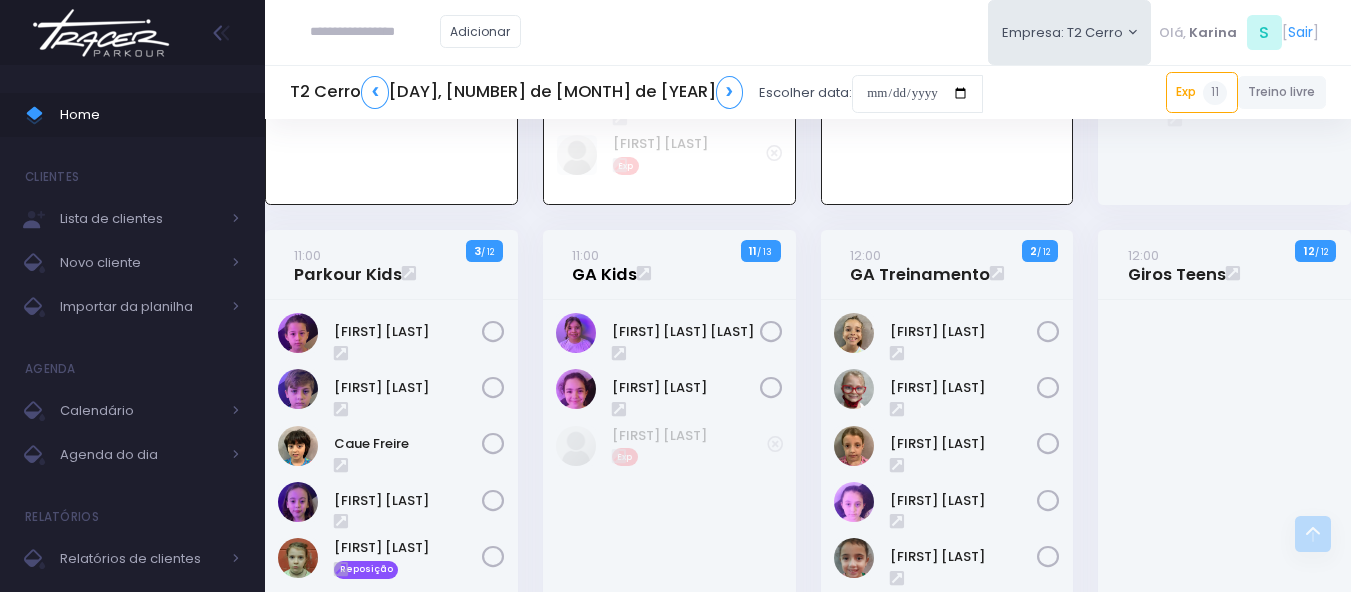 click on "11:00 GA Kids" at bounding box center (604, 265) 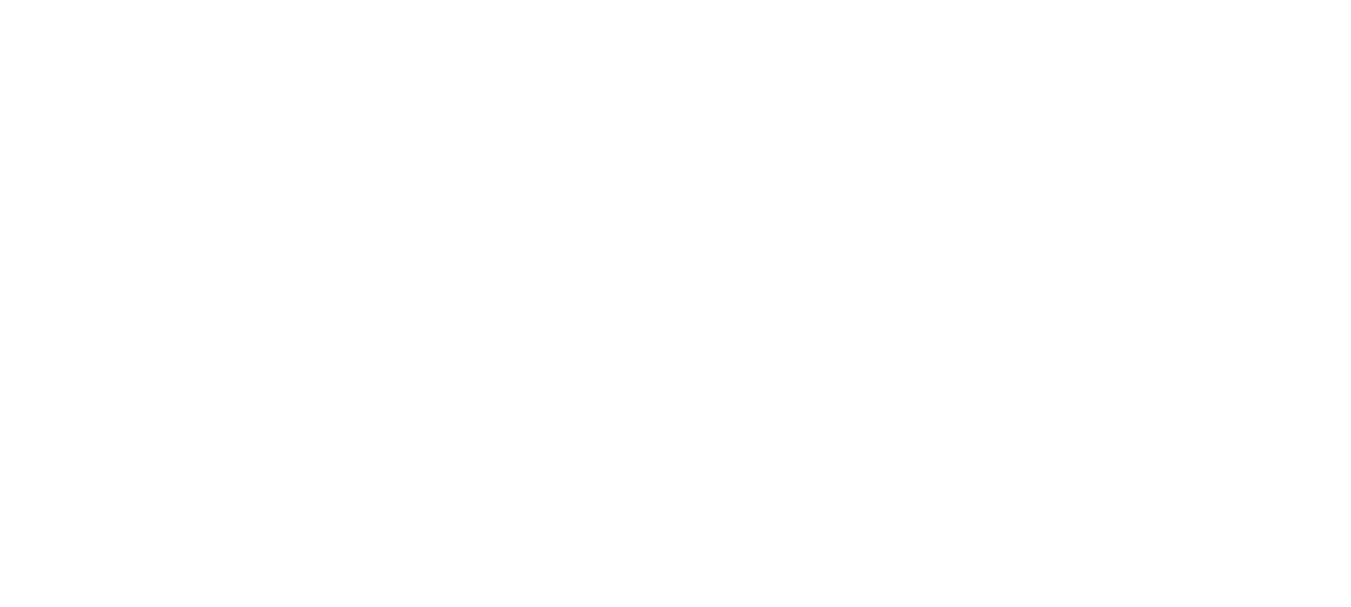 scroll, scrollTop: 0, scrollLeft: 0, axis: both 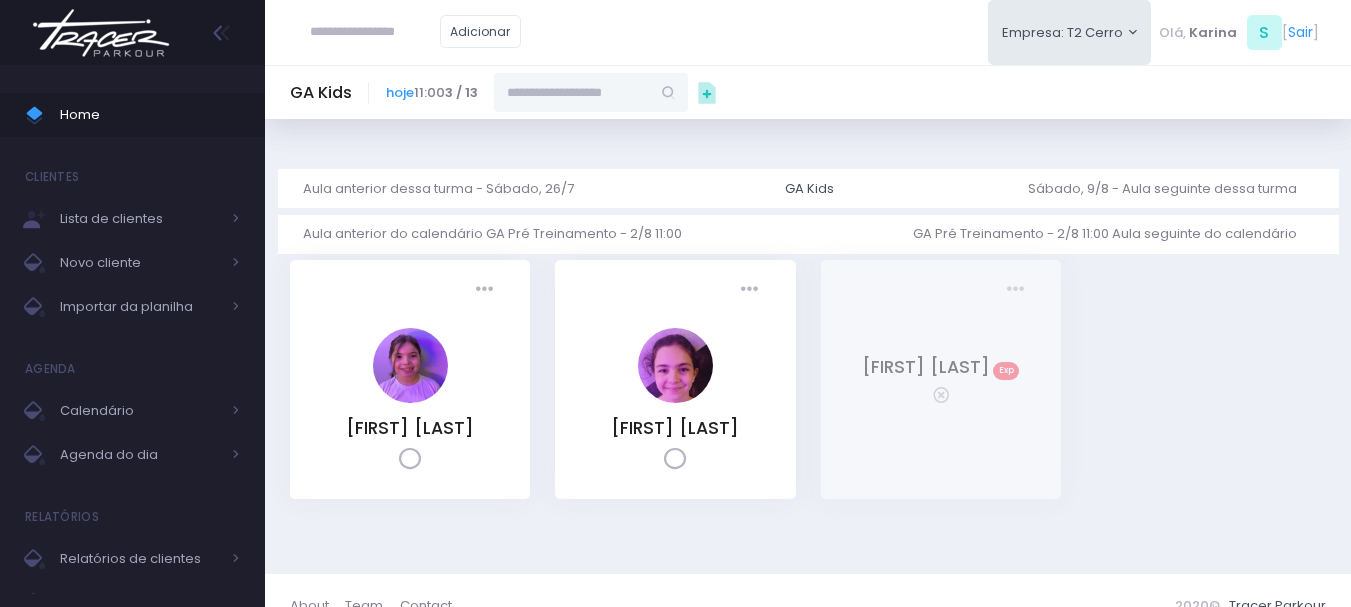 click at bounding box center (572, 92) 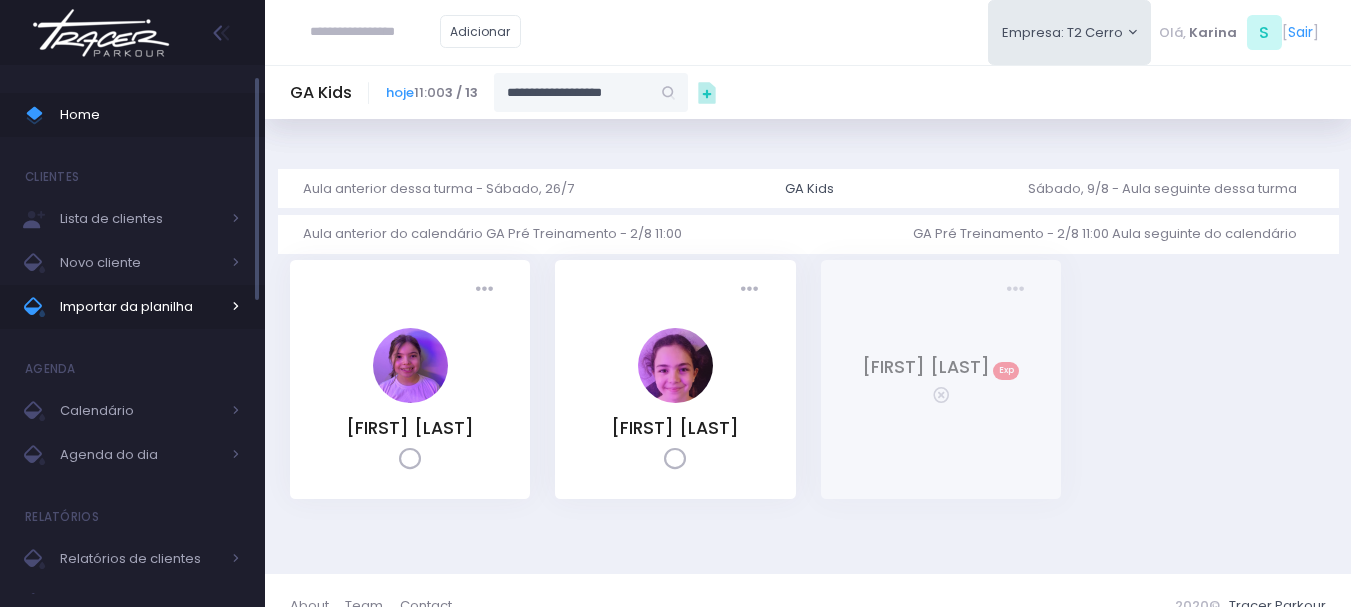 click on "Importar da planilha" at bounding box center [140, 307] 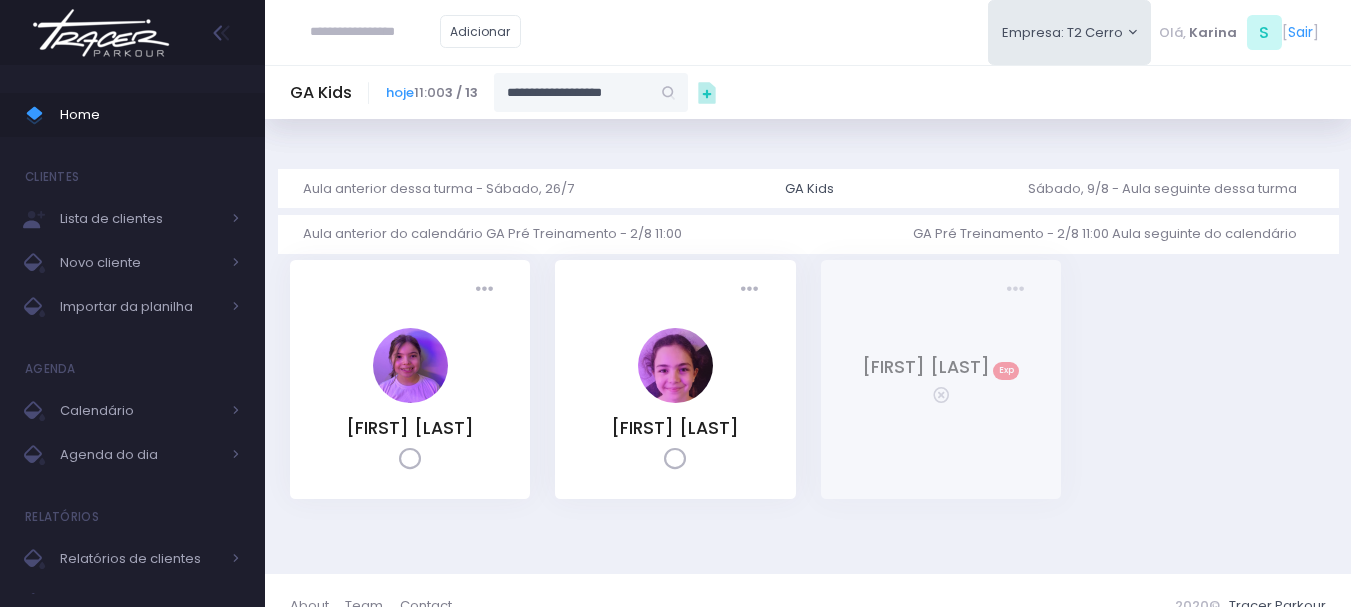 click at bounding box center (375, 32) 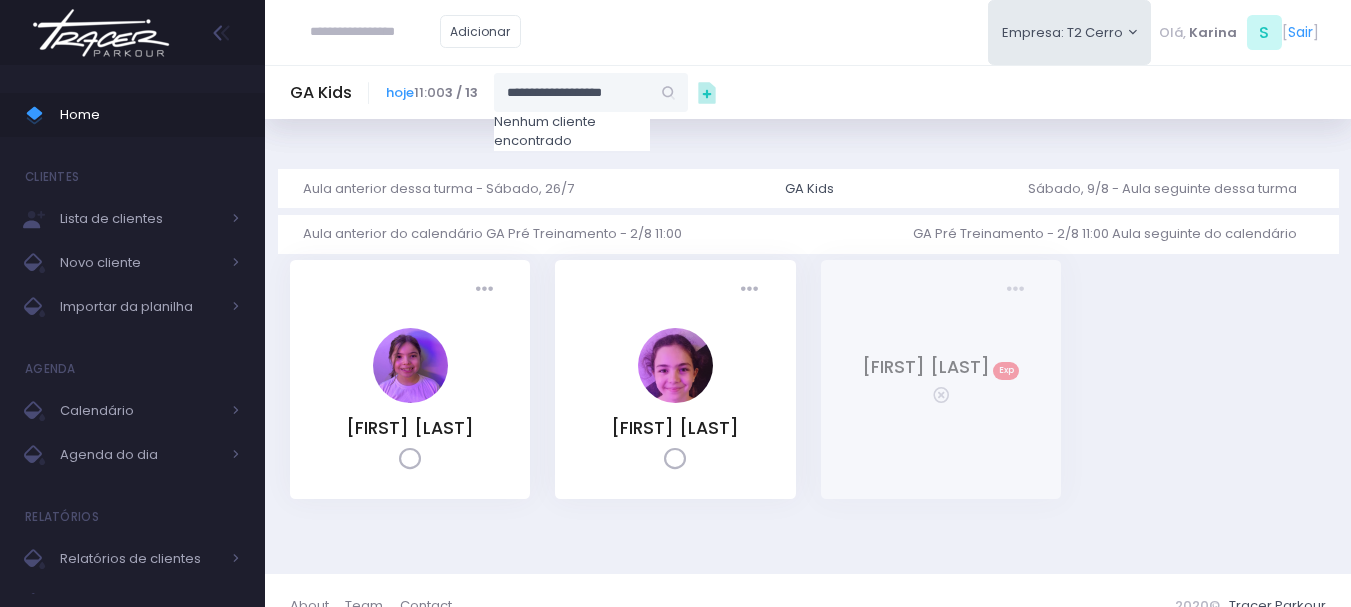 click on "**********" at bounding box center (572, 92) 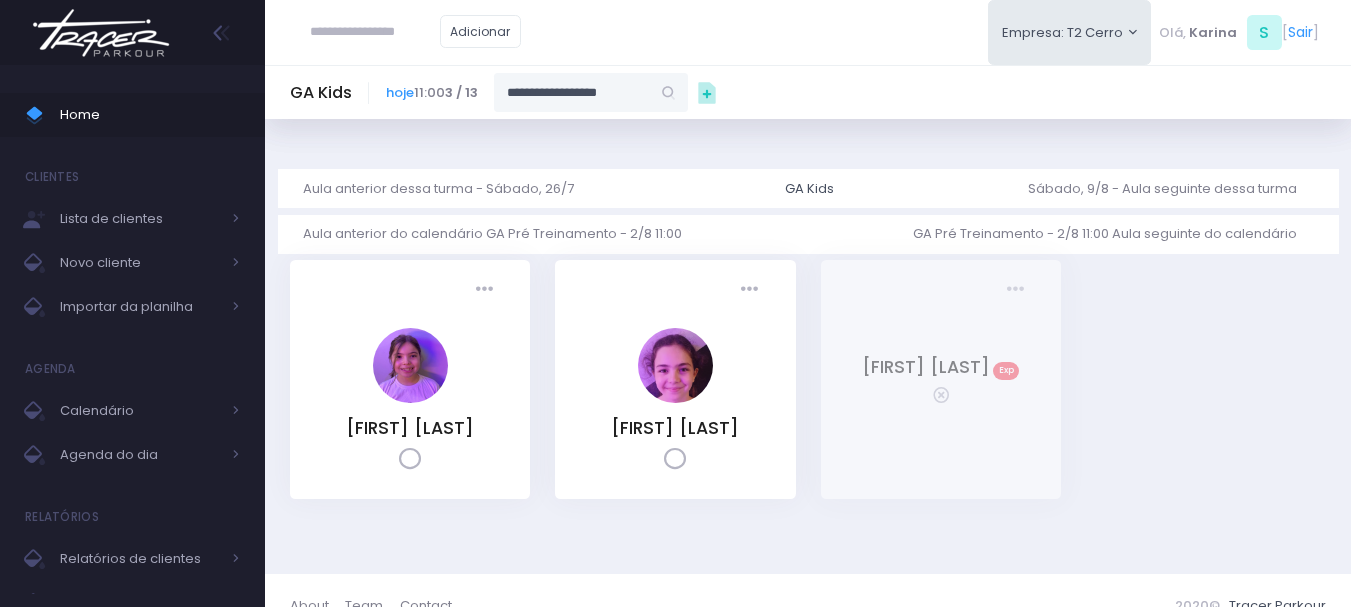type on "**********" 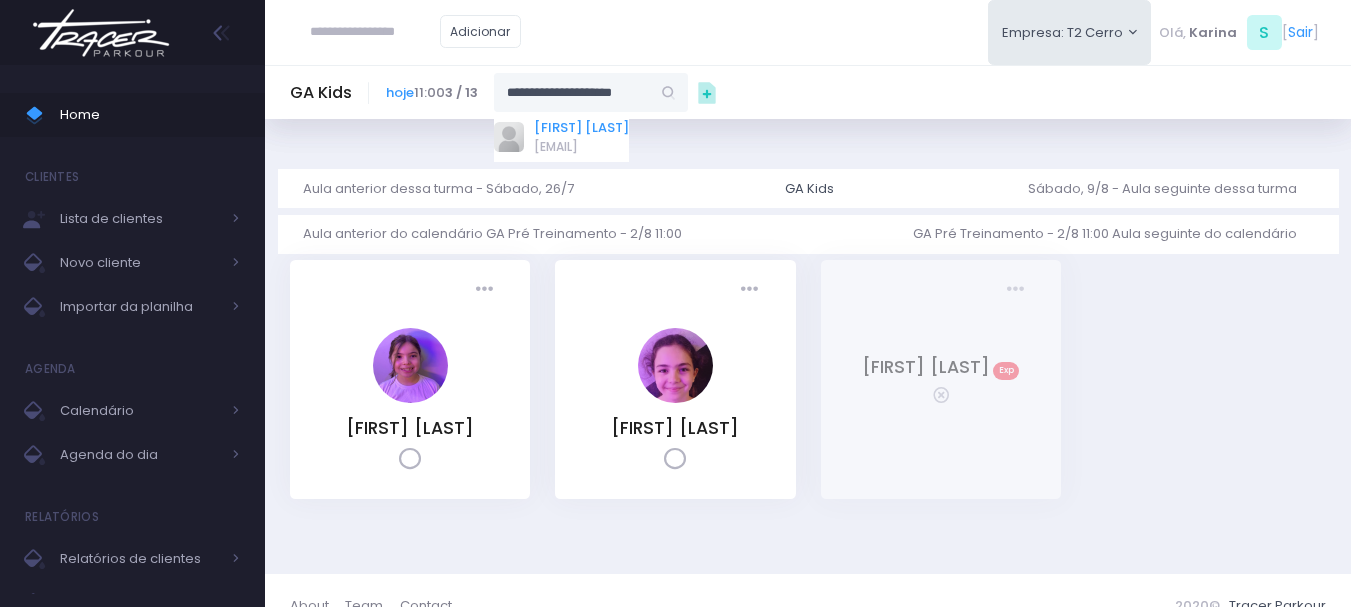 click on "Alici Ribeiro Câmara" at bounding box center [581, 128] 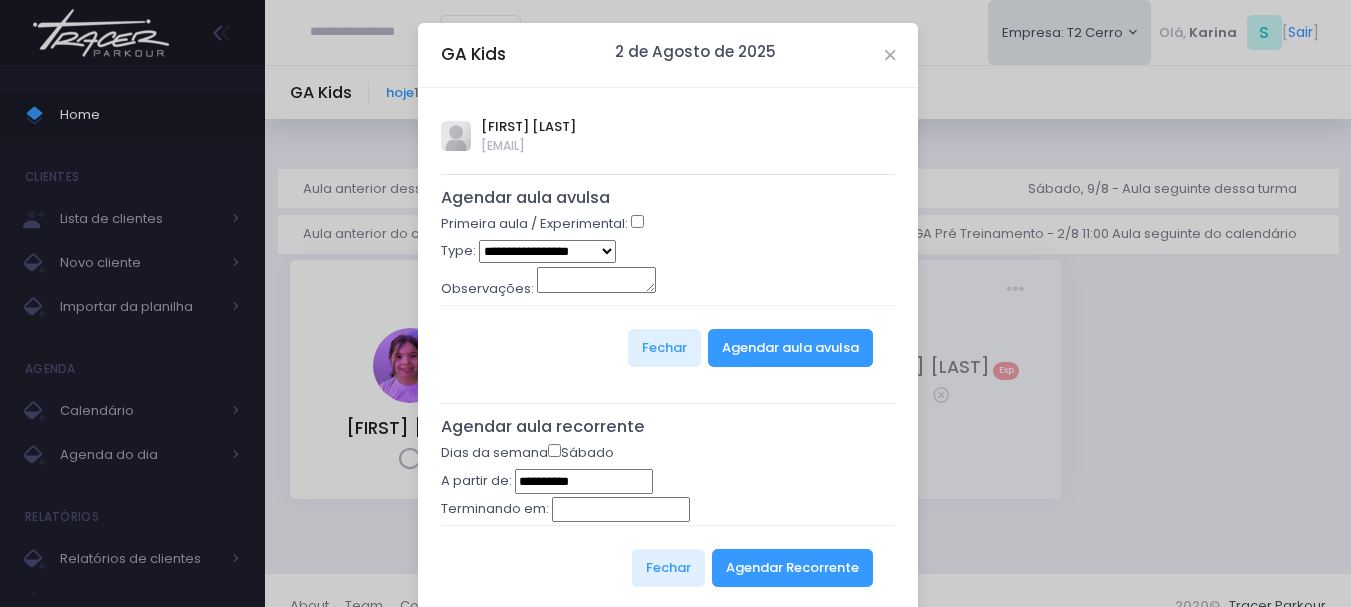 type on "**********" 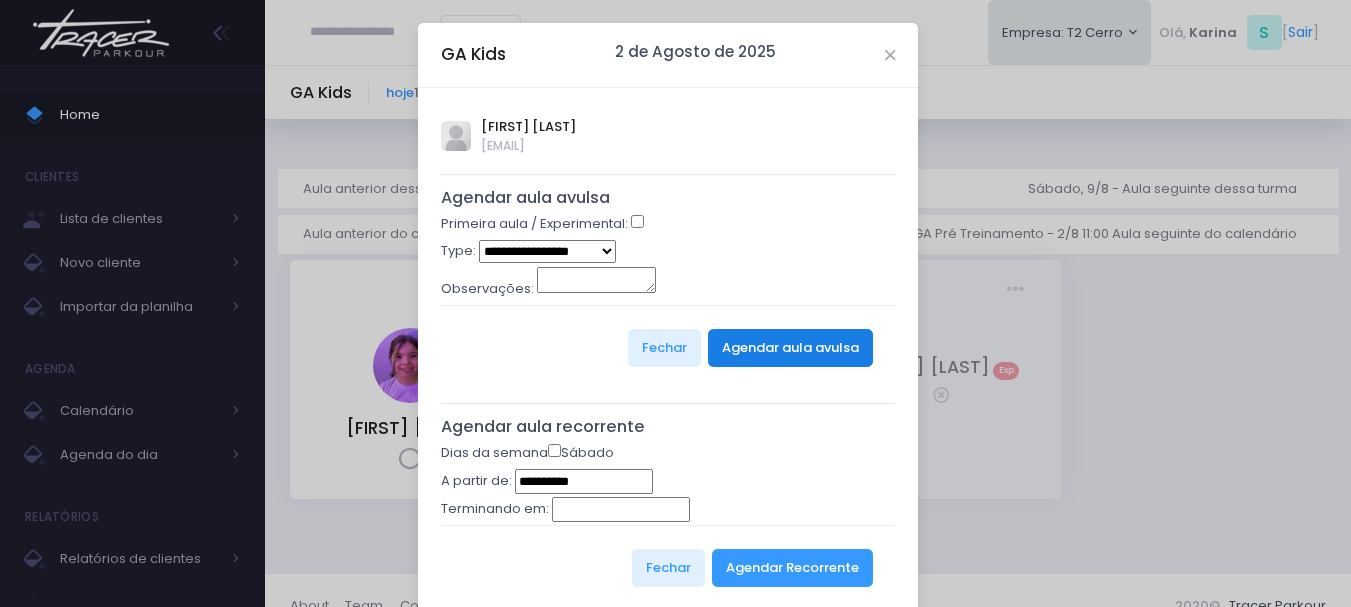 click on "Agendar aula avulsa" at bounding box center (790, 348) 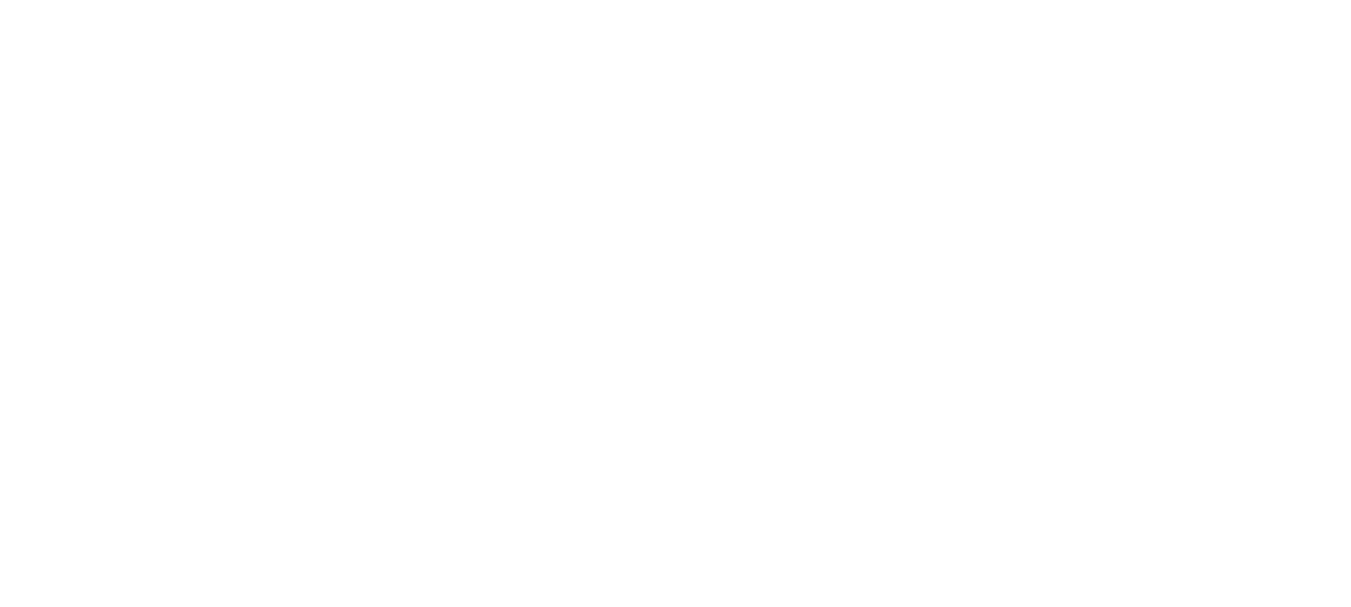 scroll, scrollTop: 0, scrollLeft: 0, axis: both 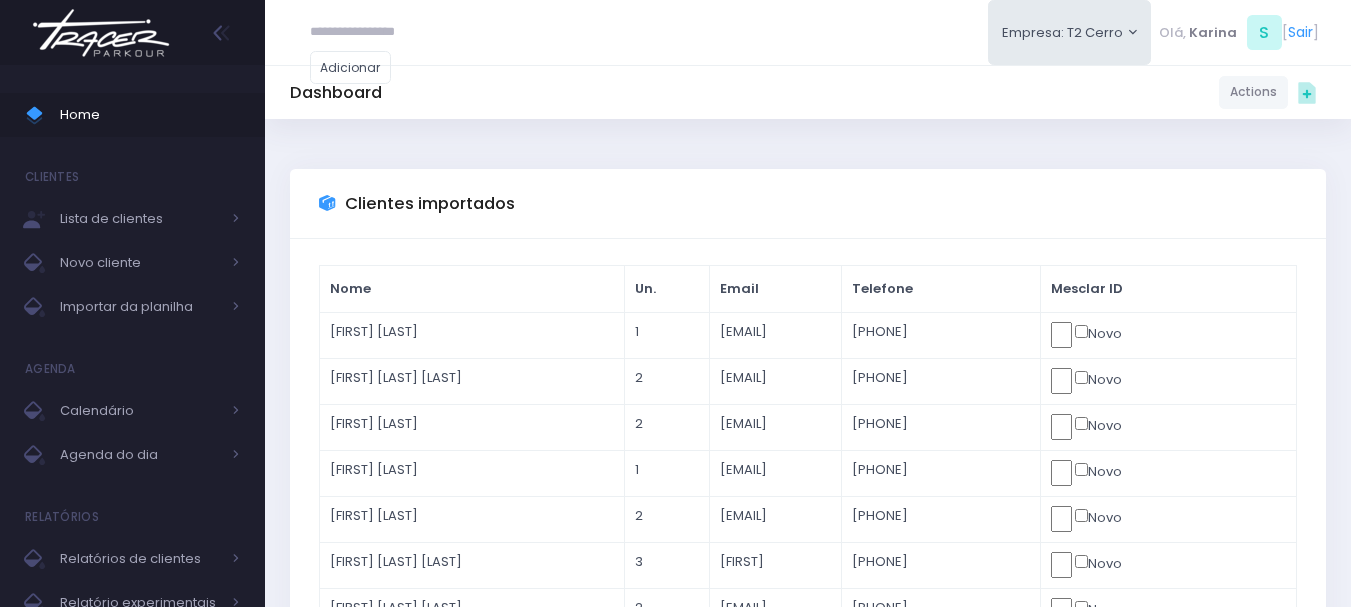 click at bounding box center [375, 32] 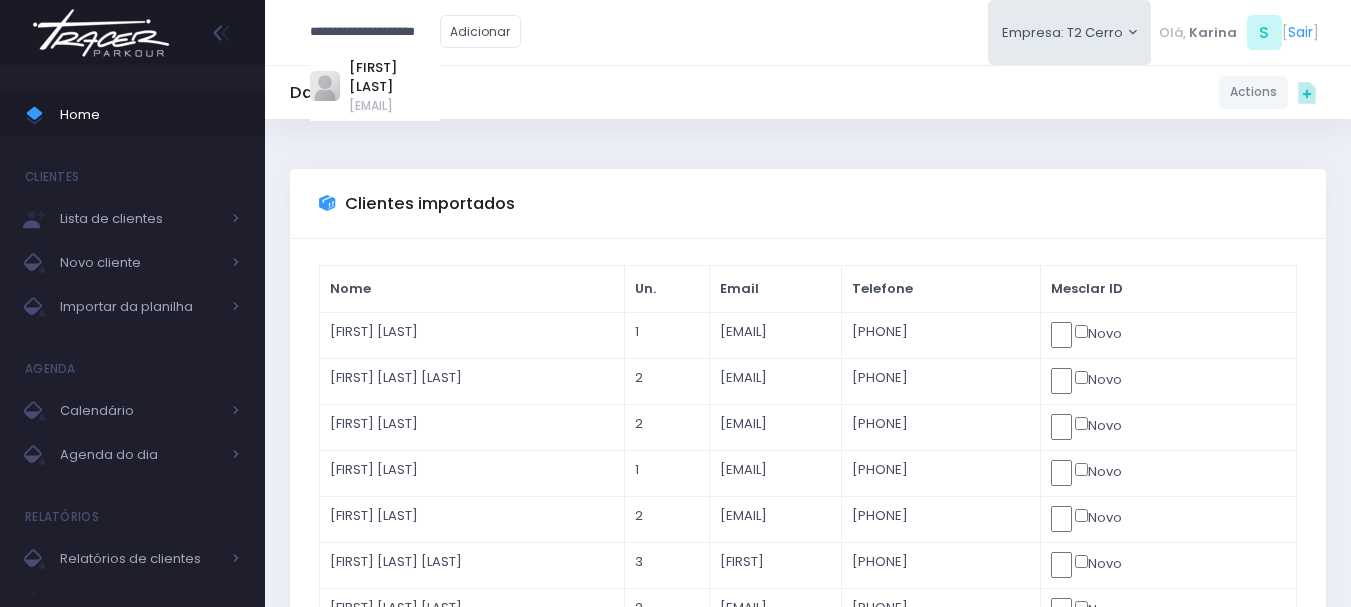 type on "**********" 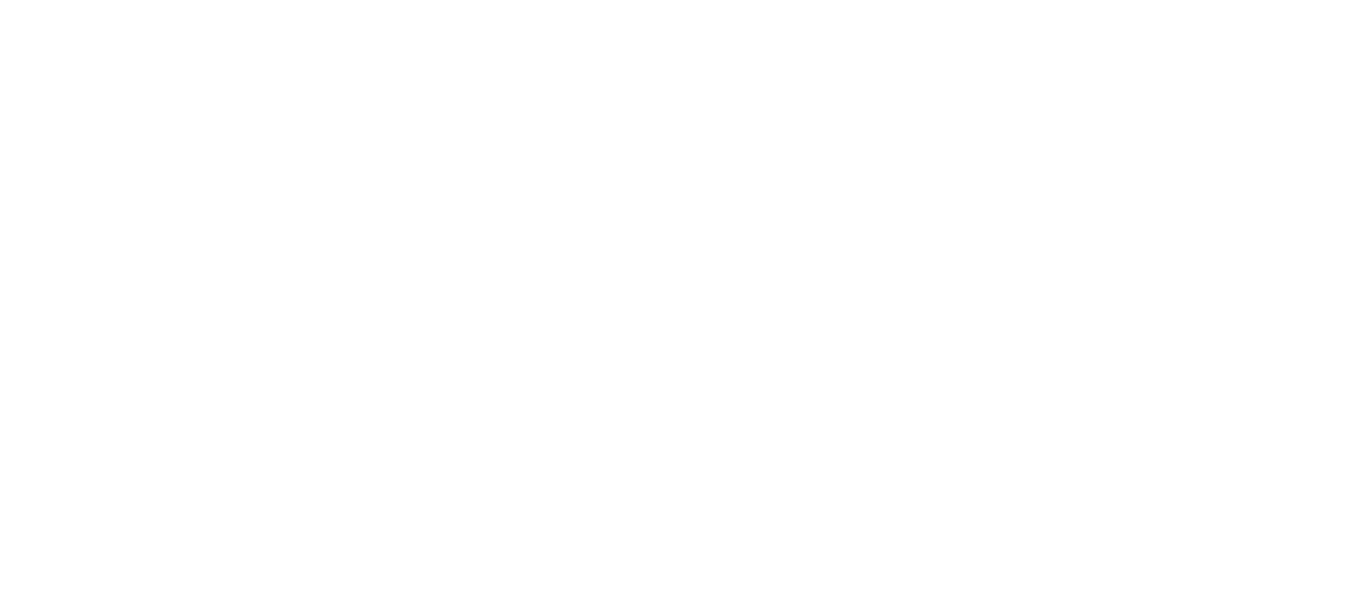 scroll, scrollTop: 0, scrollLeft: 0, axis: both 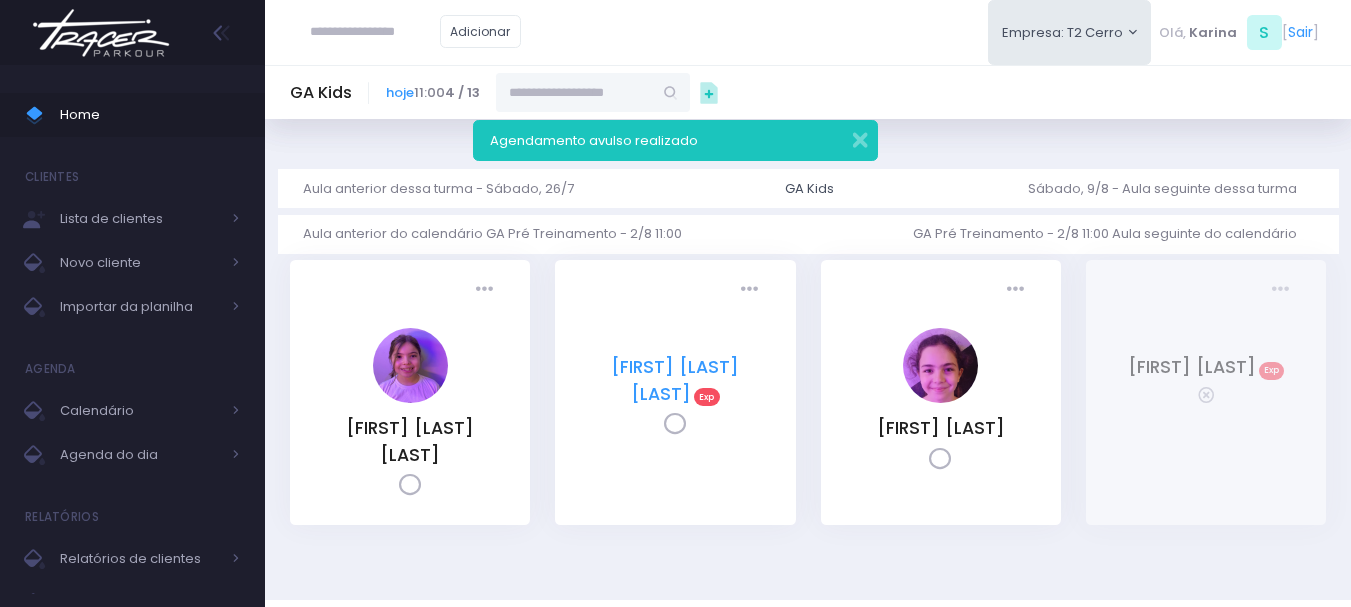click on "[NAME] [NAME]" at bounding box center (675, 380) 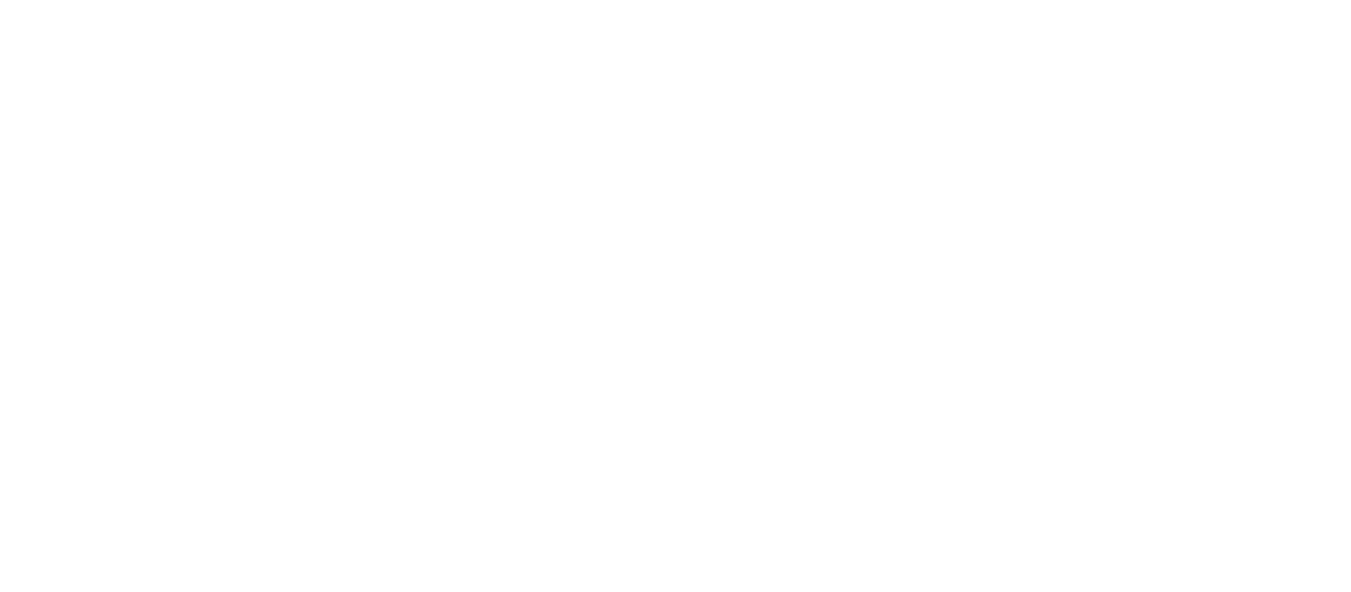 scroll, scrollTop: 0, scrollLeft: 0, axis: both 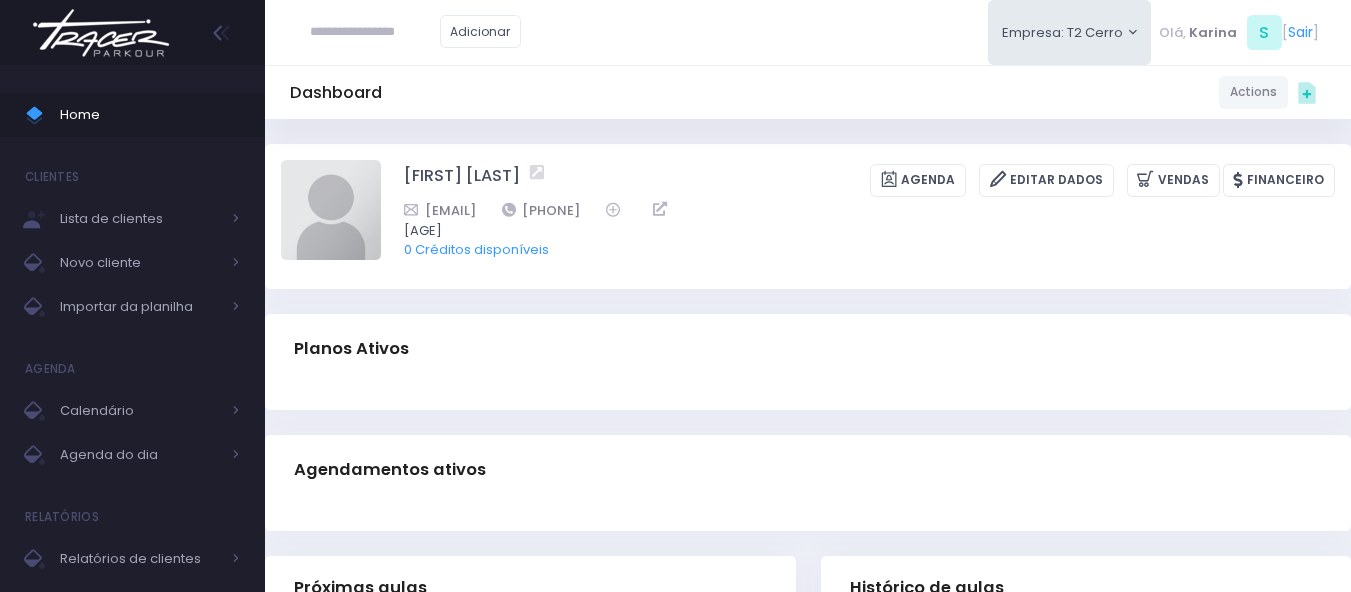 click at bounding box center (331, 210) 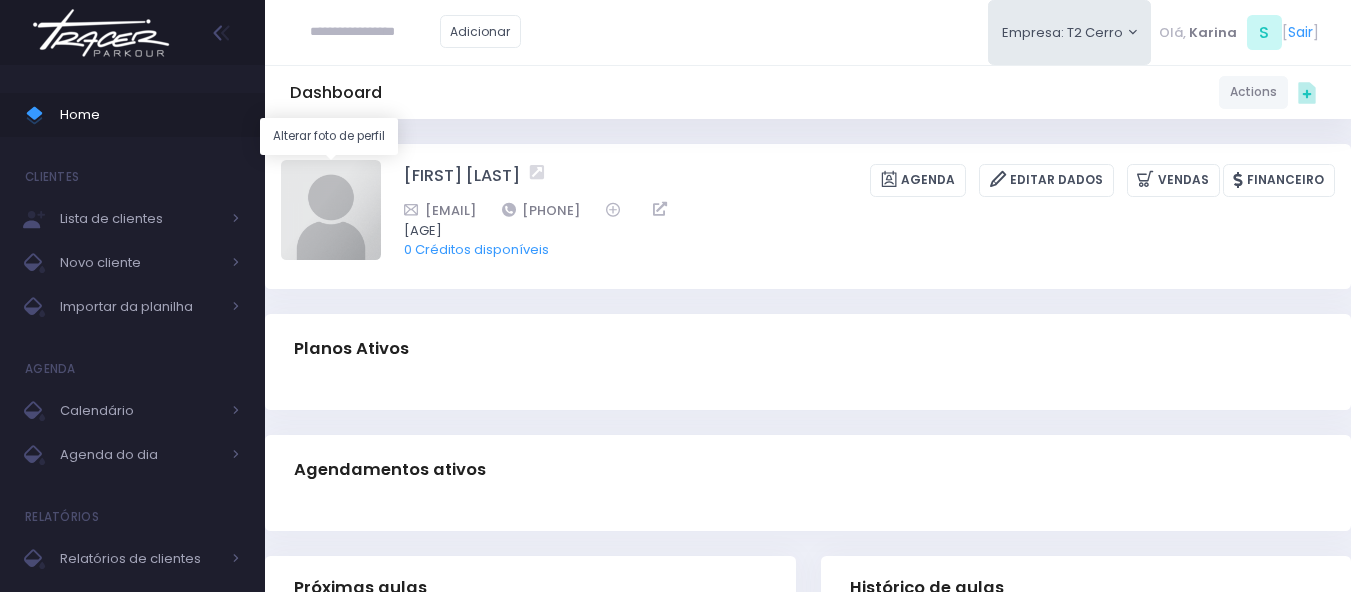 type on "**********" 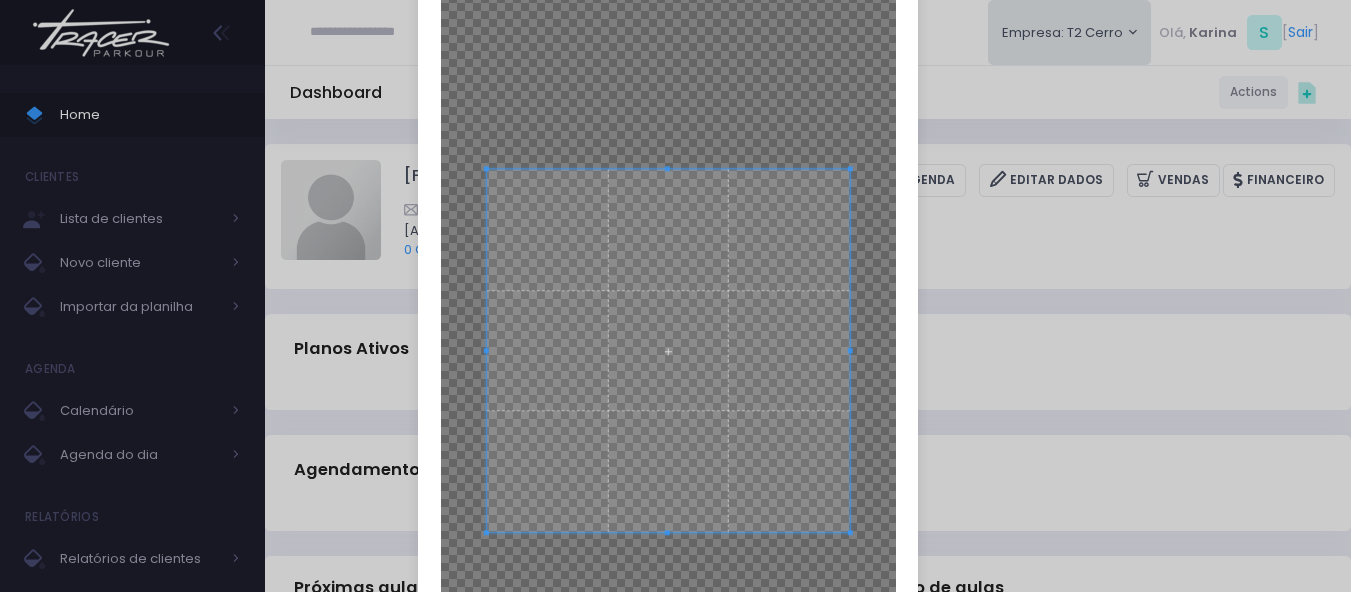 scroll, scrollTop: 163, scrollLeft: 0, axis: vertical 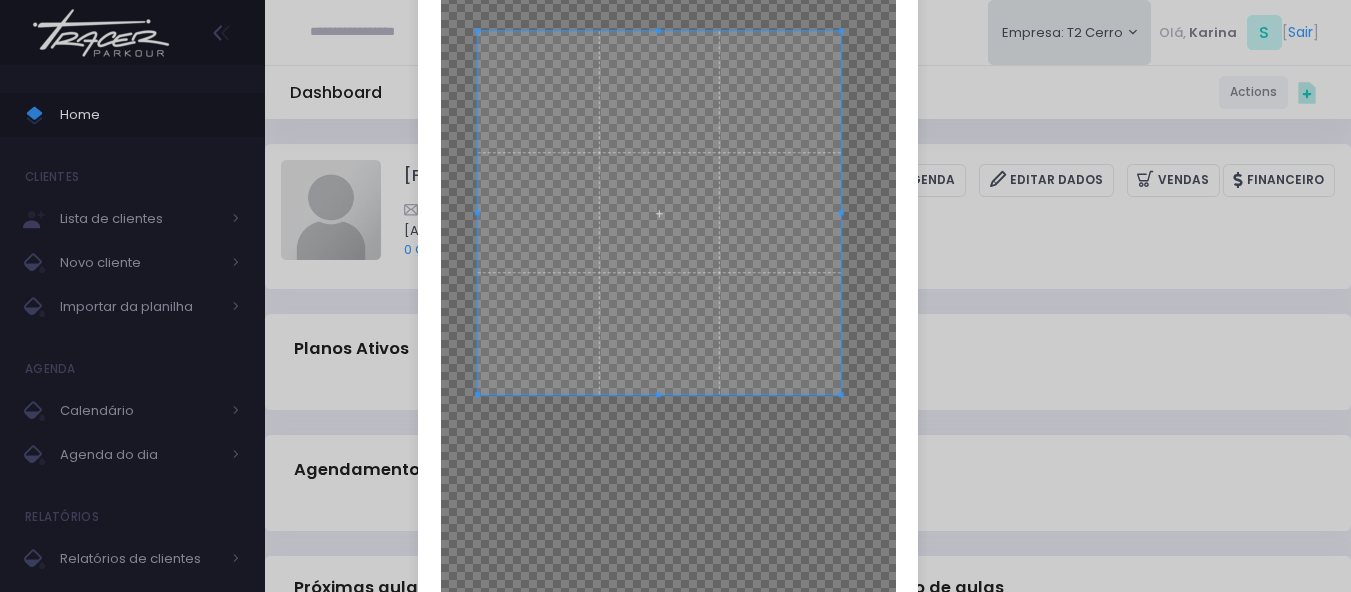 click at bounding box center (659, 212) 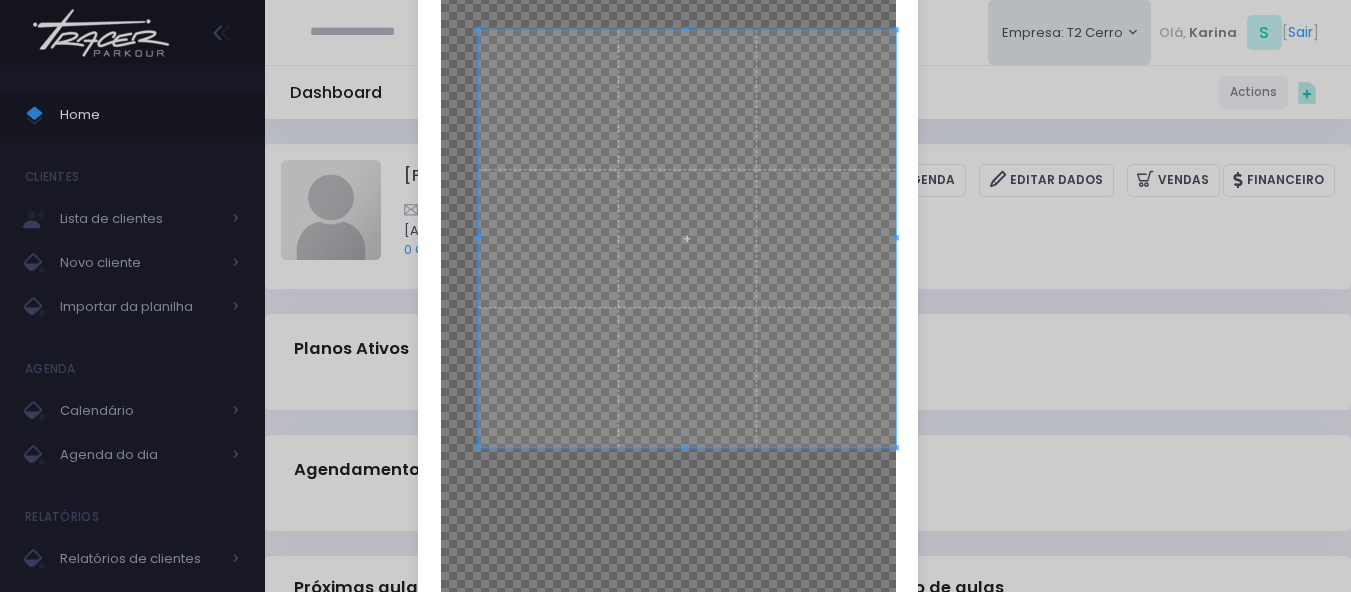 click at bounding box center (668, 352) 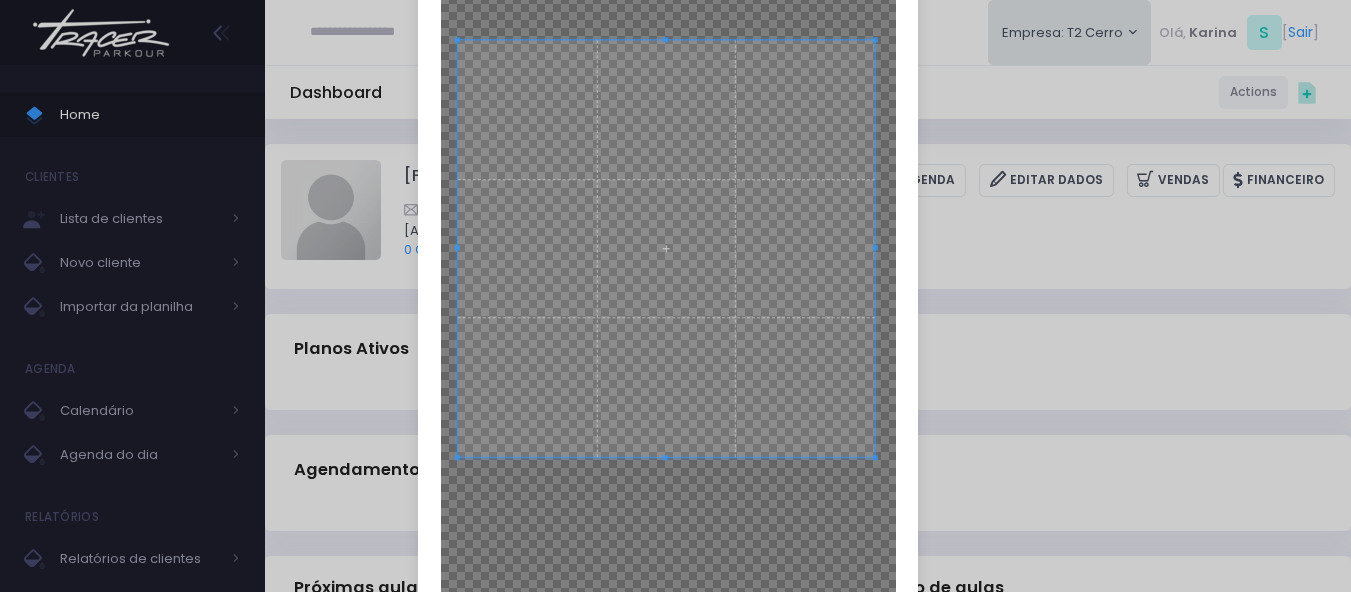 click at bounding box center (666, 248) 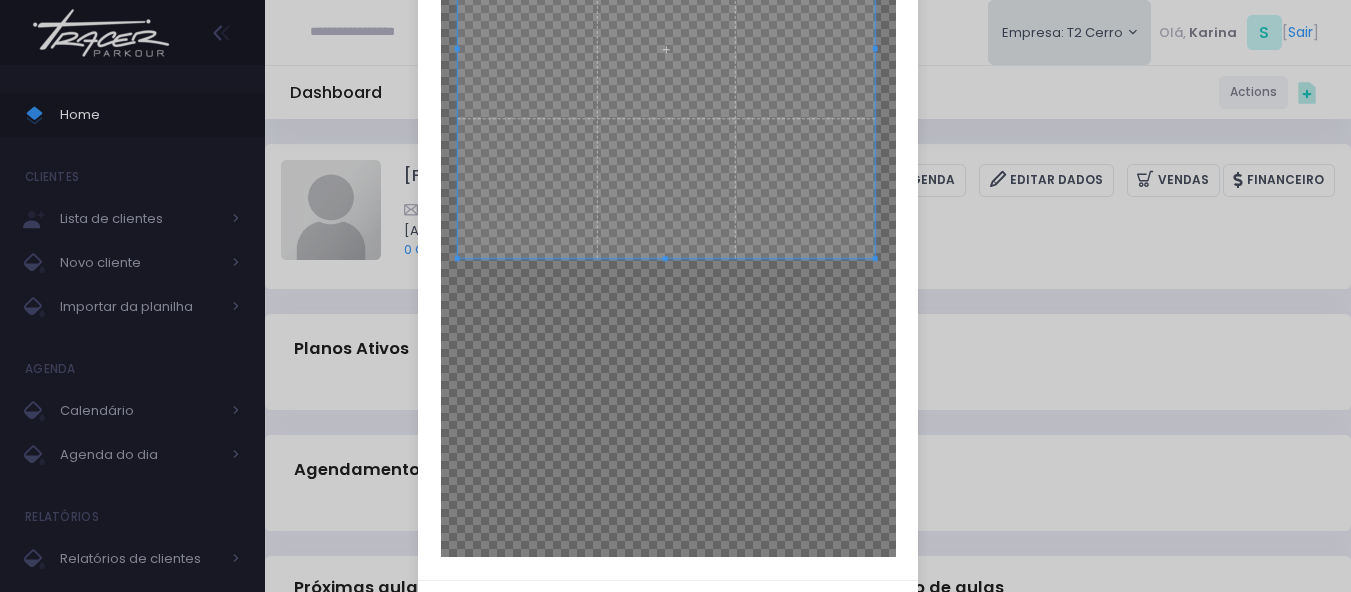 scroll, scrollTop: 457, scrollLeft: 0, axis: vertical 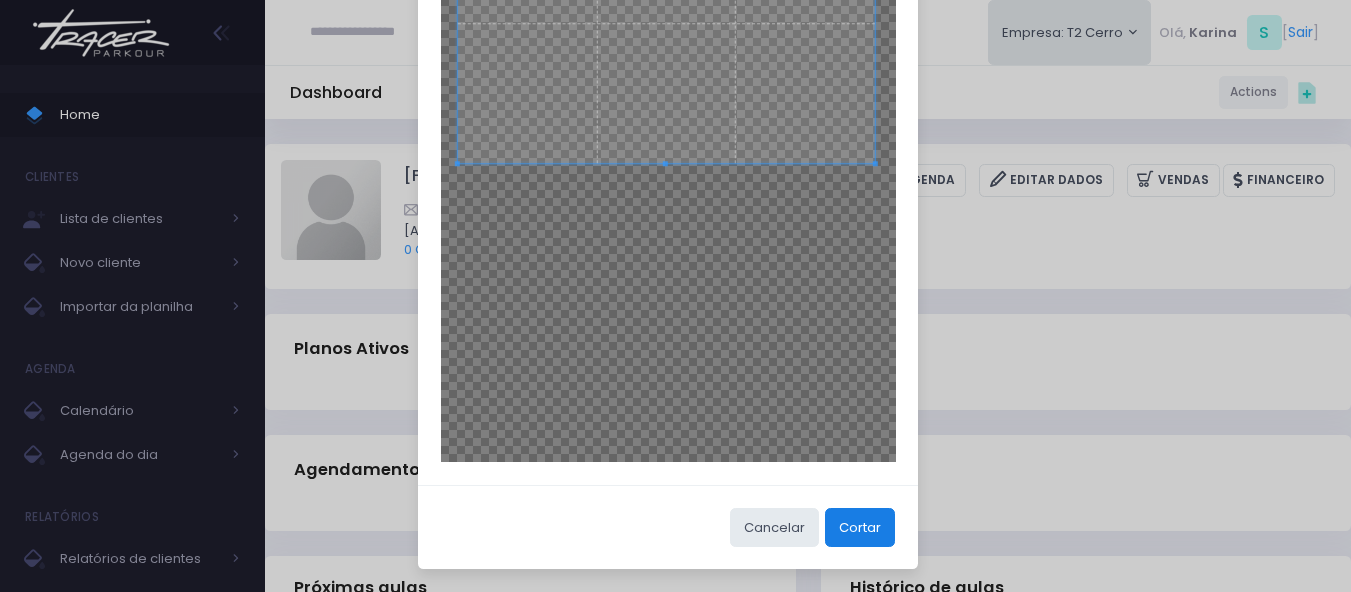 click on "Cortar" at bounding box center (860, 527) 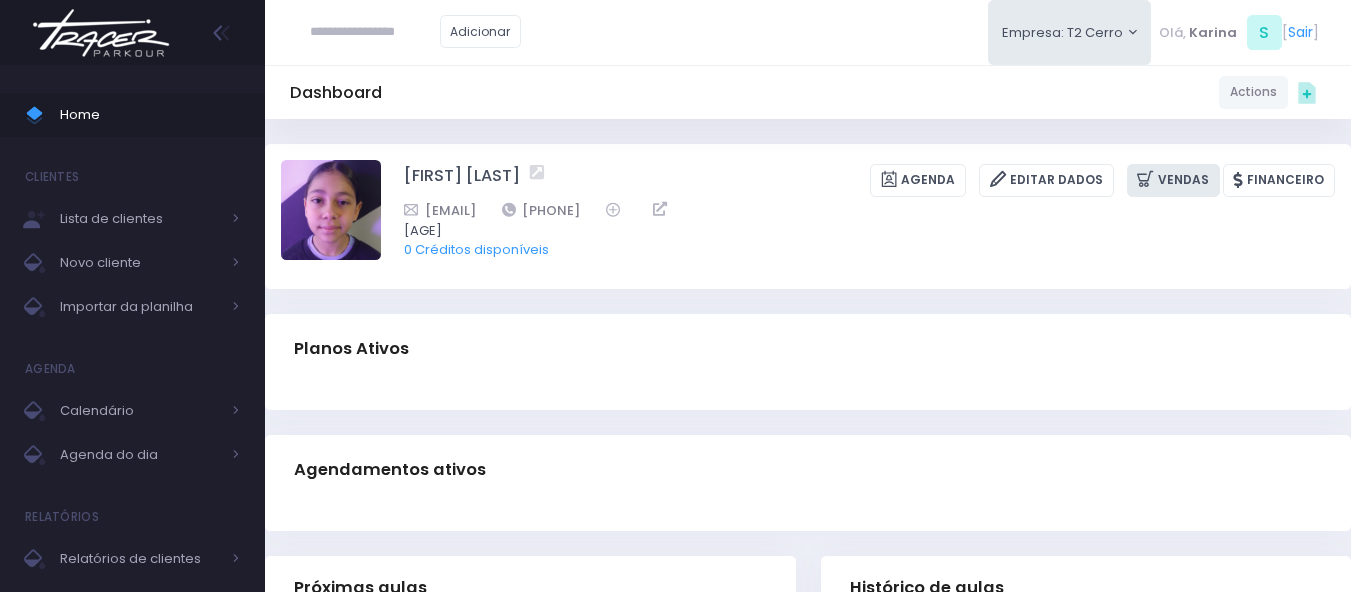 click on "Vendas" at bounding box center (1173, 180) 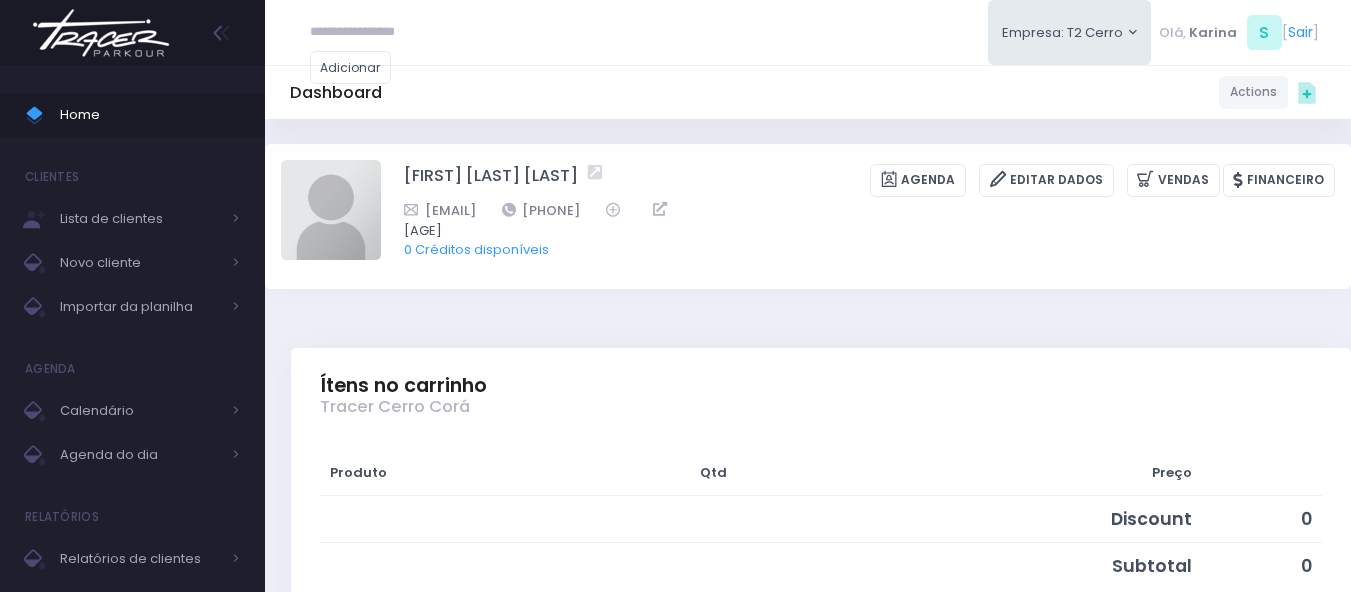 scroll, scrollTop: 0, scrollLeft: 0, axis: both 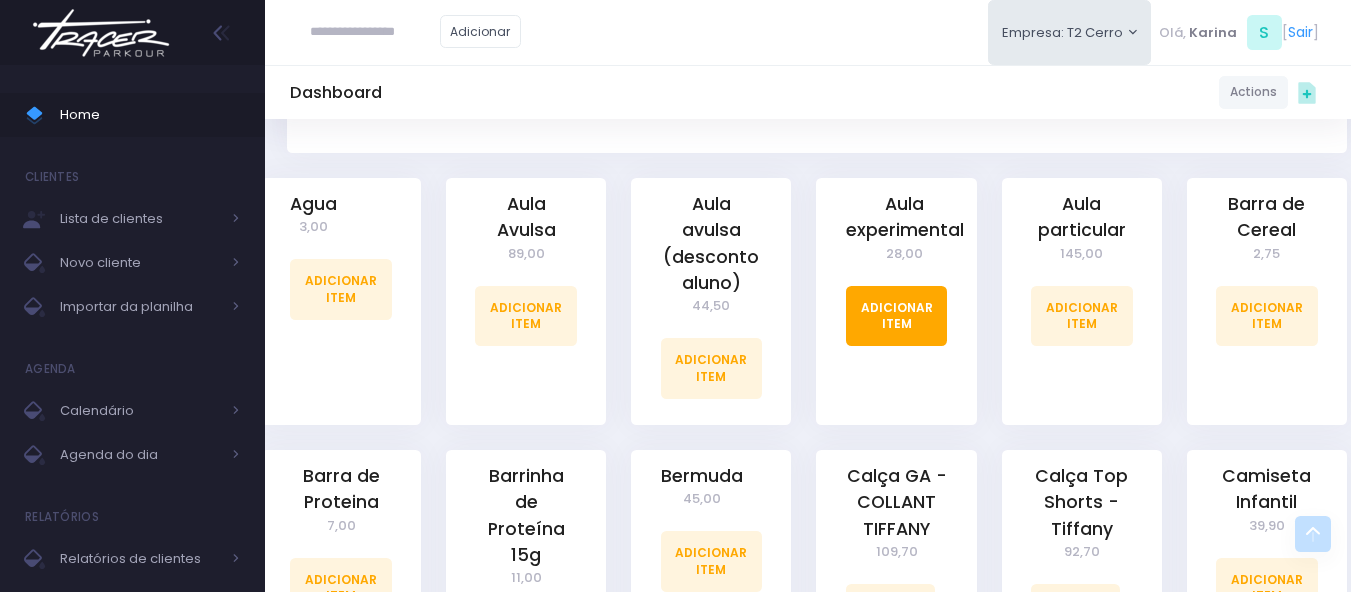 click on "Adicionar Item" at bounding box center (897, 316) 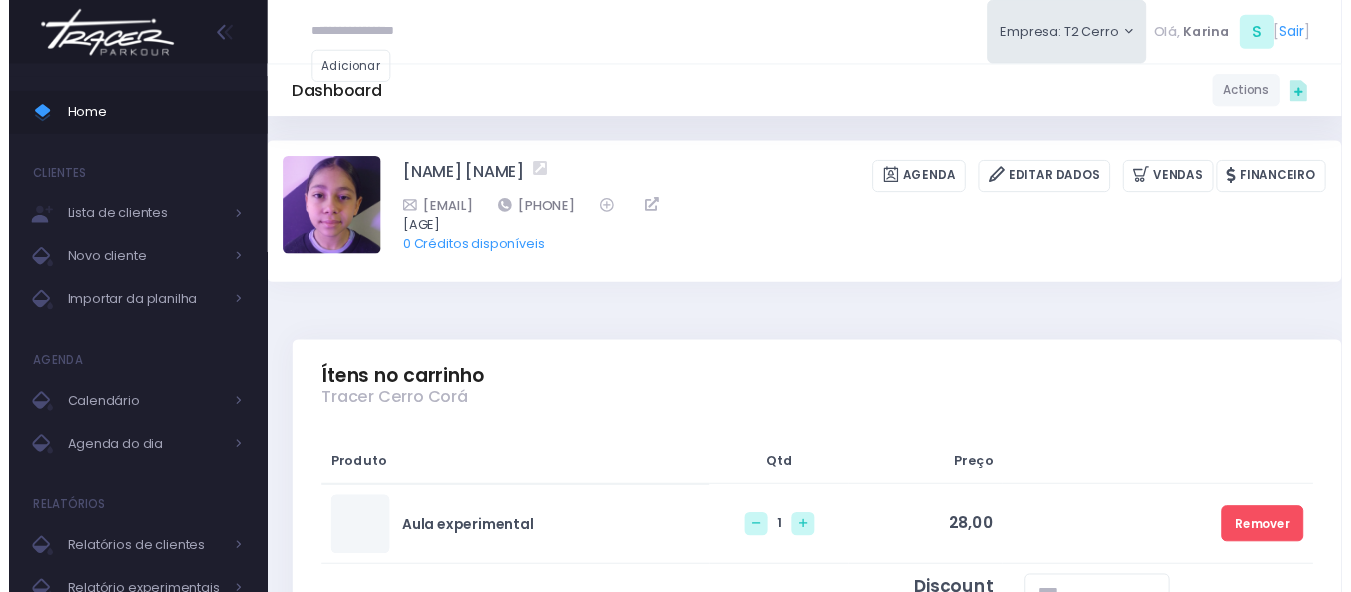scroll, scrollTop: 0, scrollLeft: 0, axis: both 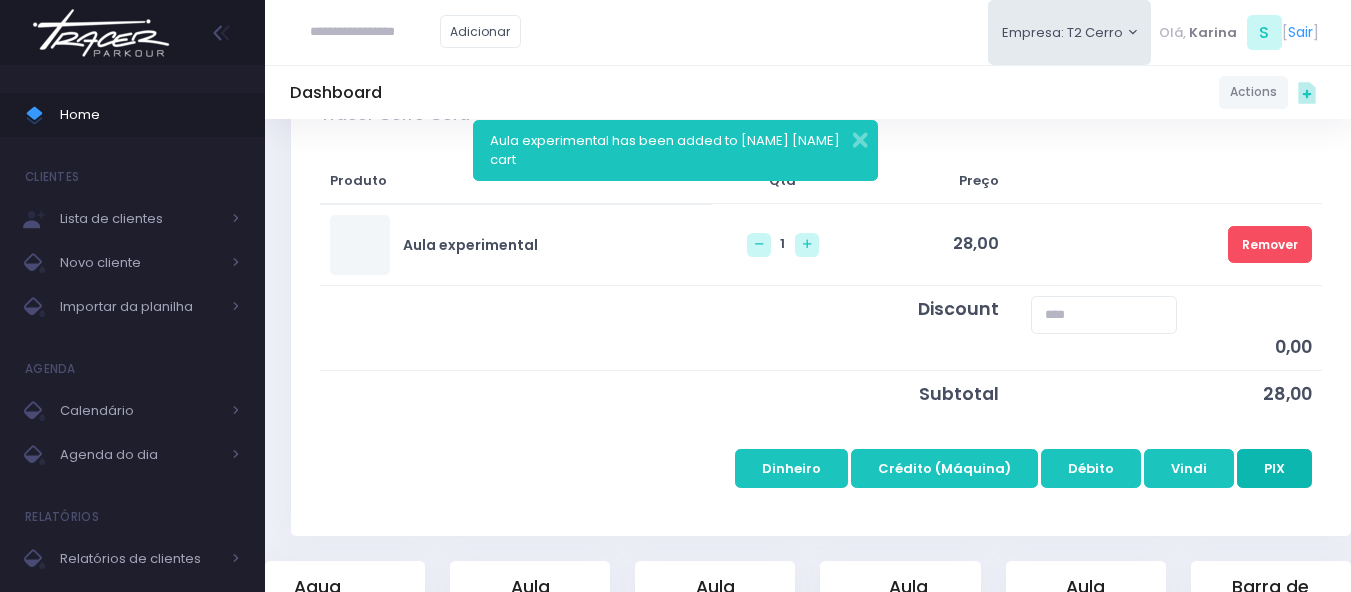 click on "PIX" at bounding box center (1274, 468) 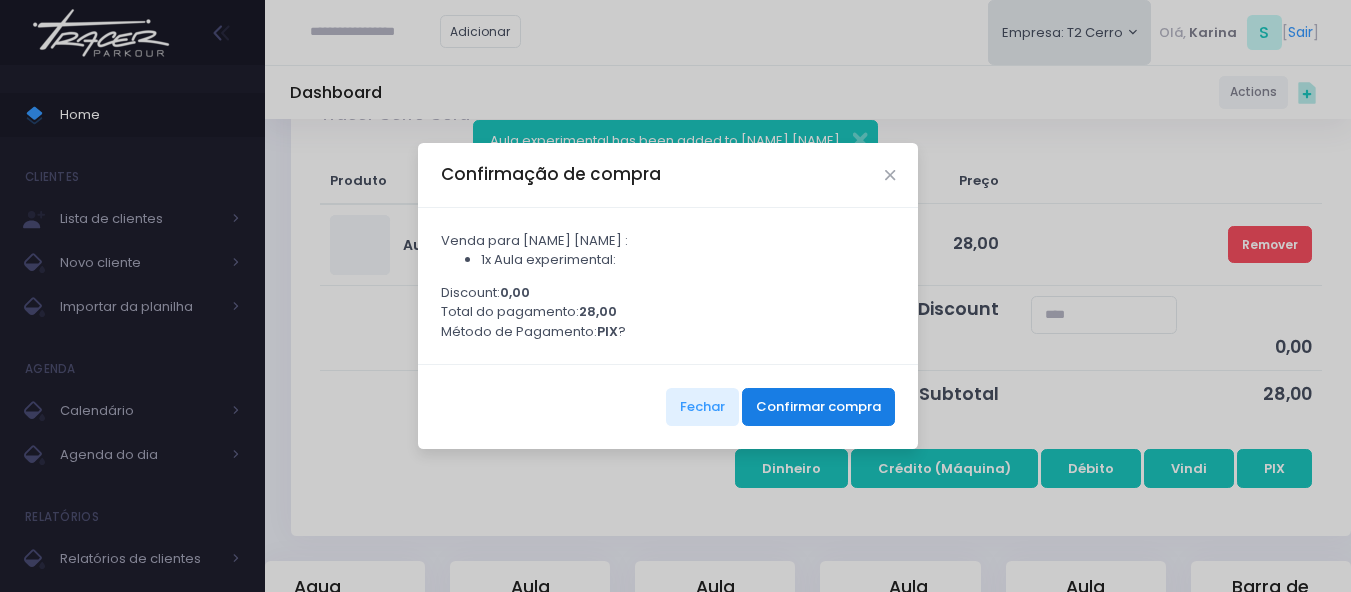 click on "Confirmar compra" at bounding box center (818, 407) 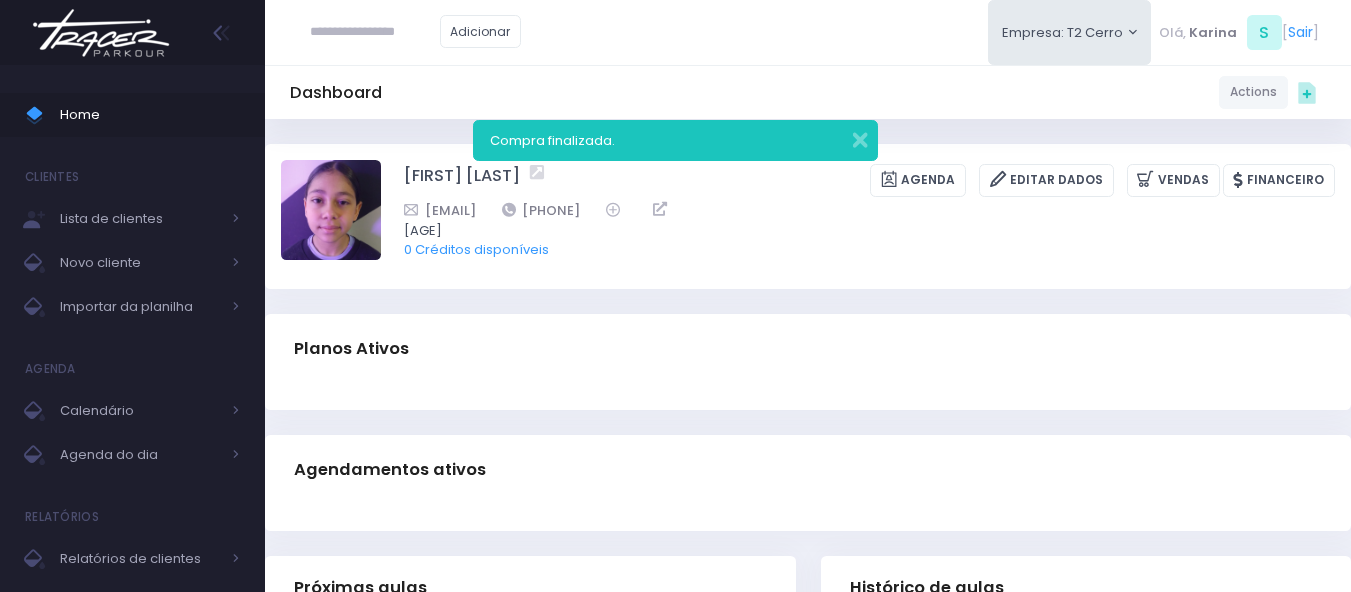 scroll, scrollTop: 0, scrollLeft: 0, axis: both 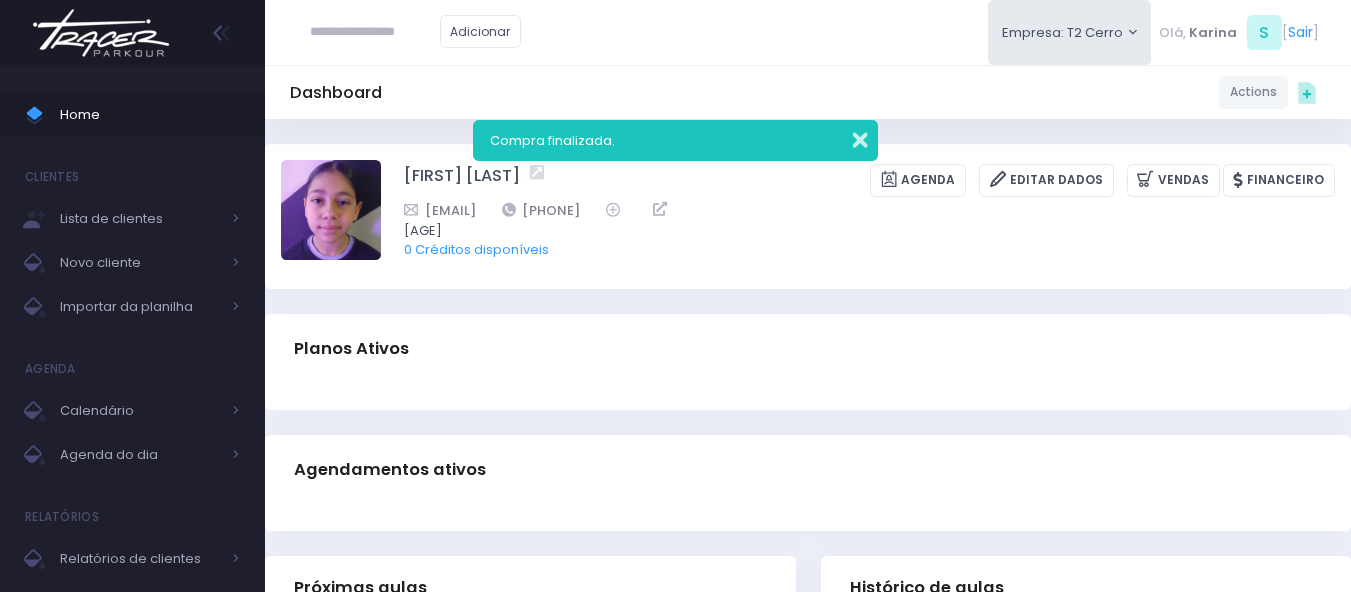 click at bounding box center [847, 137] 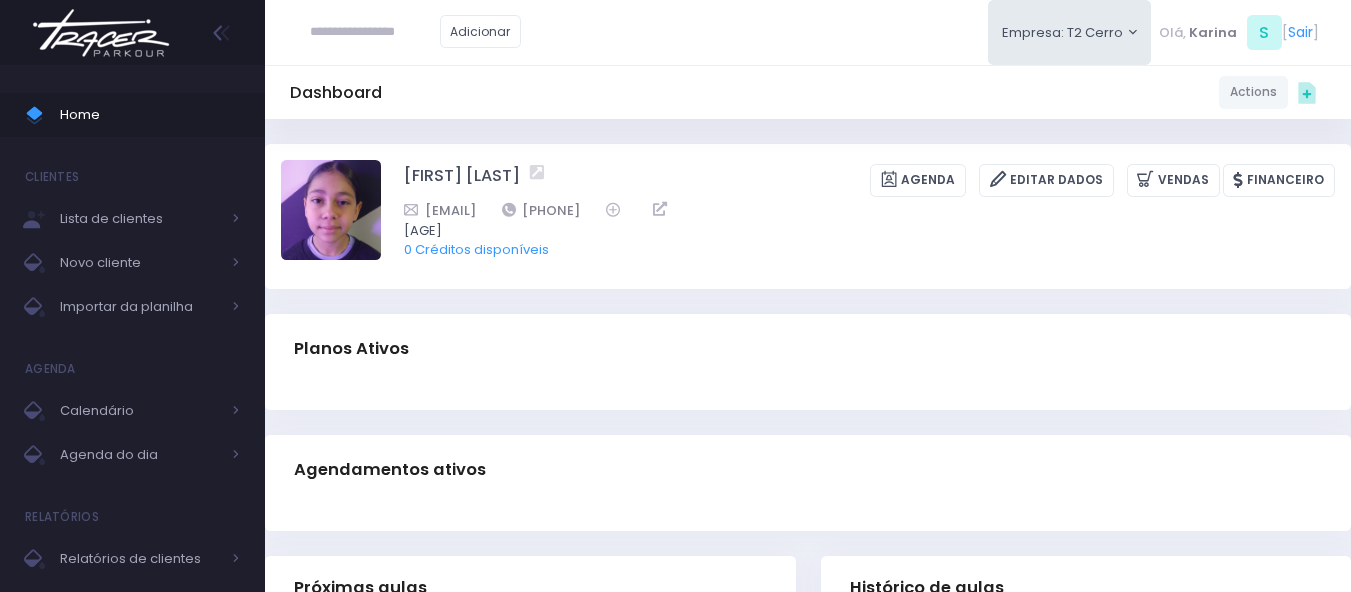 click at bounding box center [101, 33] 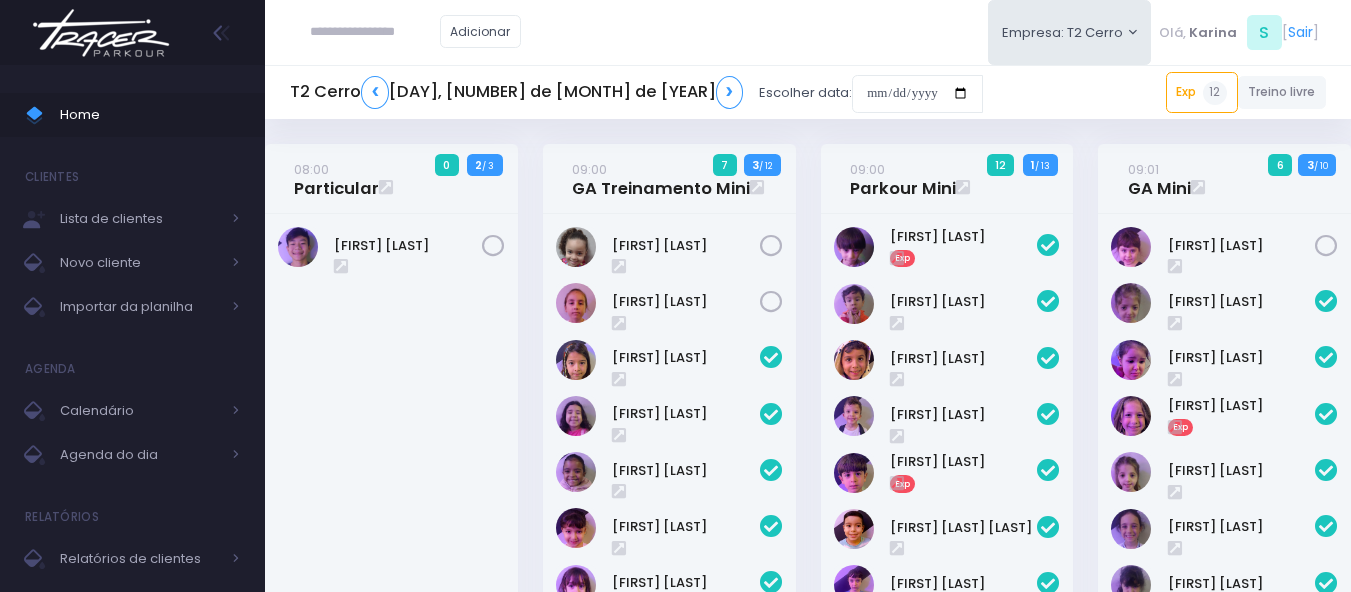 scroll, scrollTop: 0, scrollLeft: 0, axis: both 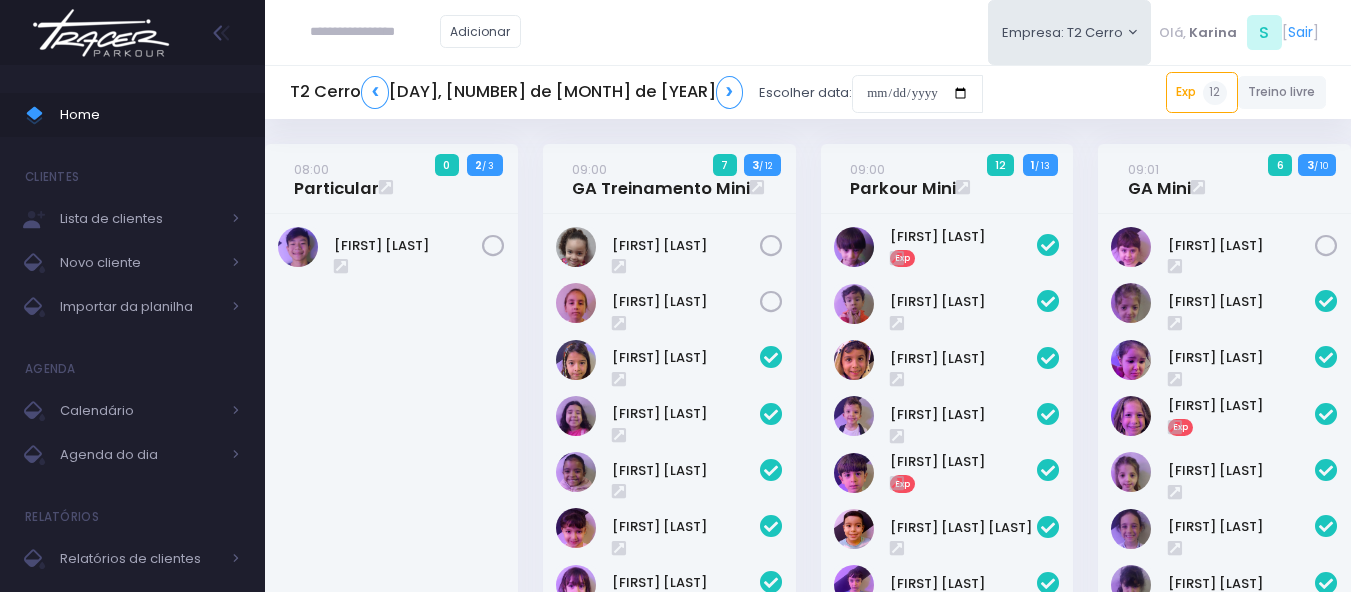 click at bounding box center [375, 32] 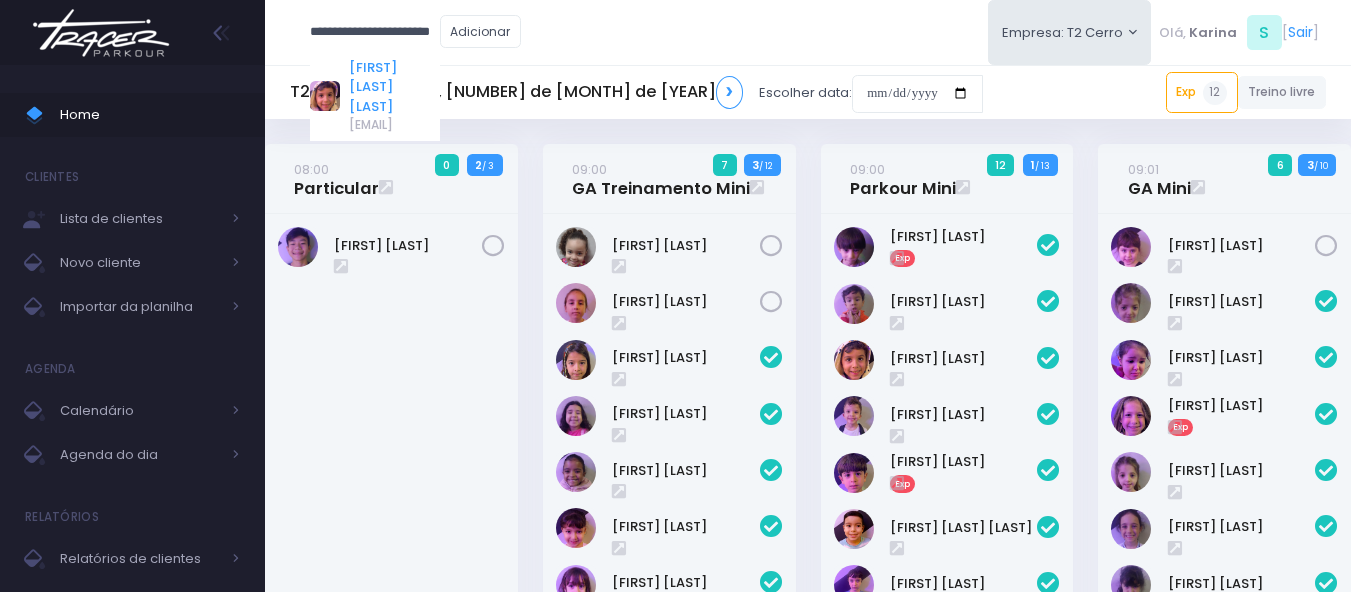 click on "[FIRST] [LAST] [LAST]" at bounding box center (394, 87) 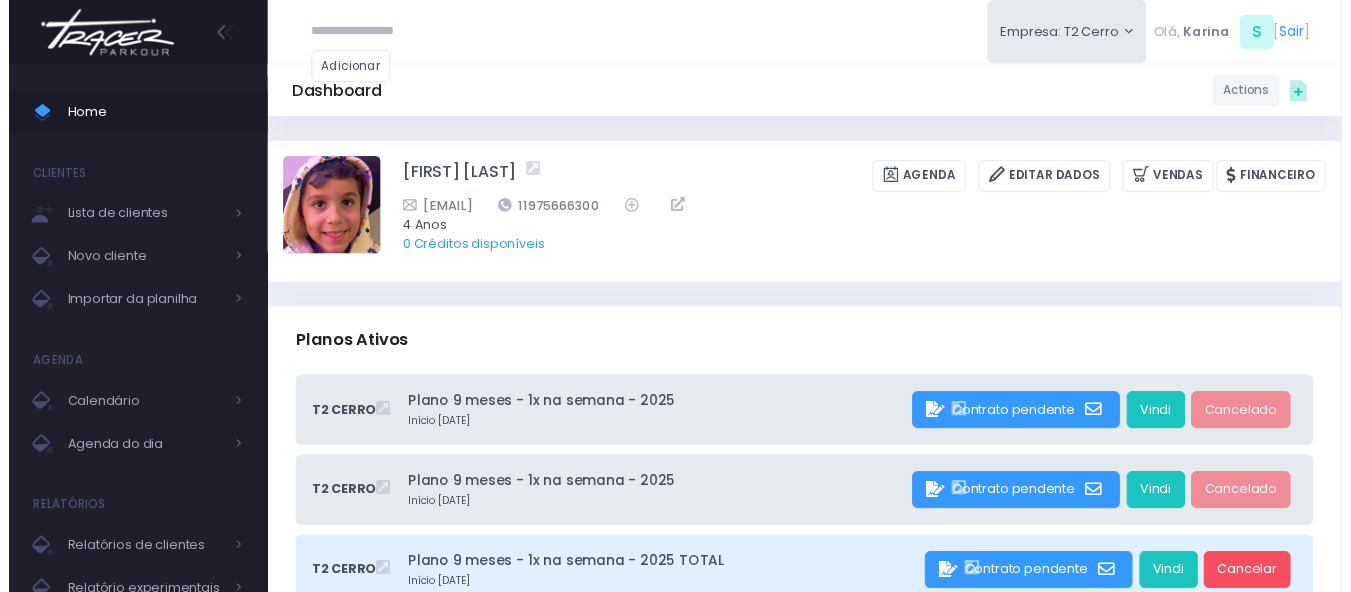 scroll, scrollTop: 0, scrollLeft: 0, axis: both 